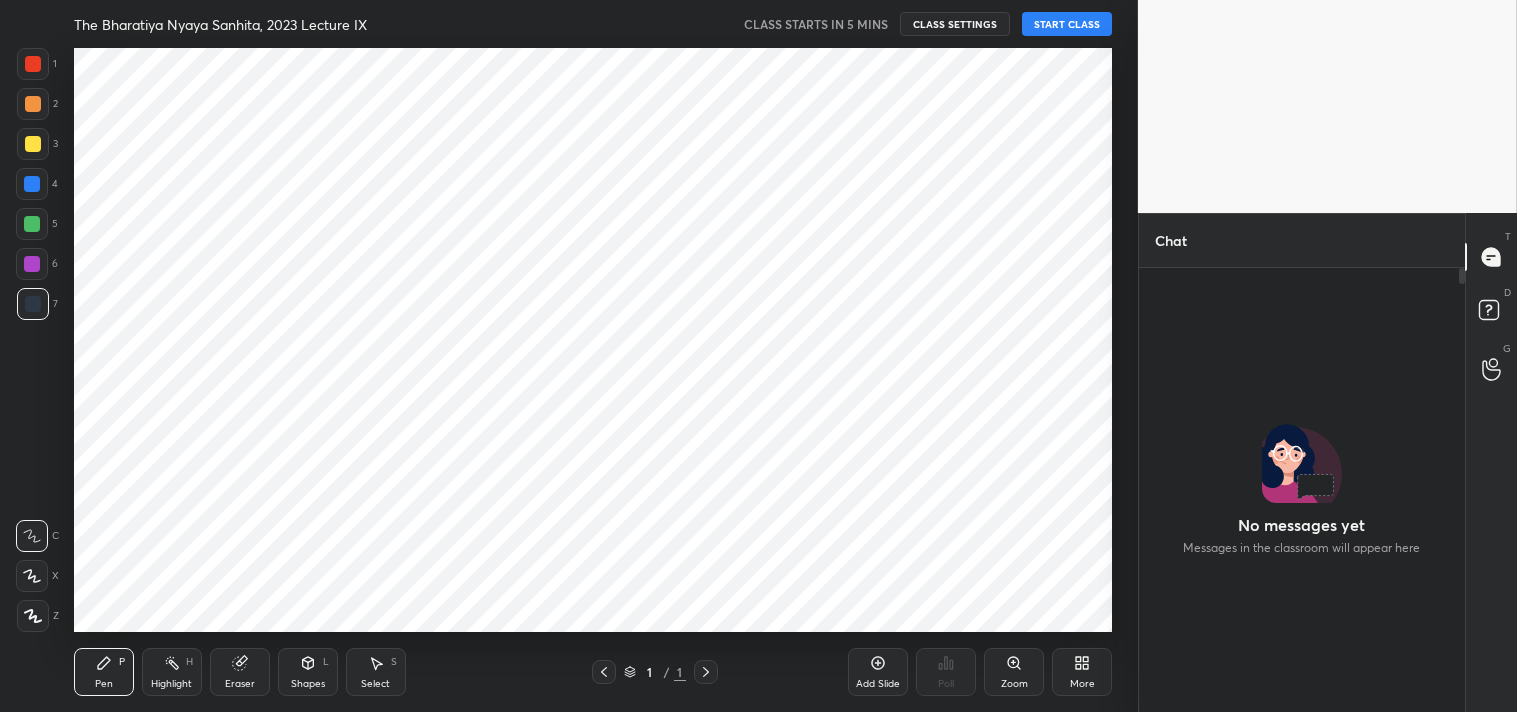 scroll, scrollTop: 0, scrollLeft: 0, axis: both 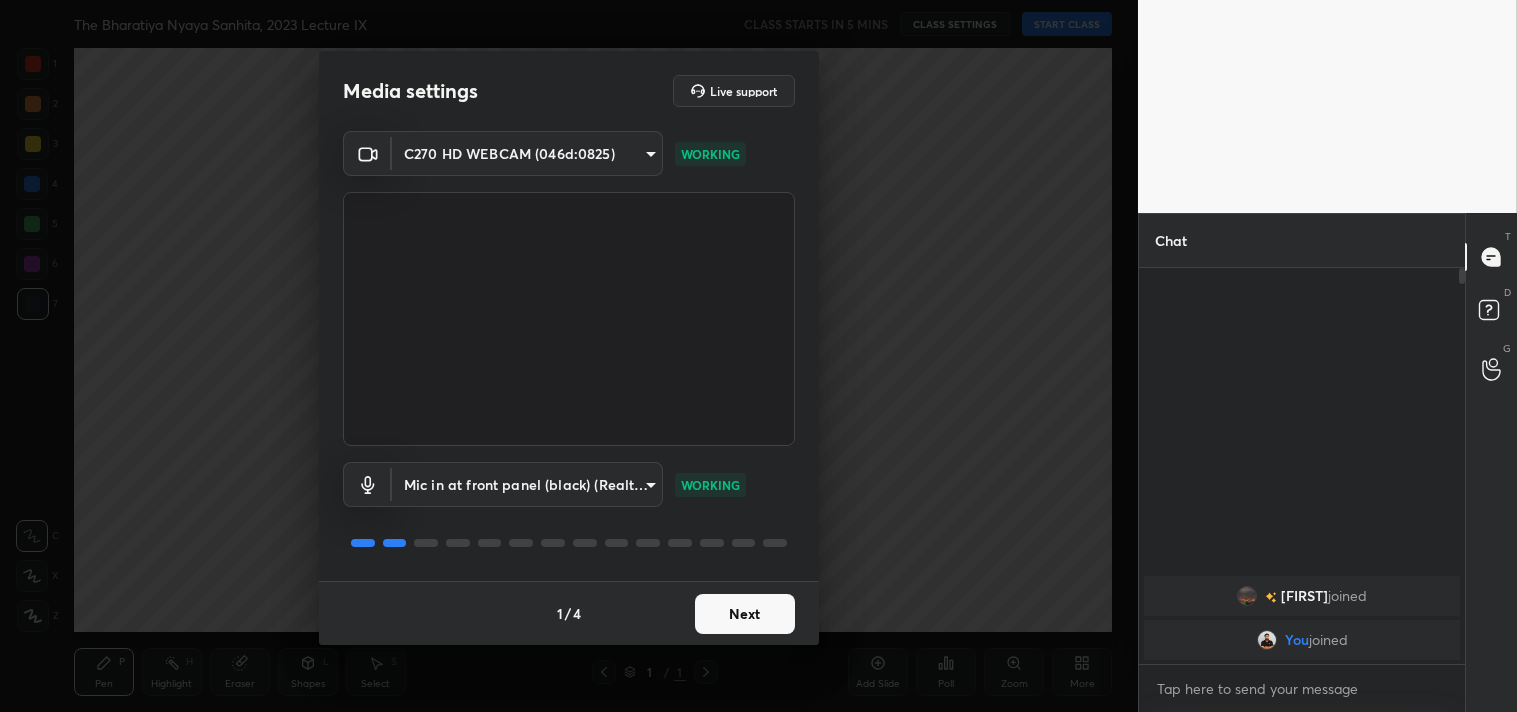 click on "Next" at bounding box center [745, 614] 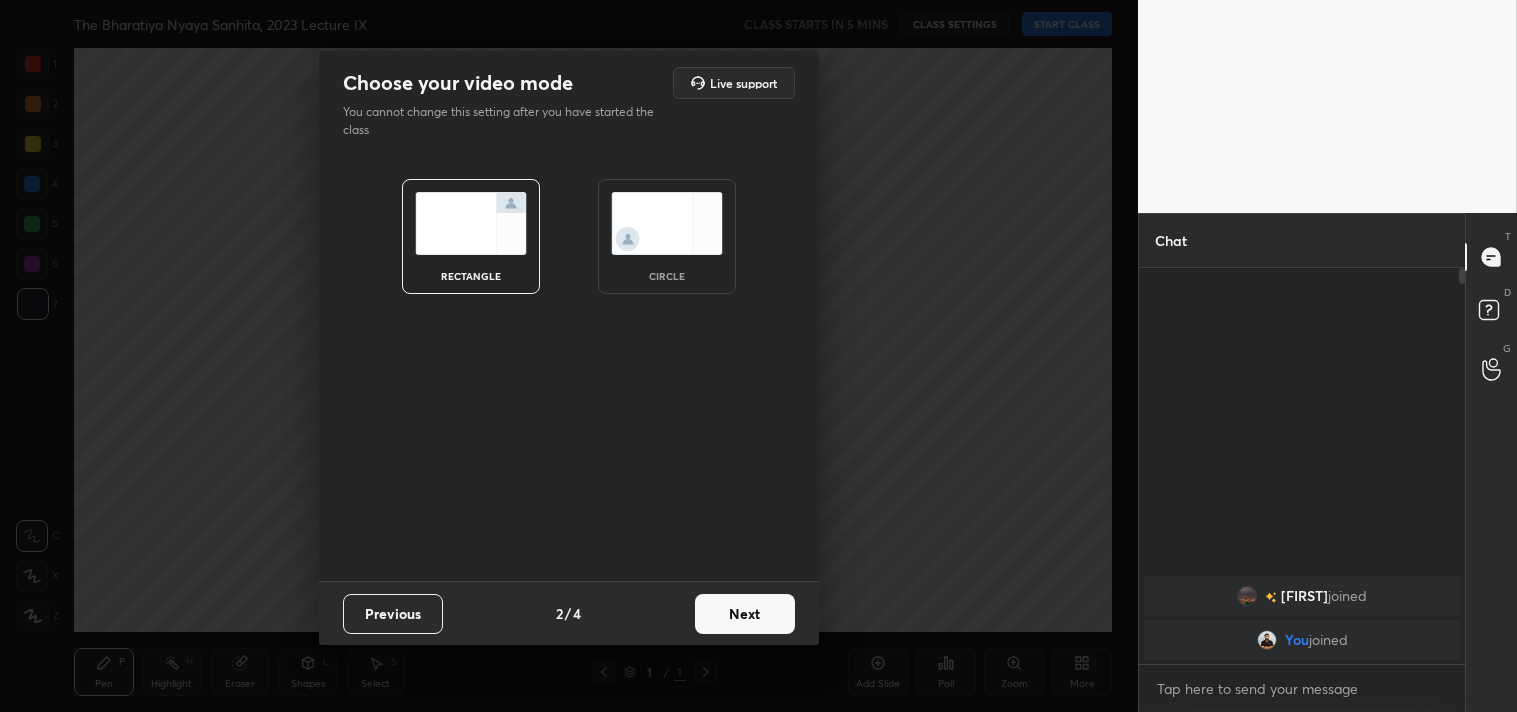 click on "Next" at bounding box center (745, 614) 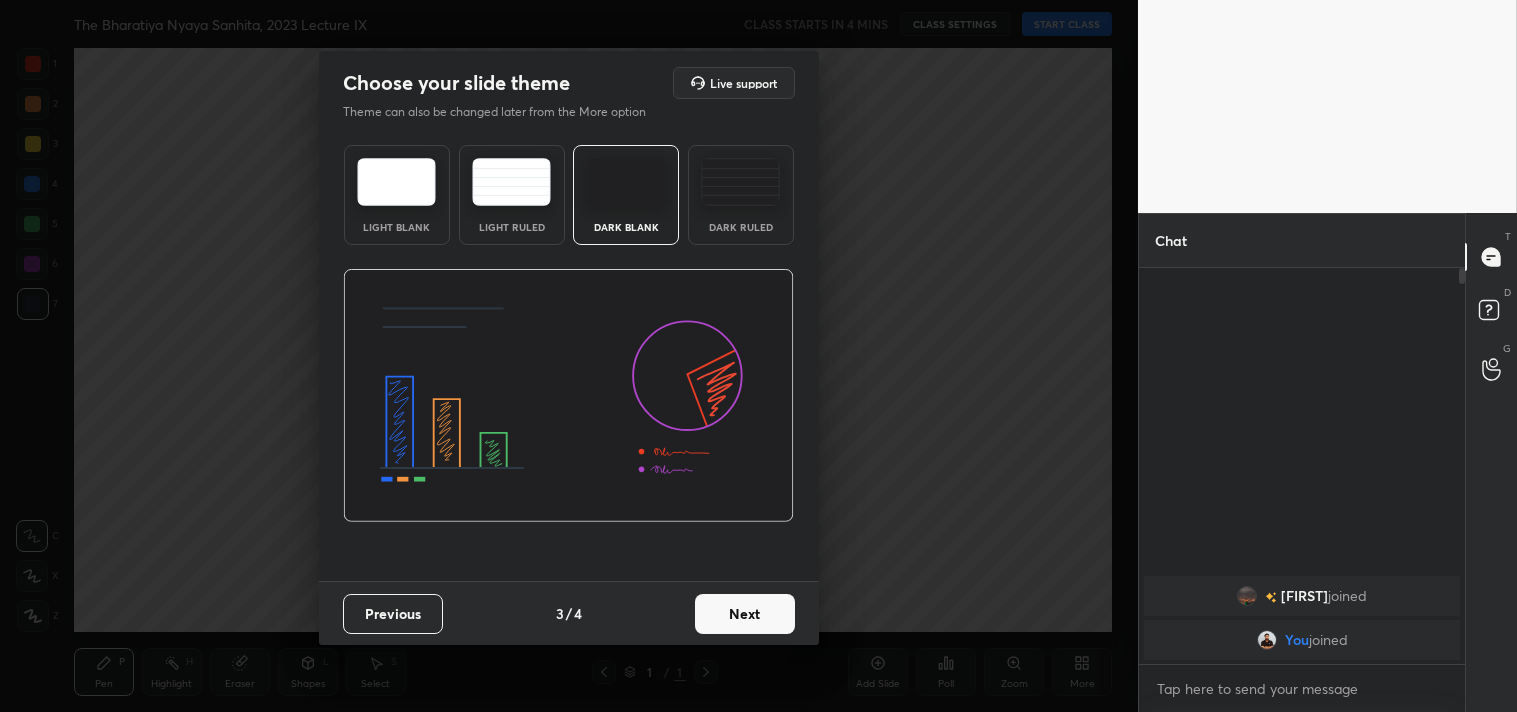 click on "Next" at bounding box center [745, 614] 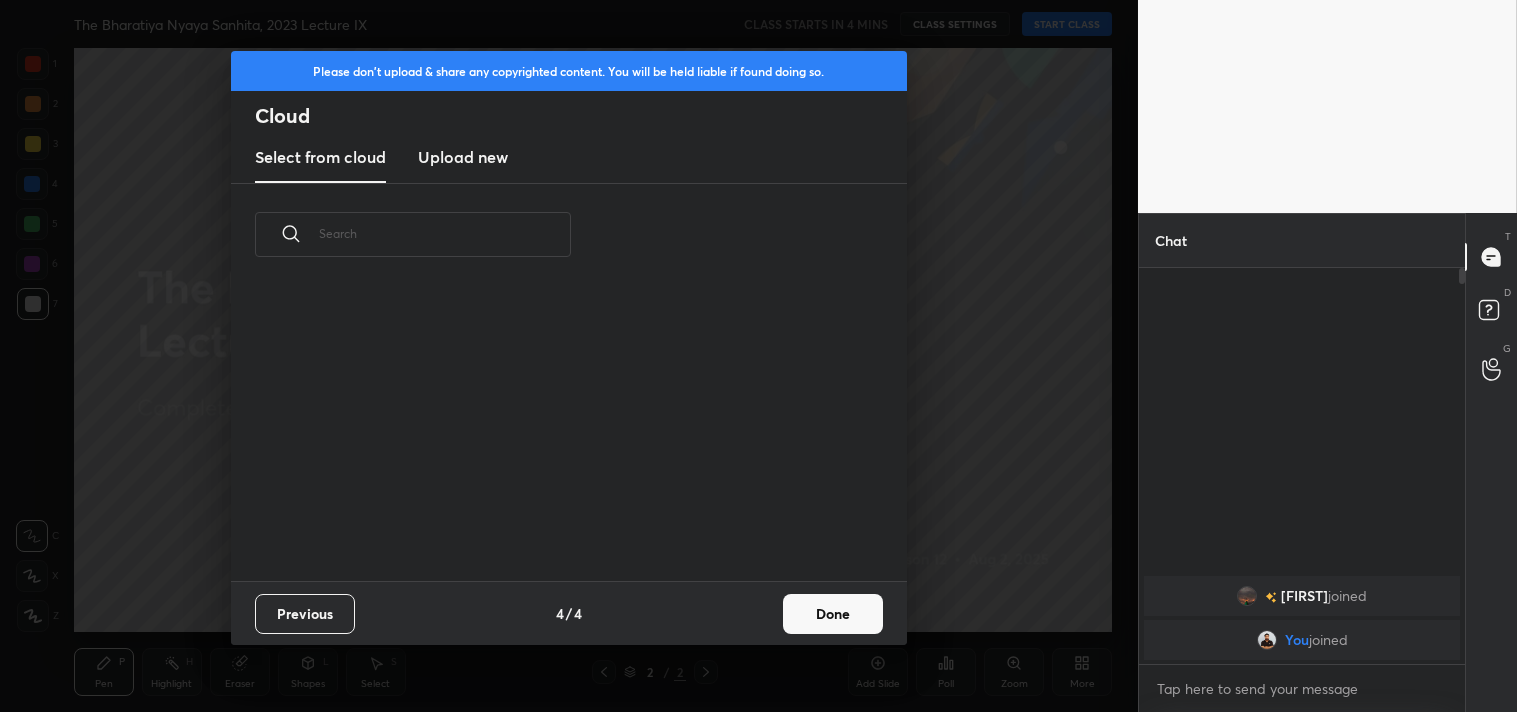 click on "Done" at bounding box center (833, 614) 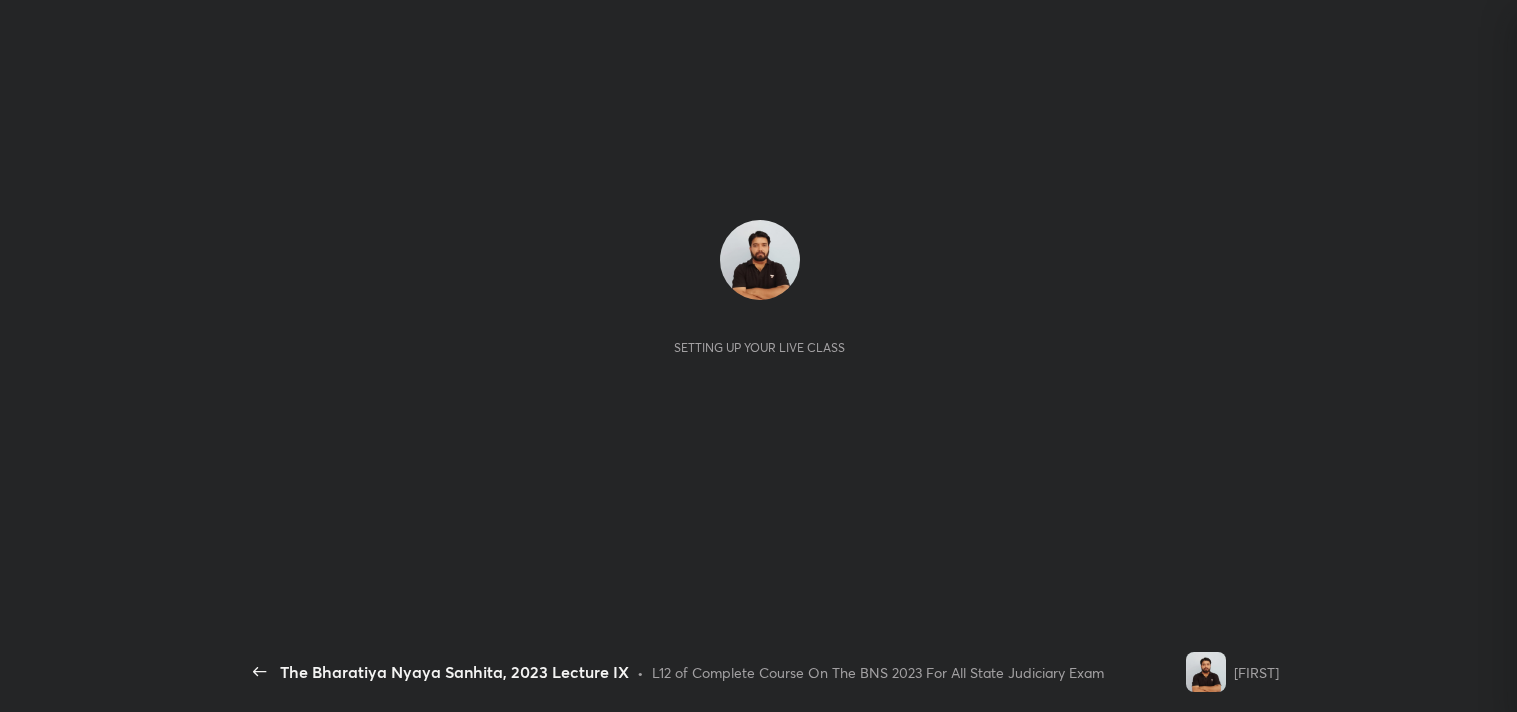 scroll, scrollTop: 0, scrollLeft: 0, axis: both 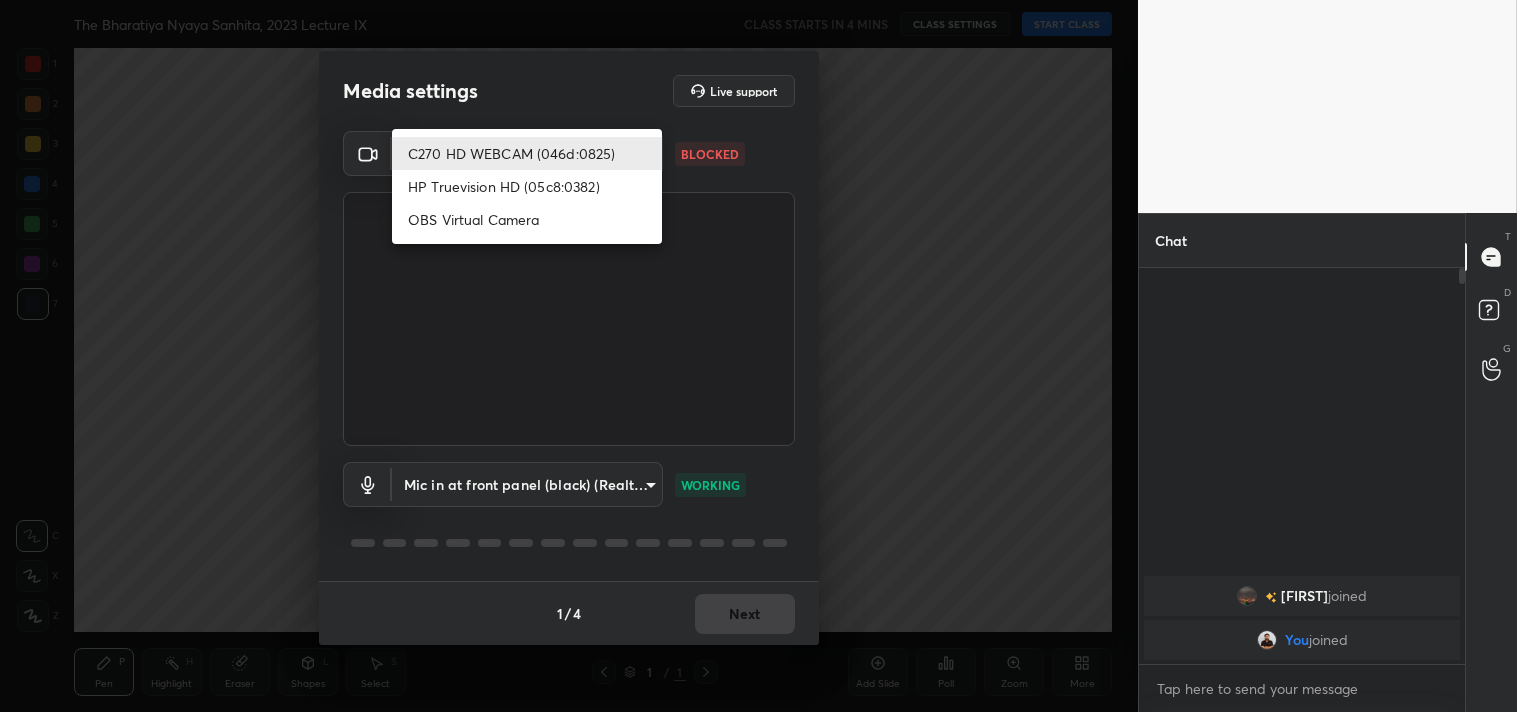 click on "1 2 3 4 5 6 7 C X Z C X Z E E Erase all   H H The Bharatiya Nyaya Sanhita, 2023 Lecture IX CLASS STARTS IN 4 MINS CLASS SETTINGS START CLASS Setting up your live class Back The Bharatiya Nyaya Sanhita, 2023 Lecture IX • L12 of Complete Course On The BNS 2023 For All State Judiciary Exam Ashutosh Pen P Highlight H Eraser Shapes L Select S 1 / 1 Add Slide Poll Zoom More Chat Jyoti  joined You  joined JUMP TO LATEST Enable hand raising Enable raise hand to speak to learners. Once enabled, chat will be turned off temporarily. Enable x   introducing Raise a hand with a doubt Now learners can raise their hand along with a doubt  How it works? Doubts asked by learners will show up here Raise hand disabled You have disabled Raise hand currently. Enable it to invite learners to speak Enable Can't raise hand Looks like educator just invited you to speak. Please wait before you can raise your hand again. Got it T Messages (T) D Doubts (D) G Raise Hand (G) Report an issue Reason for reporting Buffering Chat not working" at bounding box center (758, 356) 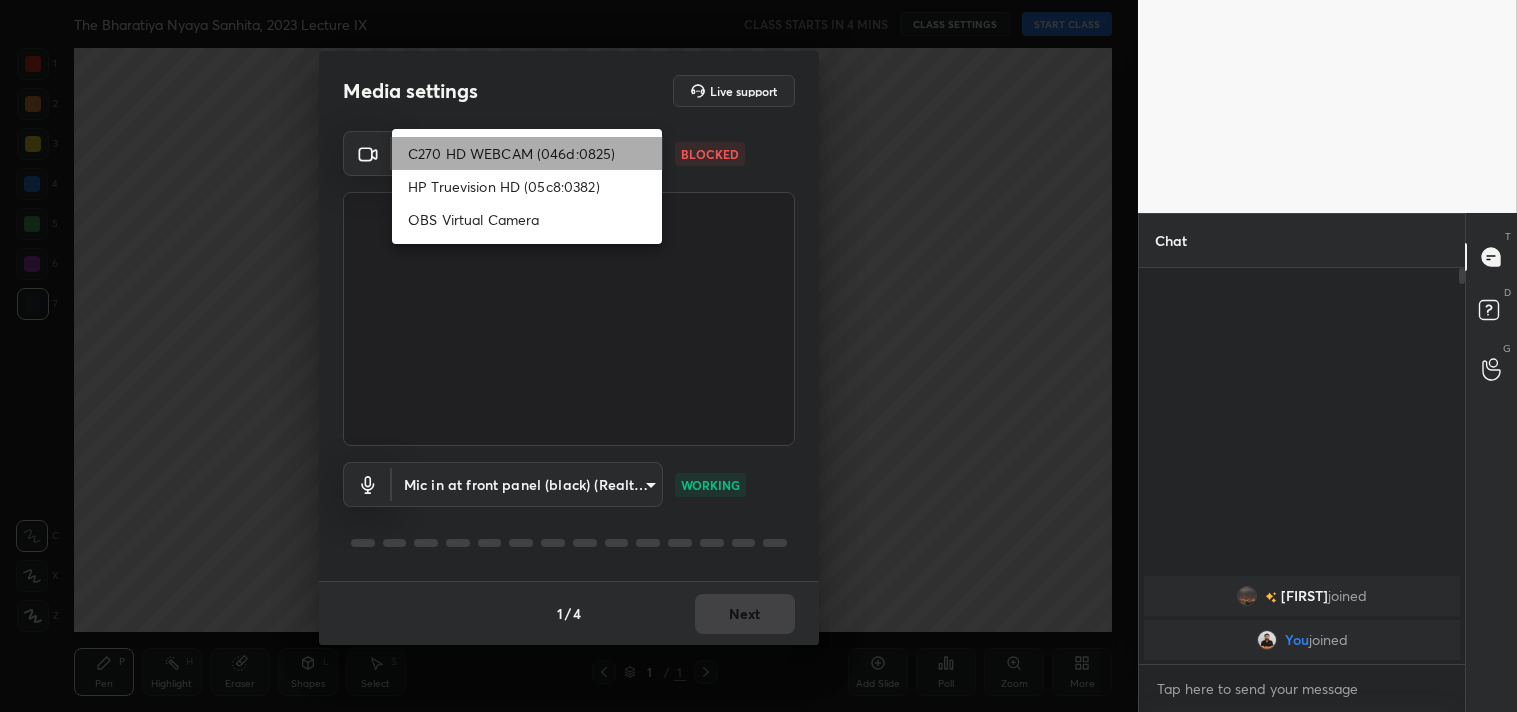 click on "C270 HD WEBCAM (046d:0825)" at bounding box center [527, 153] 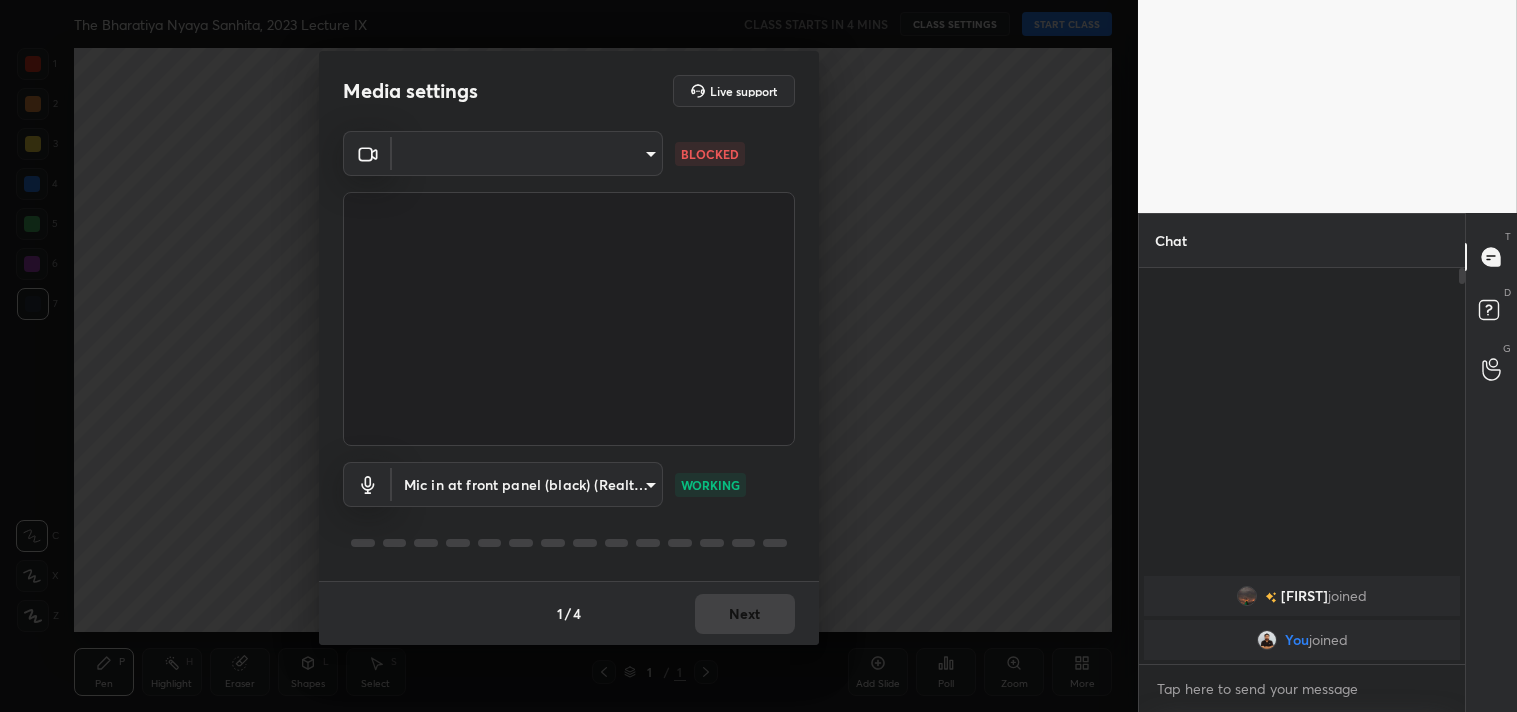 click on "1 2 3 4 5 6 7 C X Z C X Z E E Erase all   H H The Bharatiya Nyaya Sanhita, 2023 Lecture IX CLASS STARTS IN 4 MINS CLASS SETTINGS START CLASS Setting up your live class Back The Bharatiya Nyaya Sanhita, 2023 Lecture IX • L12 of Complete Course On The BNS 2023 For All State Judiciary Exam Ashutosh Pen P Highlight H Eraser Shapes L Select S 1 / 1 Add Slide Poll Zoom More Chat Jyoti  joined You  joined JUMP TO LATEST Enable hand raising Enable raise hand to speak to learners. Once enabled, chat will be turned off temporarily. Enable x   introducing Raise a hand with a doubt Now learners can raise their hand along with a doubt  How it works? Doubts asked by learners will show up here Raise hand disabled You have disabled Raise hand currently. Enable it to invite learners to speak Enable Can't raise hand Looks like educator just invited you to speak. Please wait before you can raise your hand again. Got it T Messages (T) D Doubts (D) G Raise Hand (G) Report an issue Reason for reporting Buffering Chat not working" at bounding box center (758, 356) 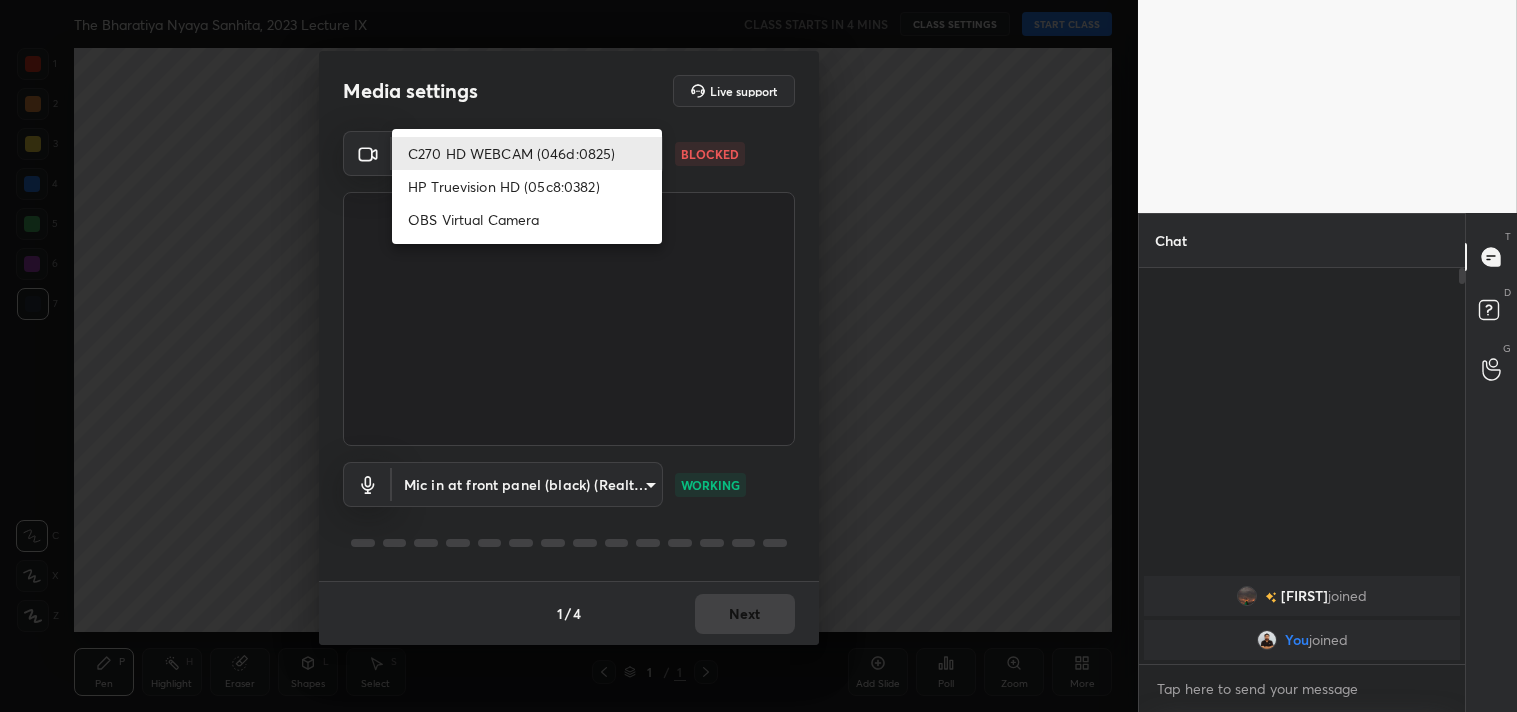 click on "C270 HD WEBCAM (046d:0825)" at bounding box center (527, 153) 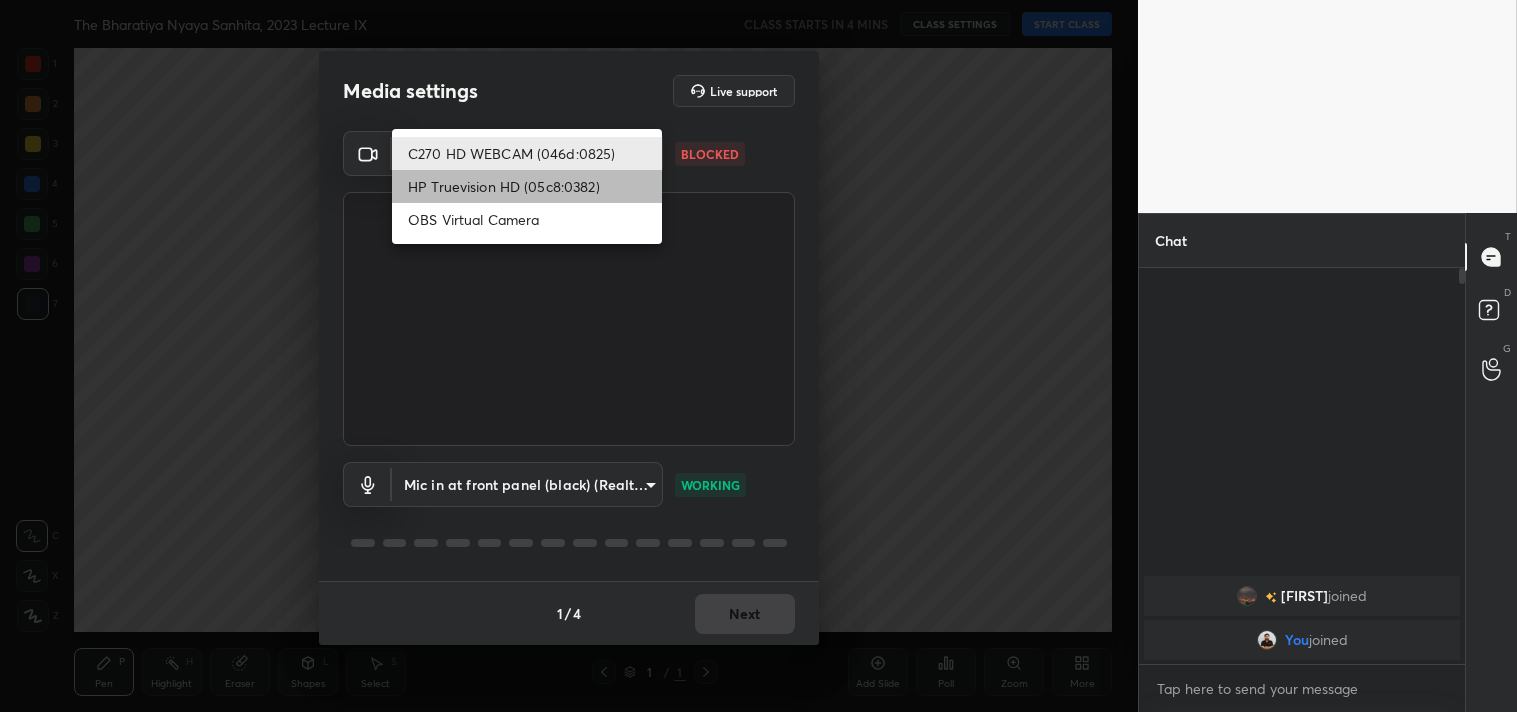 click on "HP Truevision HD (05c8:0382)" at bounding box center [527, 186] 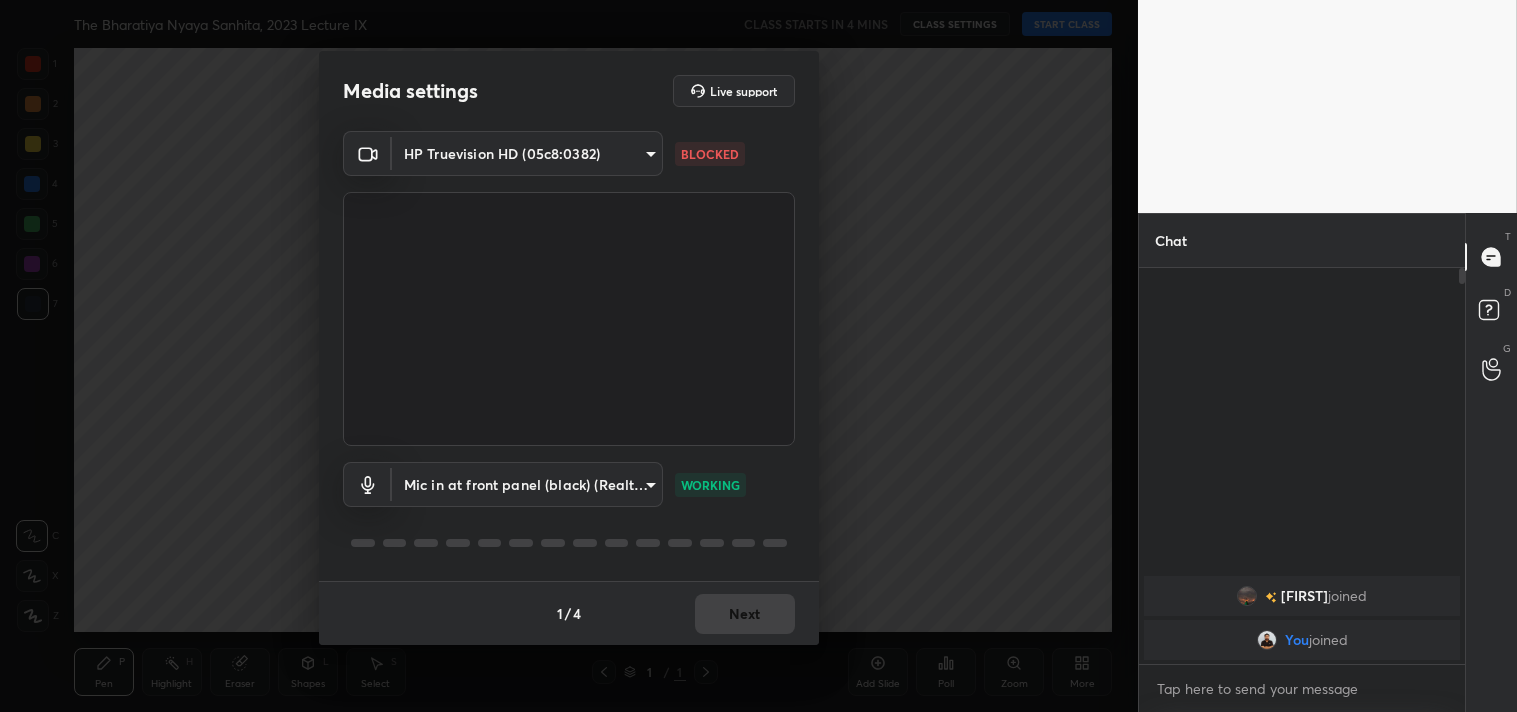click on "1 2 3 4 5 6 7 C X Z C X Z E E Erase all   H H The Bharatiya Nyaya Sanhita, 2023 Lecture IX CLASS STARTS IN 4 MINS CLASS SETTINGS START CLASS Setting up your live class Back The Bharatiya Nyaya Sanhita, 2023 Lecture IX • L12 of Complete Course On The BNS 2023 For All State Judiciary Exam Ashutosh Pen P Highlight H Eraser Shapes L Select S 1 / 1 Add Slide Poll Zoom More Chat Jyoti  joined You  joined JUMP TO LATEST Enable hand raising Enable raise hand to speak to learners. Once enabled, chat will be turned off temporarily. Enable x   introducing Raise a hand with a doubt Now learners can raise their hand along with a doubt  How it works? Doubts asked by learners will show up here Raise hand disabled You have disabled Raise hand currently. Enable it to invite learners to speak Enable Can't raise hand Looks like educator just invited you to speak. Please wait before you can raise your hand again. Got it T Messages (T) D Doubts (D) G Raise Hand (G) Report an issue Reason for reporting Buffering Chat not working" at bounding box center (758, 356) 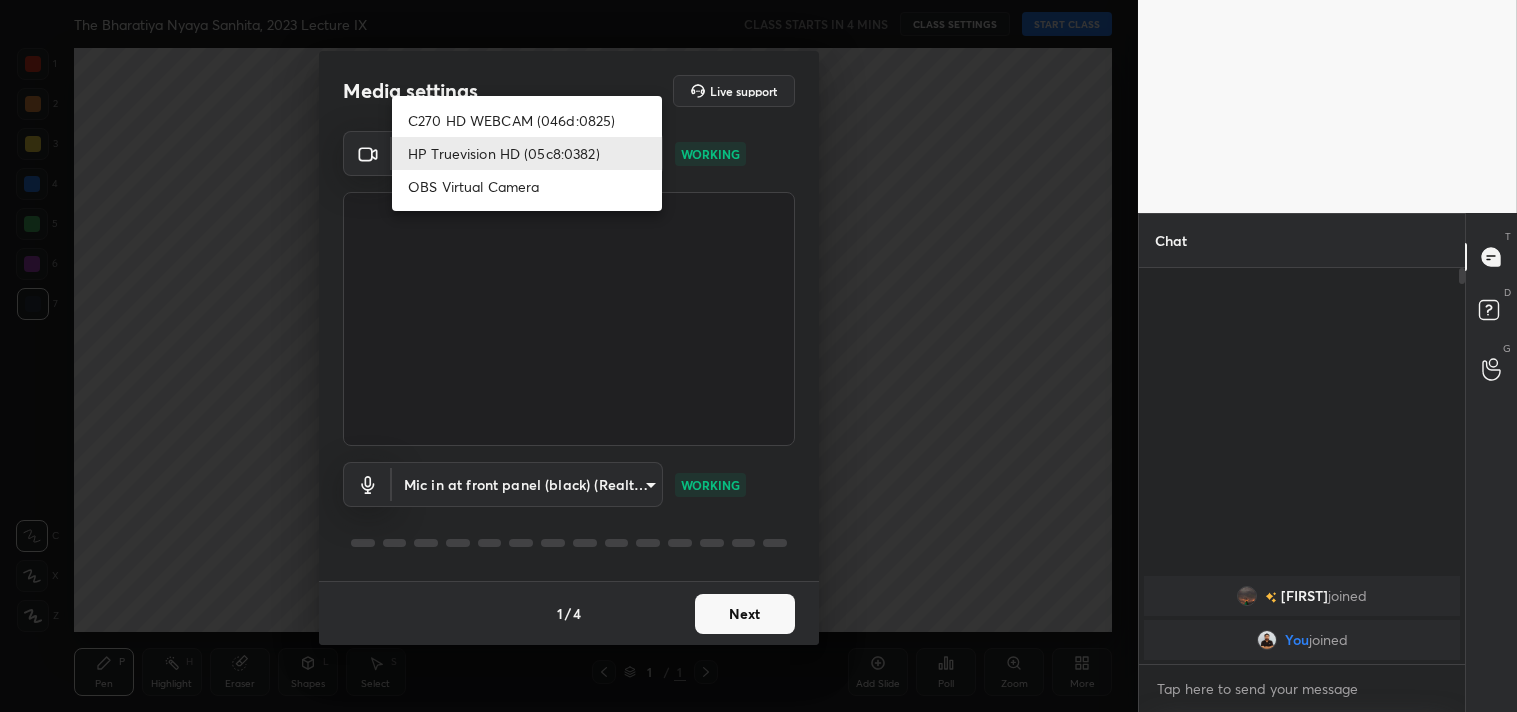 click on "C270 HD WEBCAM (046d:0825)" at bounding box center (527, 120) 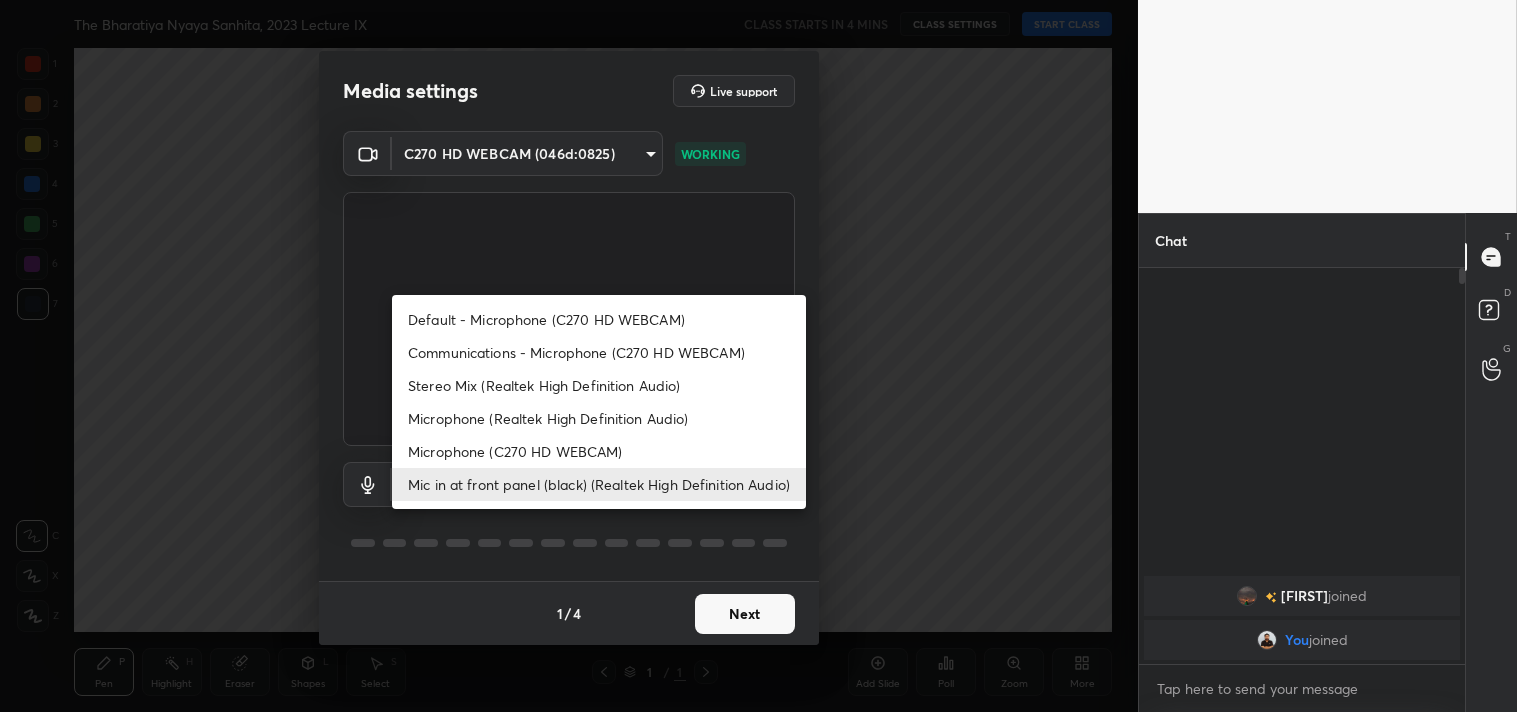 click on "1 2 3 4 5 6 7 C X Z C X Z E E Erase all   H H The Bharatiya Nyaya Sanhita, 2023 Lecture IX CLASS STARTS IN 4 MINS CLASS SETTINGS START CLASS Setting up your live class Back The Bharatiya Nyaya Sanhita, 2023 Lecture IX • L12 of Complete Course On The BNS 2023 For All State Judiciary Exam Ashutosh Pen P Highlight H Eraser Shapes L Select S 1 / 1 Add Slide Poll Zoom More Chat Jyoti  joined You  joined JUMP TO LATEST Enable hand raising Enable raise hand to speak to learners. Once enabled, chat will be turned off temporarily. Enable x   introducing Raise a hand with a doubt Now learners can raise their hand along with a doubt  How it works? Doubts asked by learners will show up here Raise hand disabled You have disabled Raise hand currently. Enable it to invite learners to speak Enable Can't raise hand Looks like educator just invited you to speak. Please wait before you can raise your hand again. Got it T Messages (T) D Doubts (D) G Raise Hand (G) Report an issue Reason for reporting Buffering Chat not working" at bounding box center [758, 356] 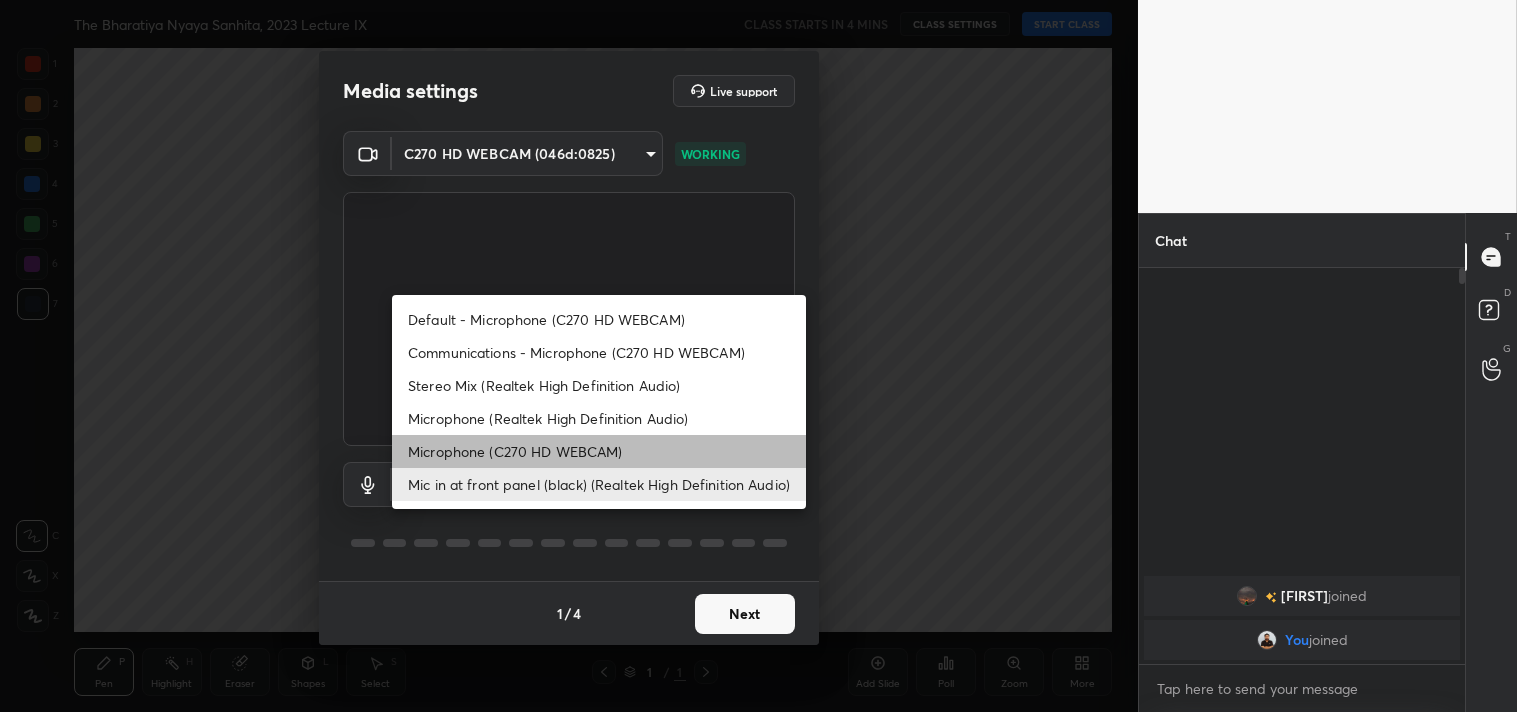 click on "Microphone (C270 HD WEBCAM)" at bounding box center [599, 451] 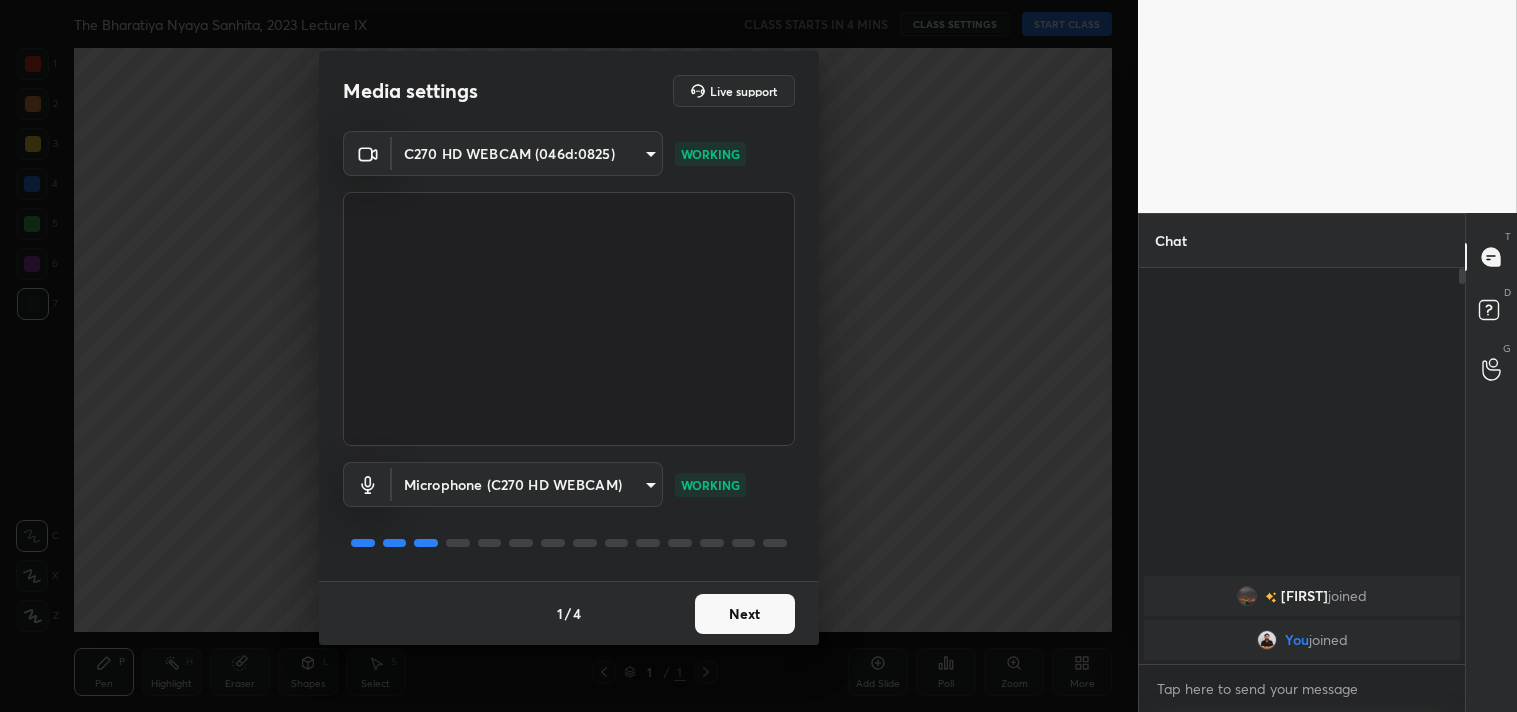 click on "1 2 3 4 5 6 7 C X Z C X Z E E Erase all   H H The Bharatiya Nyaya Sanhita, 2023 Lecture IX CLASS STARTS IN 4 MINS CLASS SETTINGS START CLASS Setting up your live class Back The Bharatiya Nyaya Sanhita, 2023 Lecture IX • L12 of Complete Course On The BNS 2023 For All State Judiciary Exam Ashutosh Pen P Highlight H Eraser Shapes L Select S 1 / 1 Add Slide Poll Zoom More Chat Jyoti  joined You  joined JUMP TO LATEST Enable hand raising Enable raise hand to speak to learners. Once enabled, chat will be turned off temporarily. Enable x   introducing Raise a hand with a doubt Now learners can raise their hand along with a doubt  How it works? Doubts asked by learners will show up here Raise hand disabled You have disabled Raise hand currently. Enable it to invite learners to speak Enable Can't raise hand Looks like educator just invited you to speak. Please wait before you can raise your hand again. Got it T Messages (T) D Doubts (D) G Raise Hand (G) Report an issue Reason for reporting Buffering Chat not working" at bounding box center (758, 356) 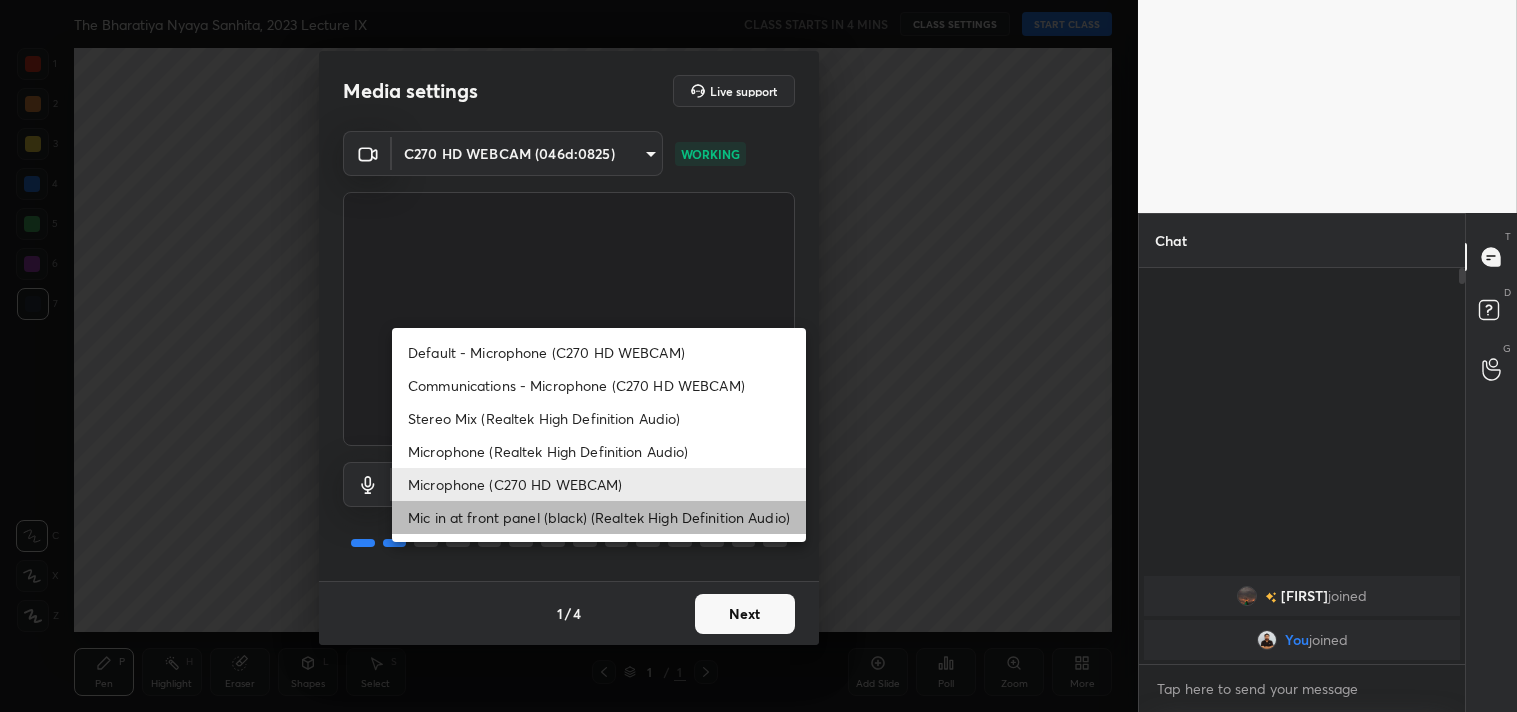 click on "Mic in at front panel (black) (Realtek High Definition Audio)" at bounding box center (599, 517) 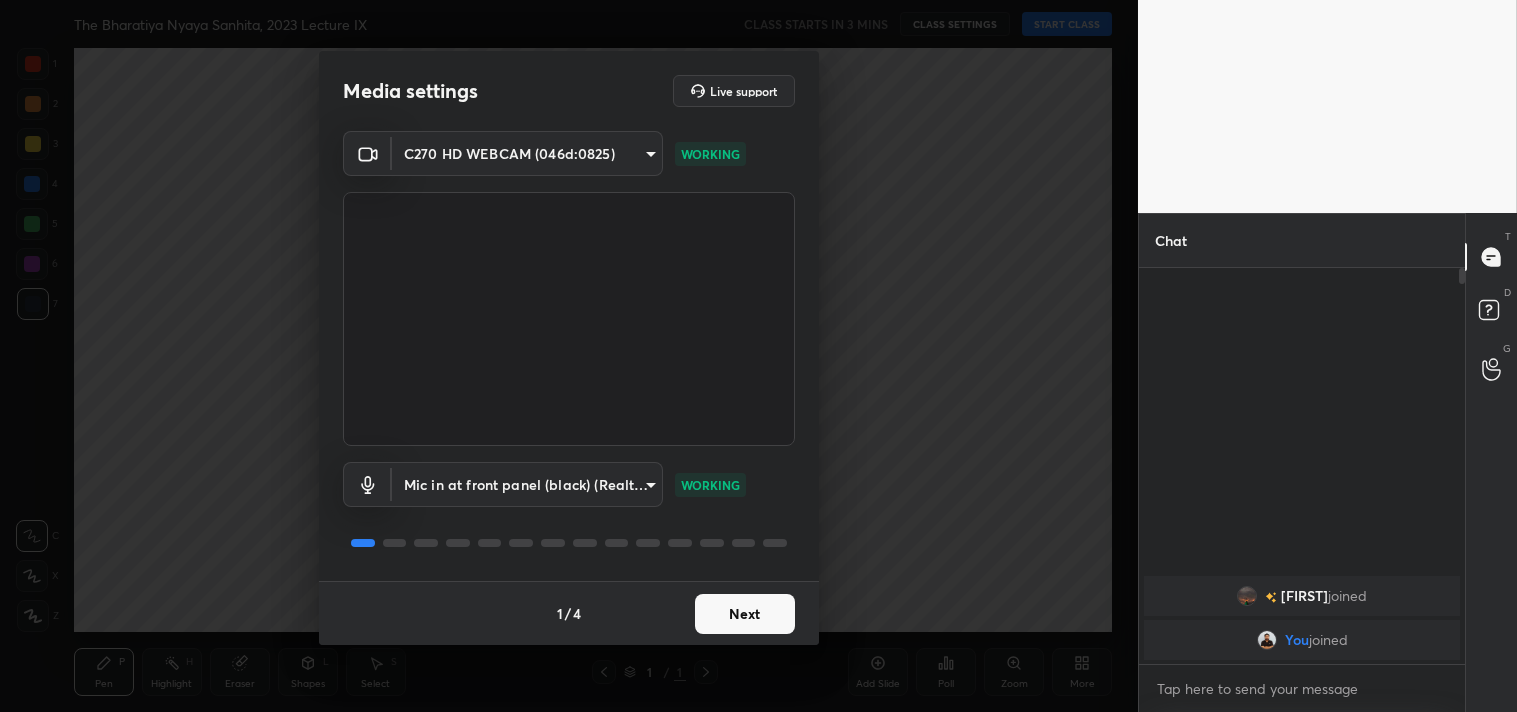 click on "Next" at bounding box center (745, 614) 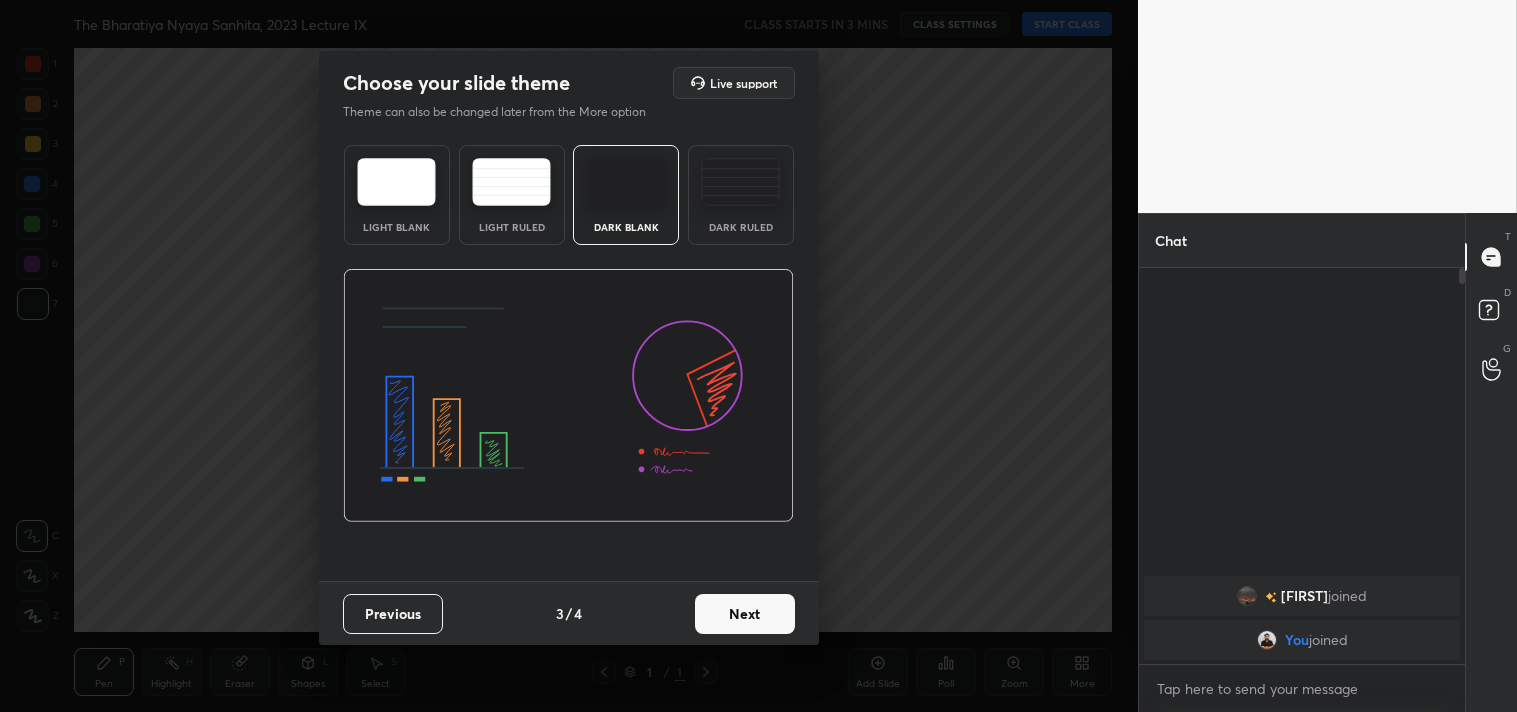 click on "Next" at bounding box center (745, 614) 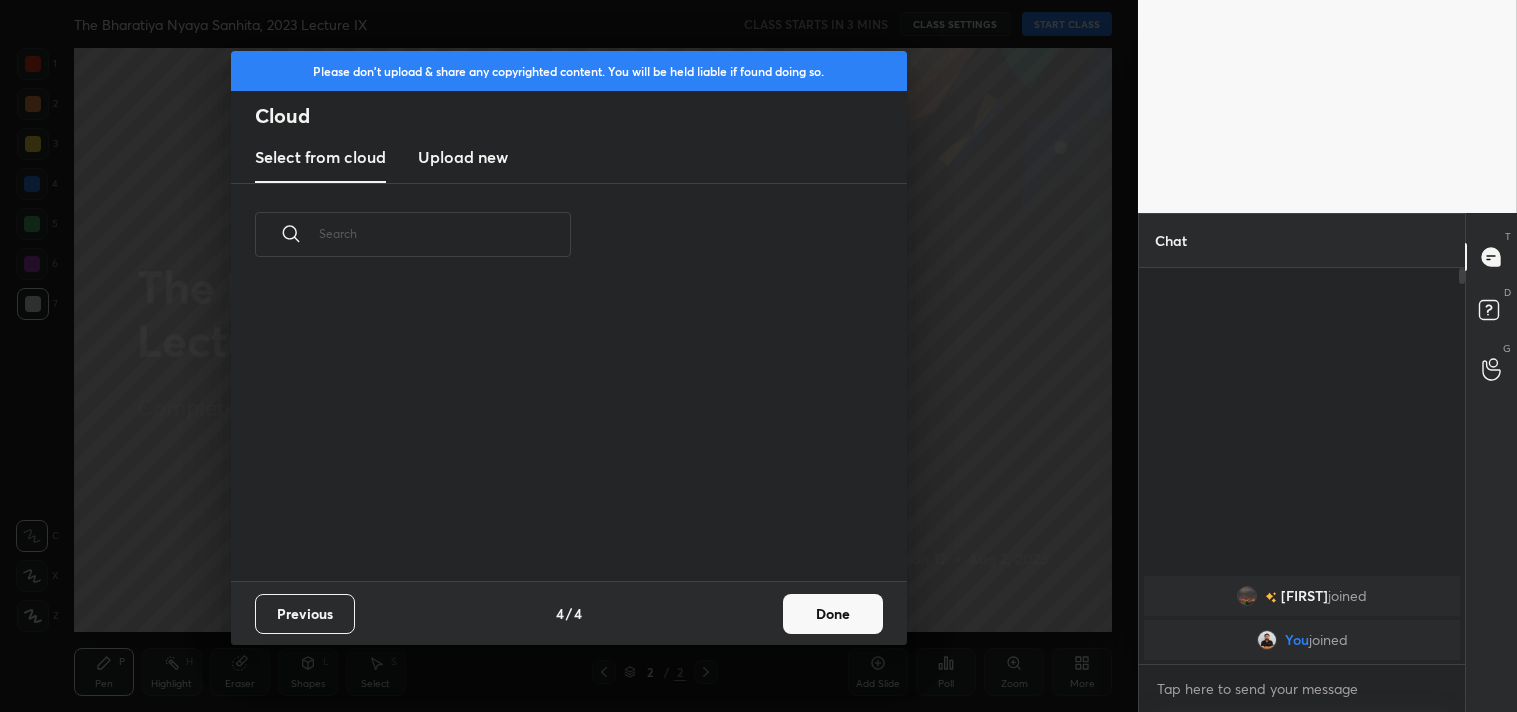 scroll, scrollTop: 6, scrollLeft: 11, axis: both 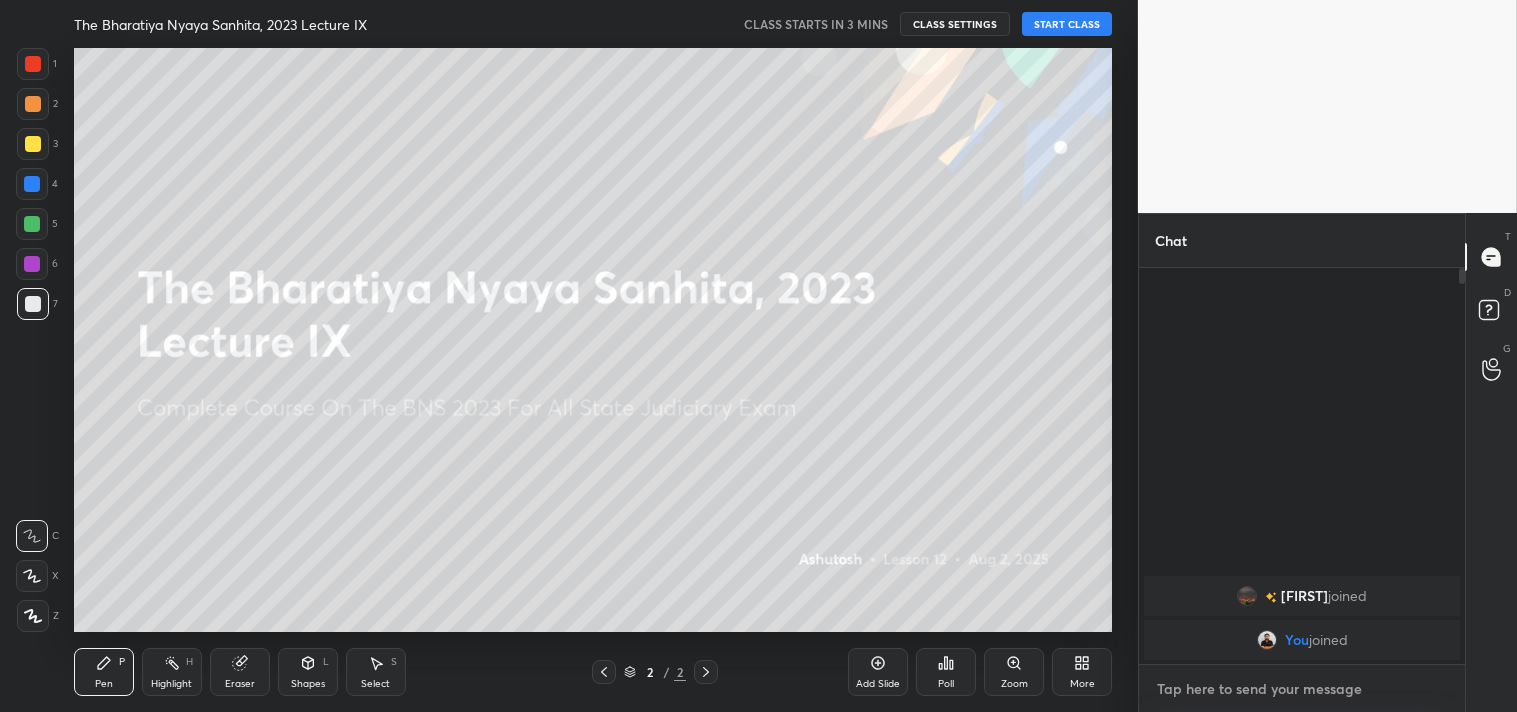 type on "x" 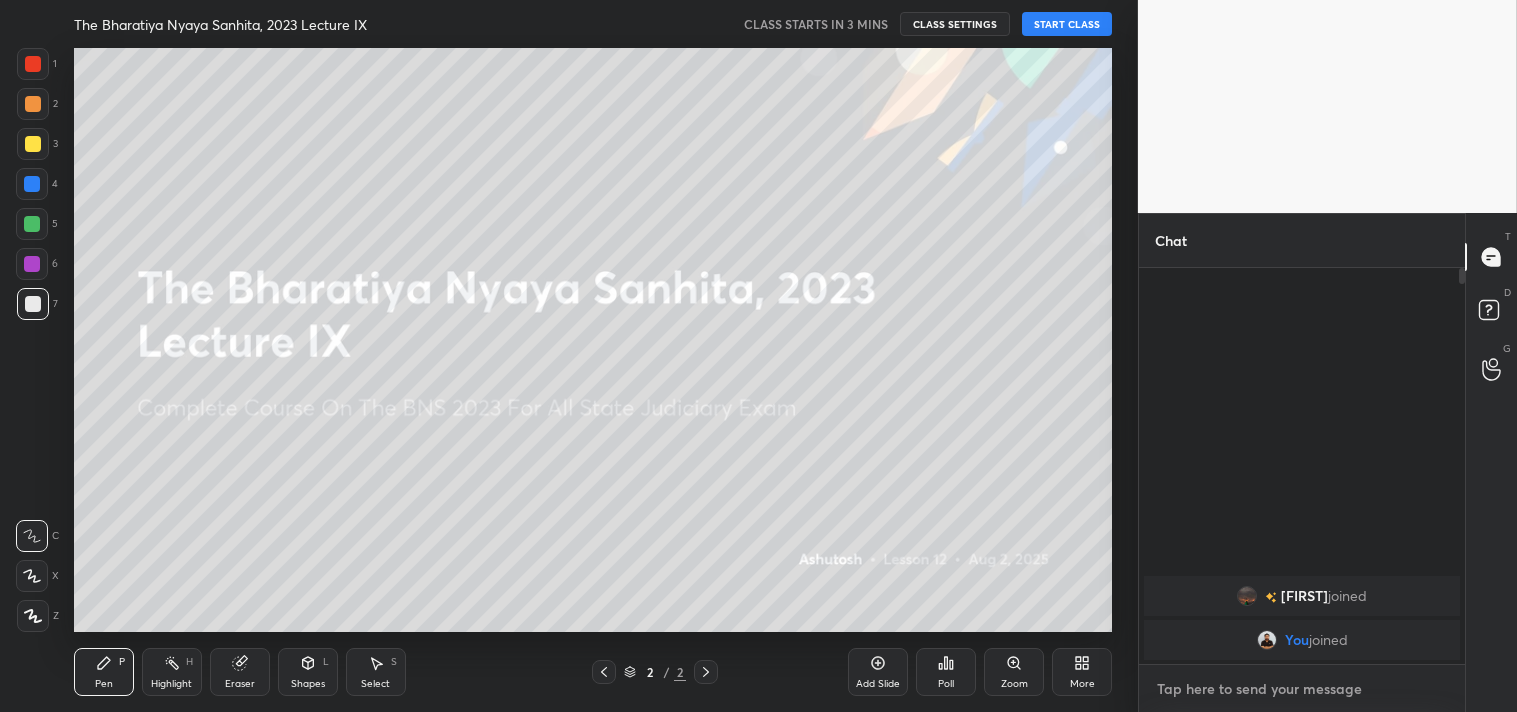 paste on "https://t.me/+xhcrPAg4YrE3ZTBl" 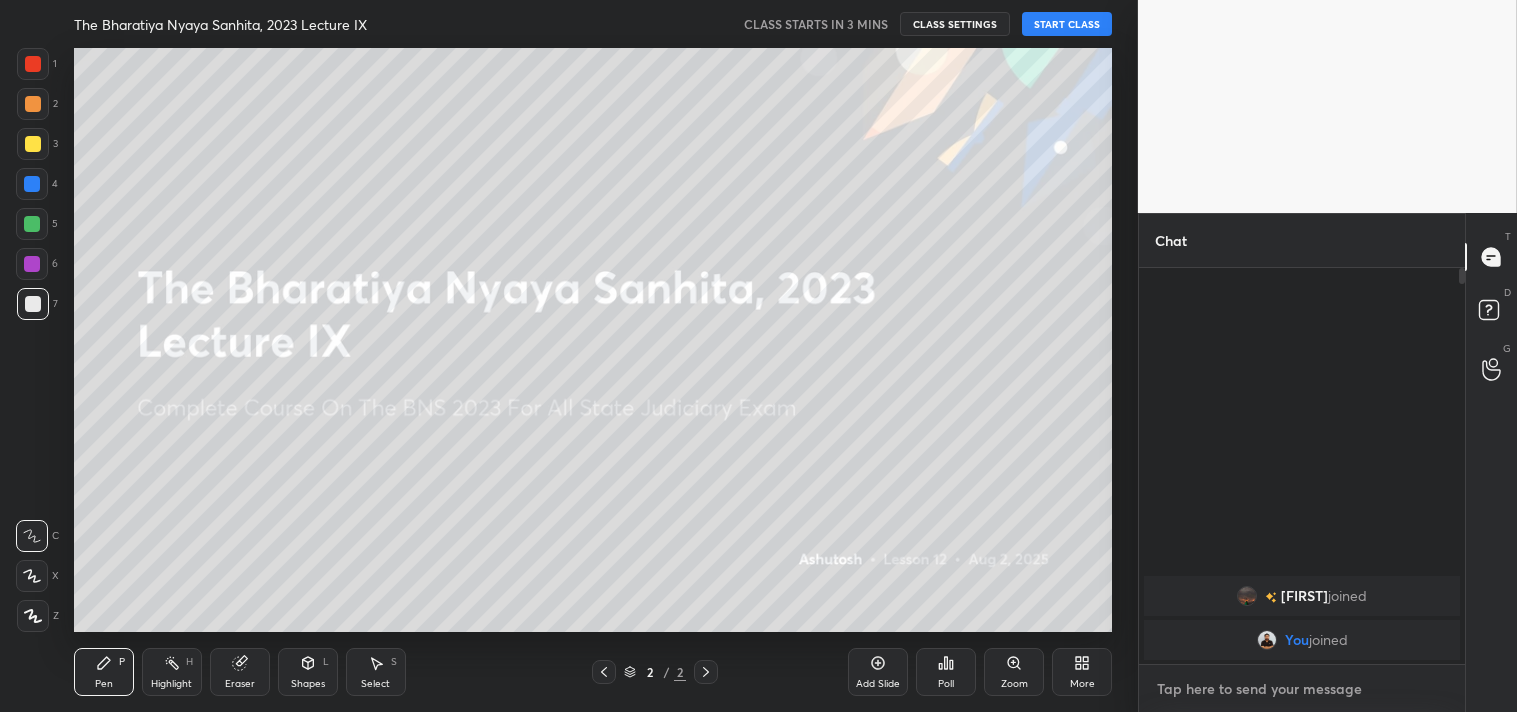 type on "https://t.me/+xhcrPAg4YrE3ZTBl" 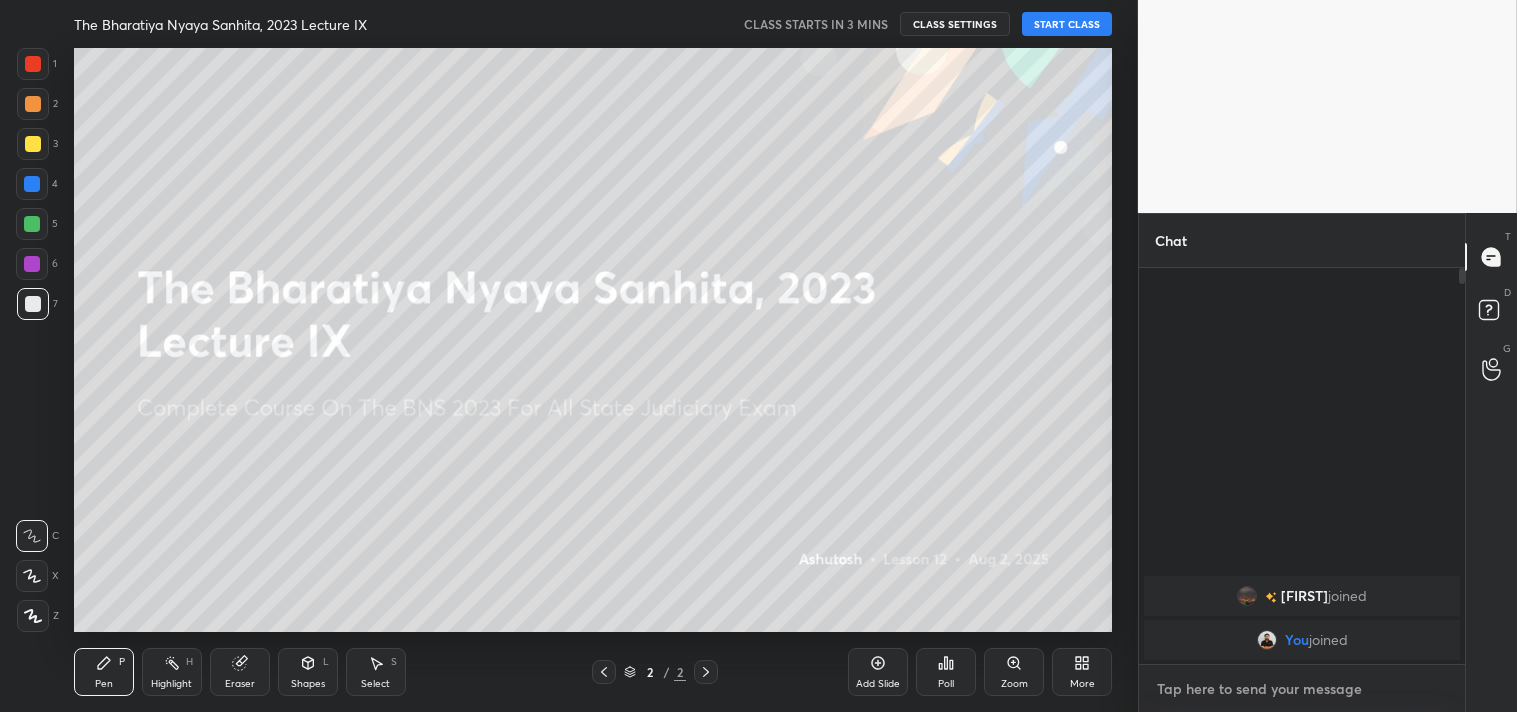 type on "x" 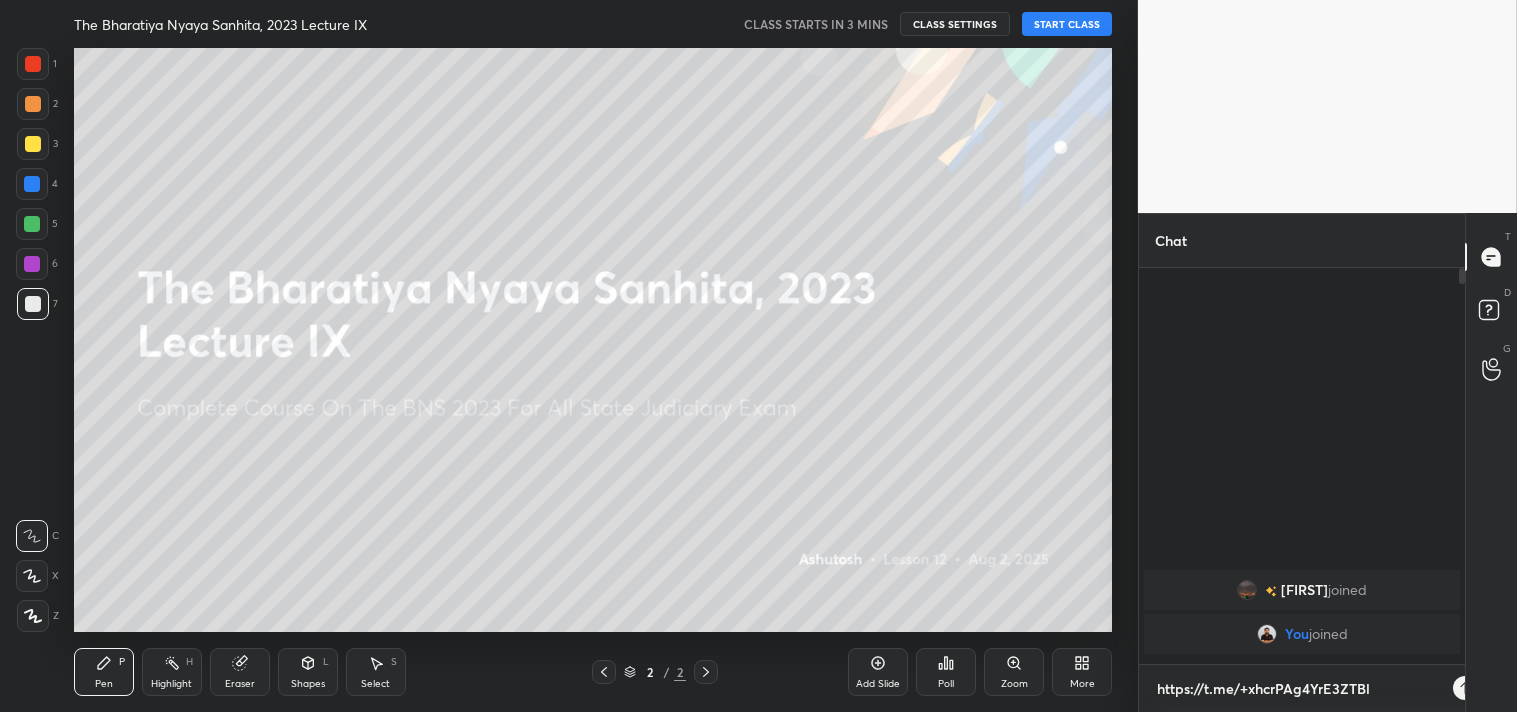scroll, scrollTop: 384, scrollLeft: 320, axis: both 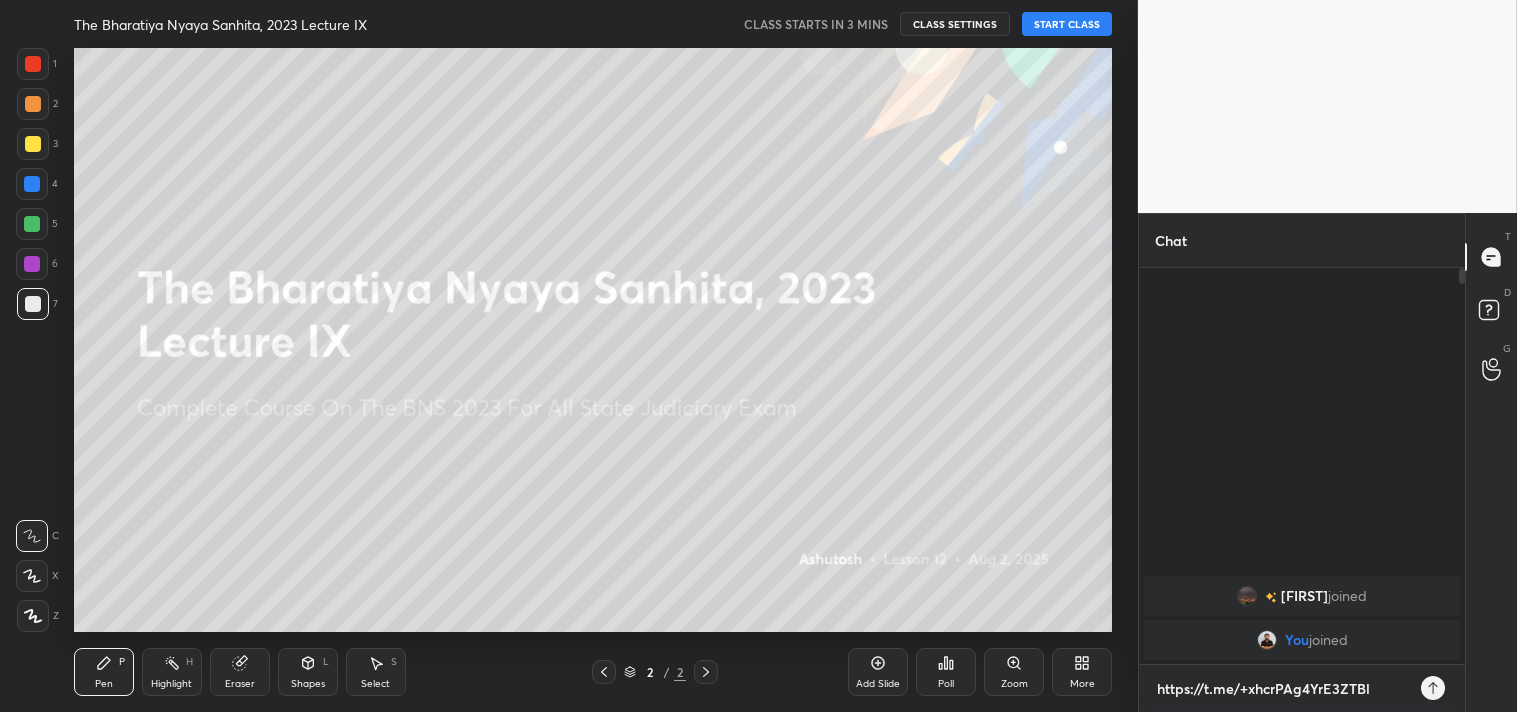 type on "https://t.me/+xhcrPAg4YrE3ZTBl" 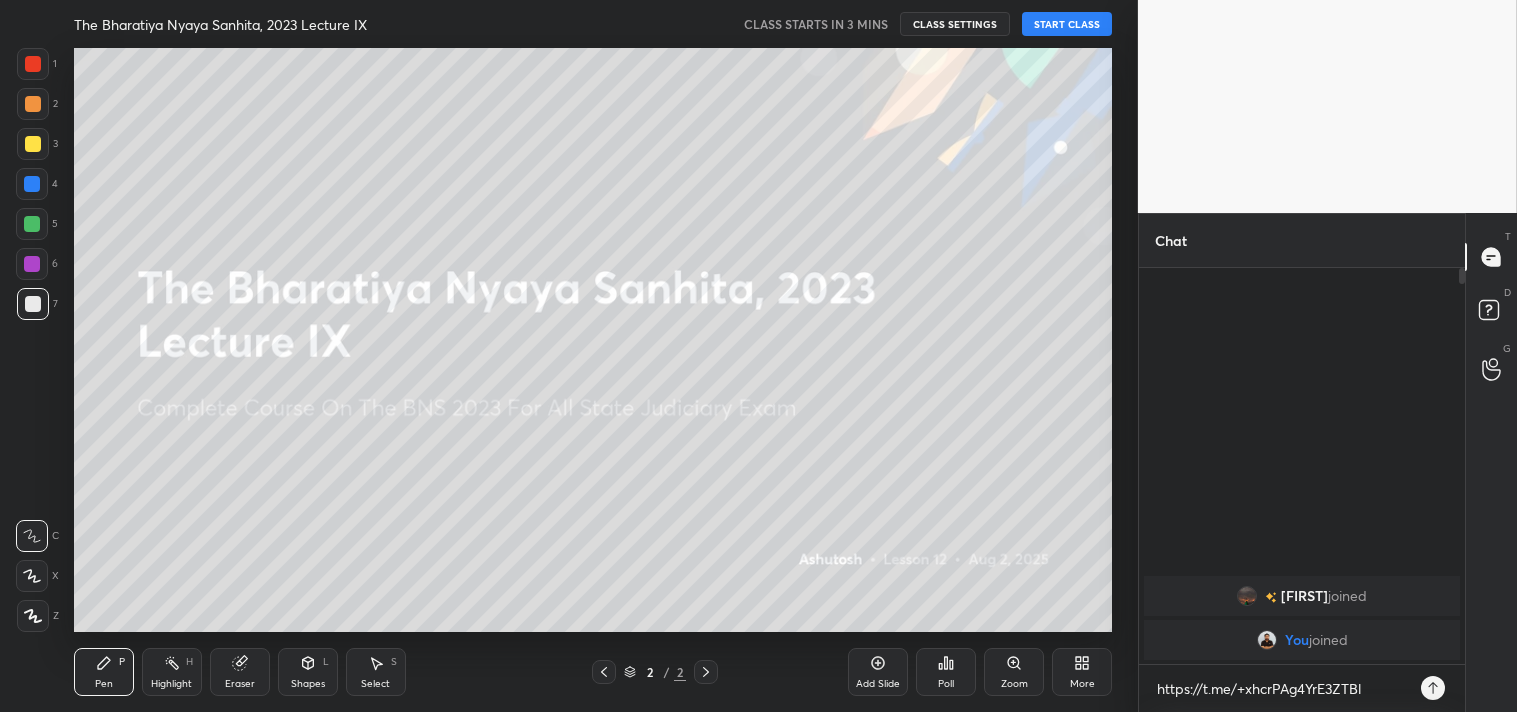 type on "x" 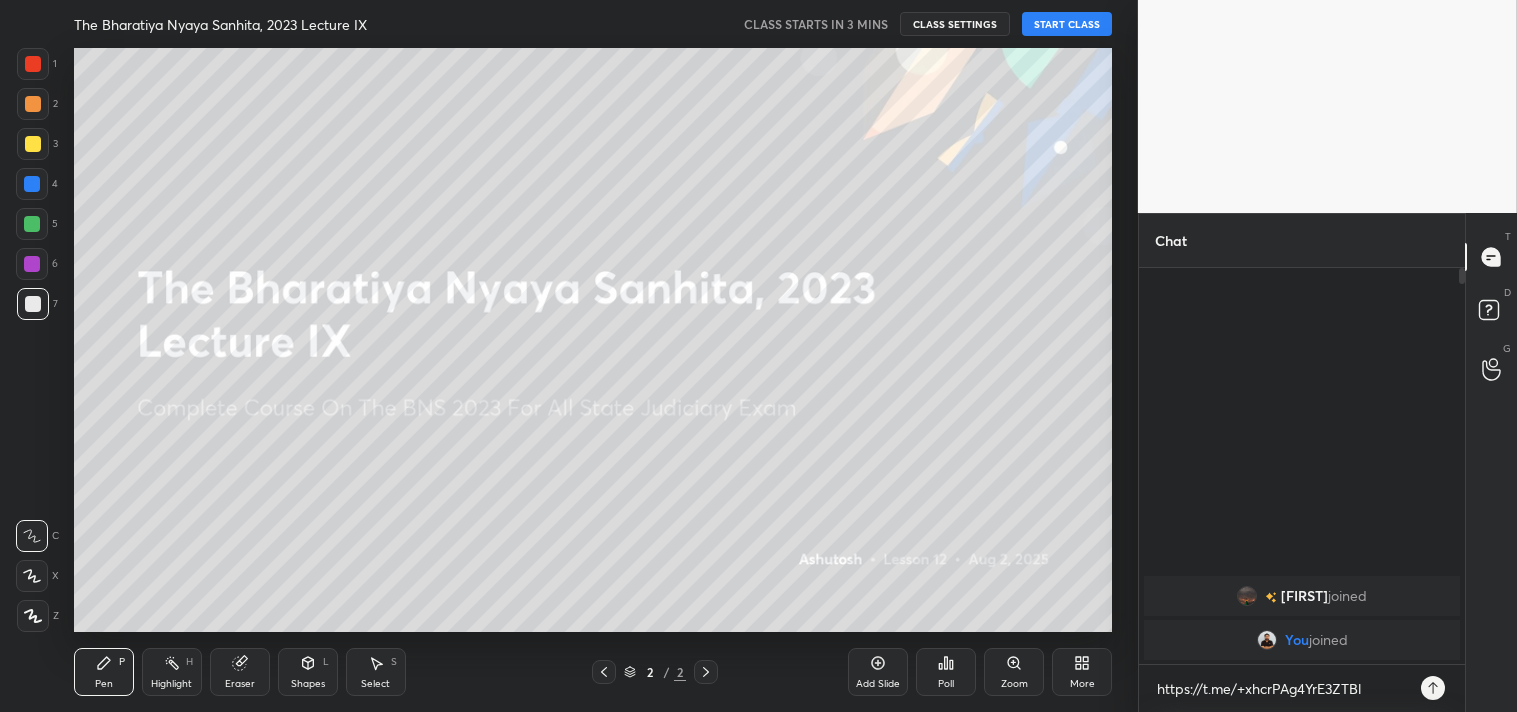 click at bounding box center [1433, 688] 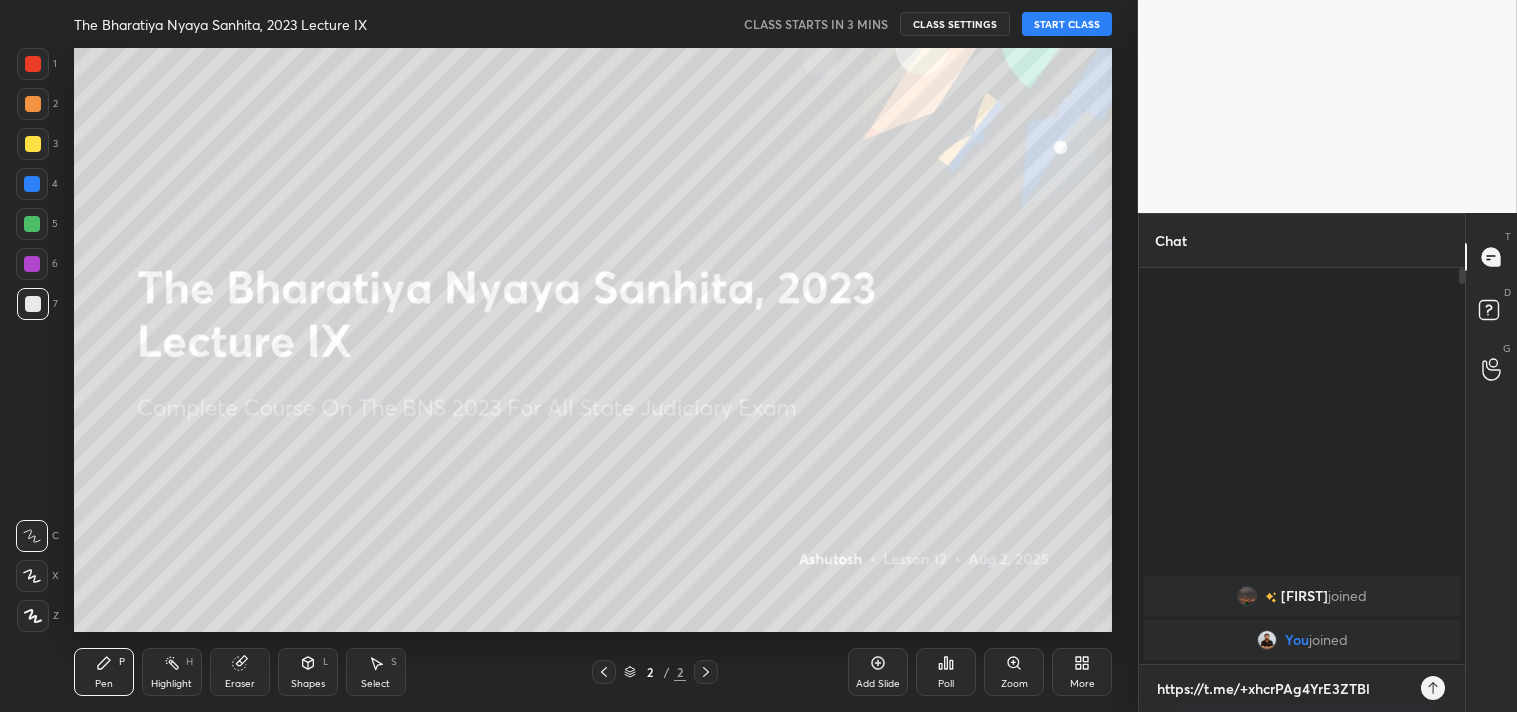 type 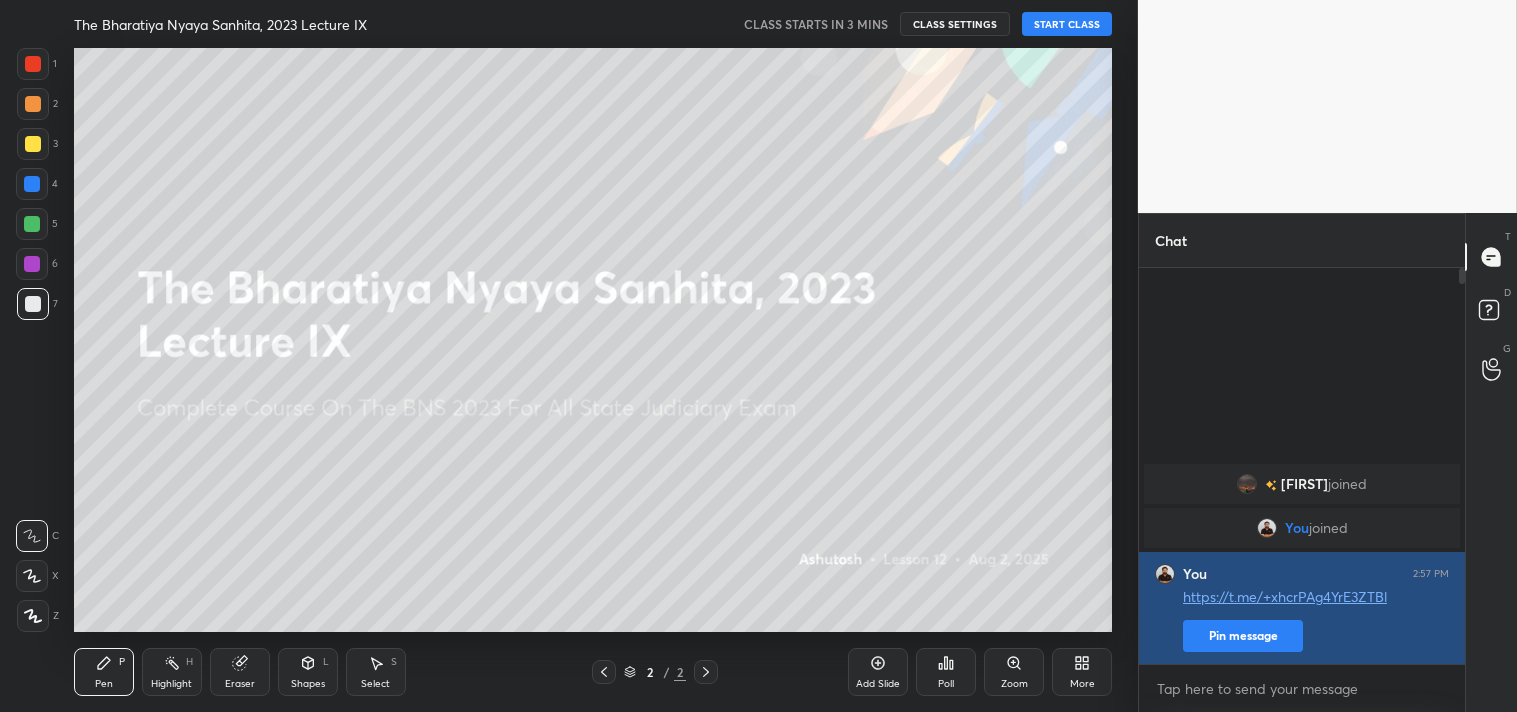 type on "x" 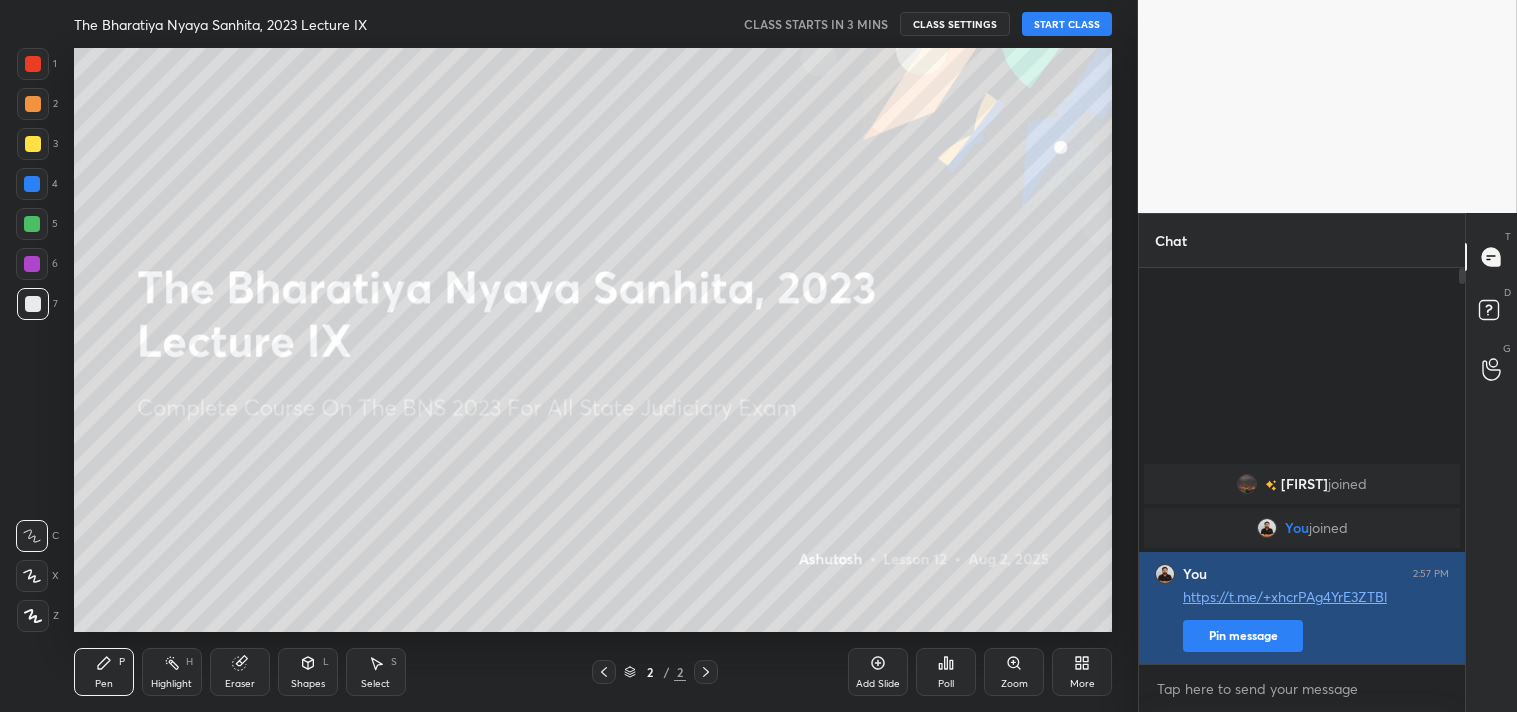 click on "Pin message" at bounding box center (1243, 636) 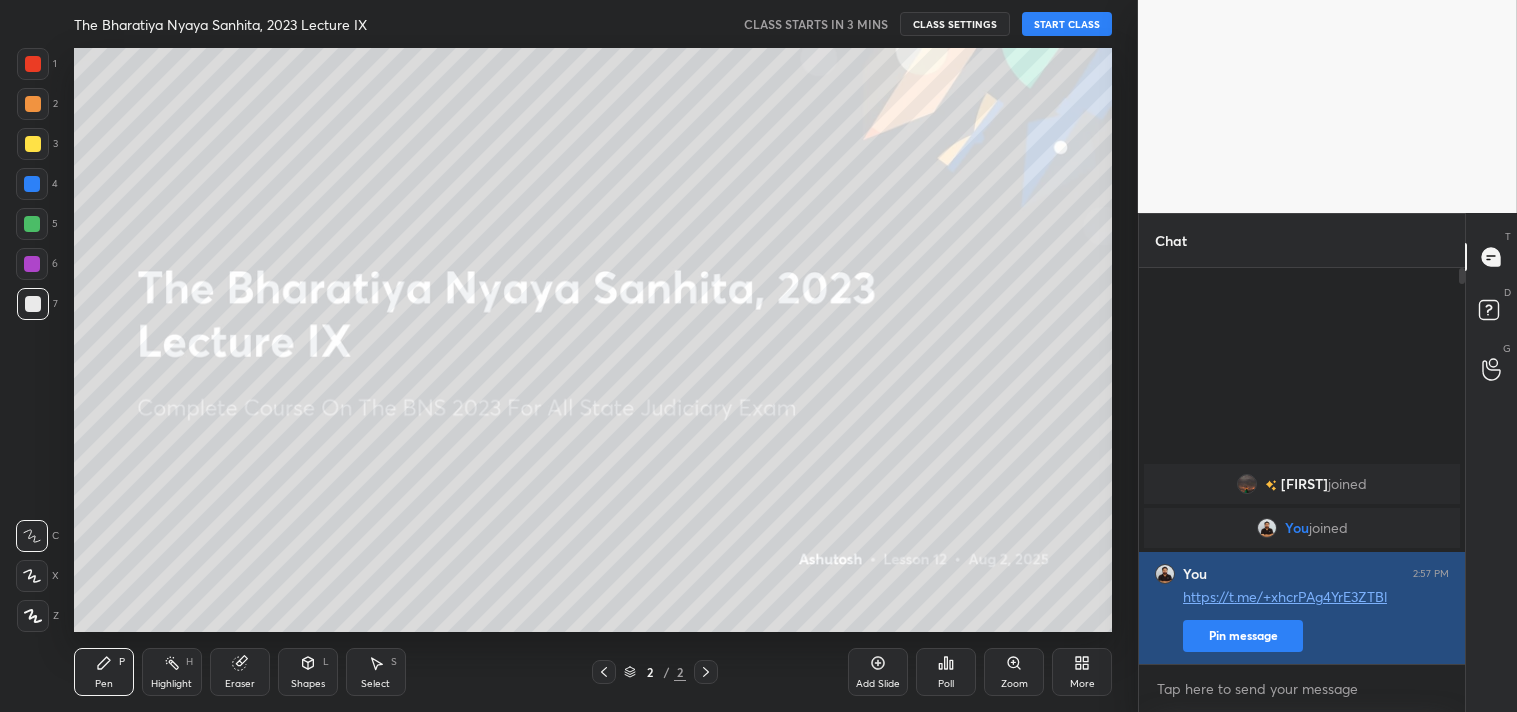 scroll, scrollTop: 350, scrollLeft: 320, axis: both 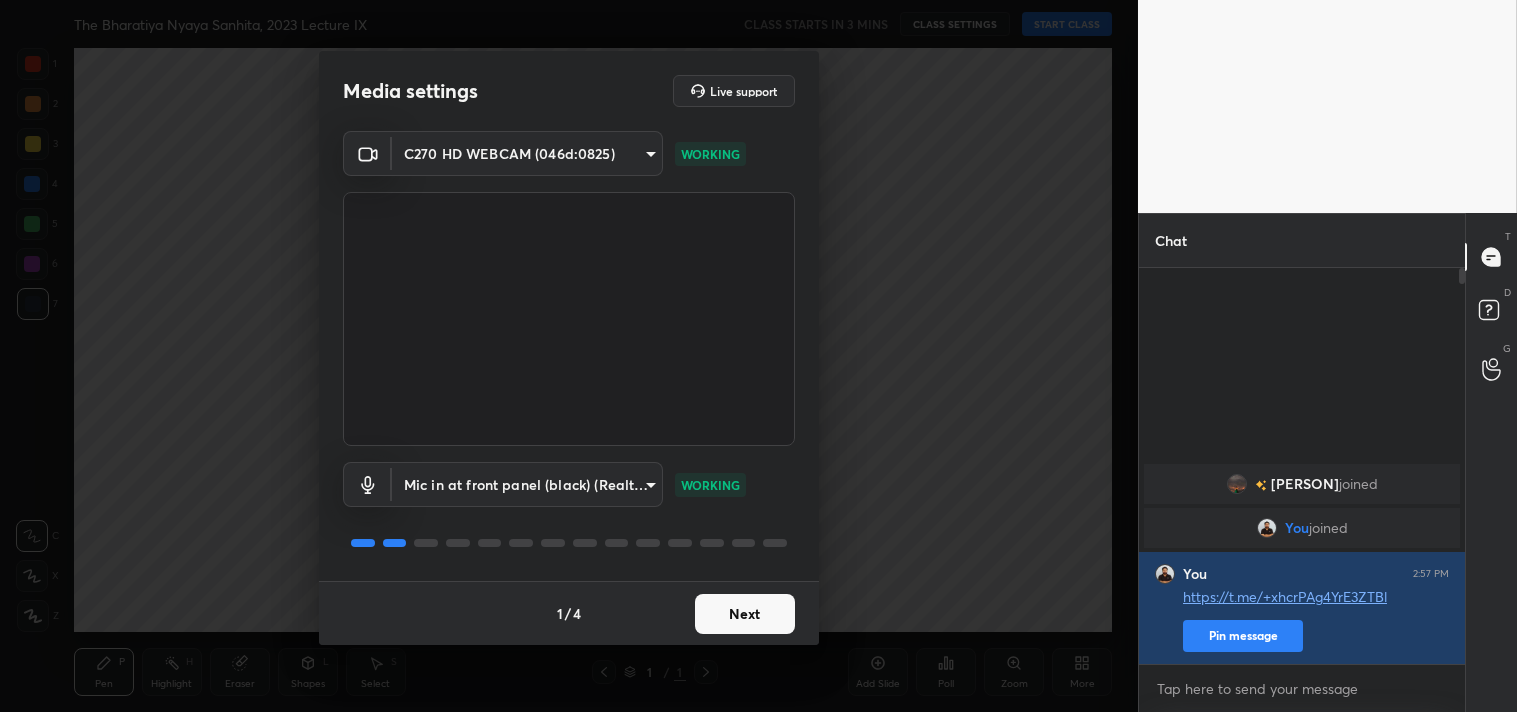 click on "Next" at bounding box center [745, 614] 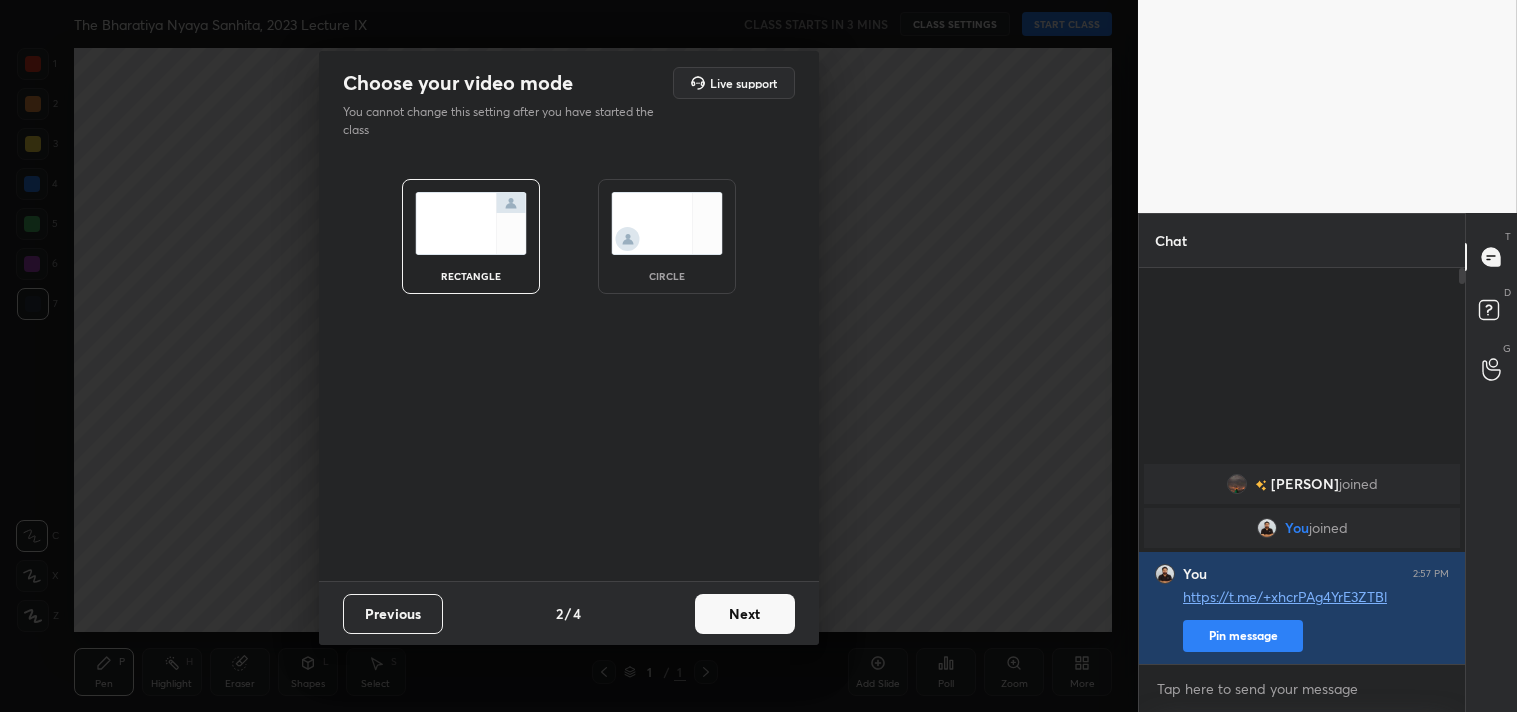 click on "Next" at bounding box center (745, 614) 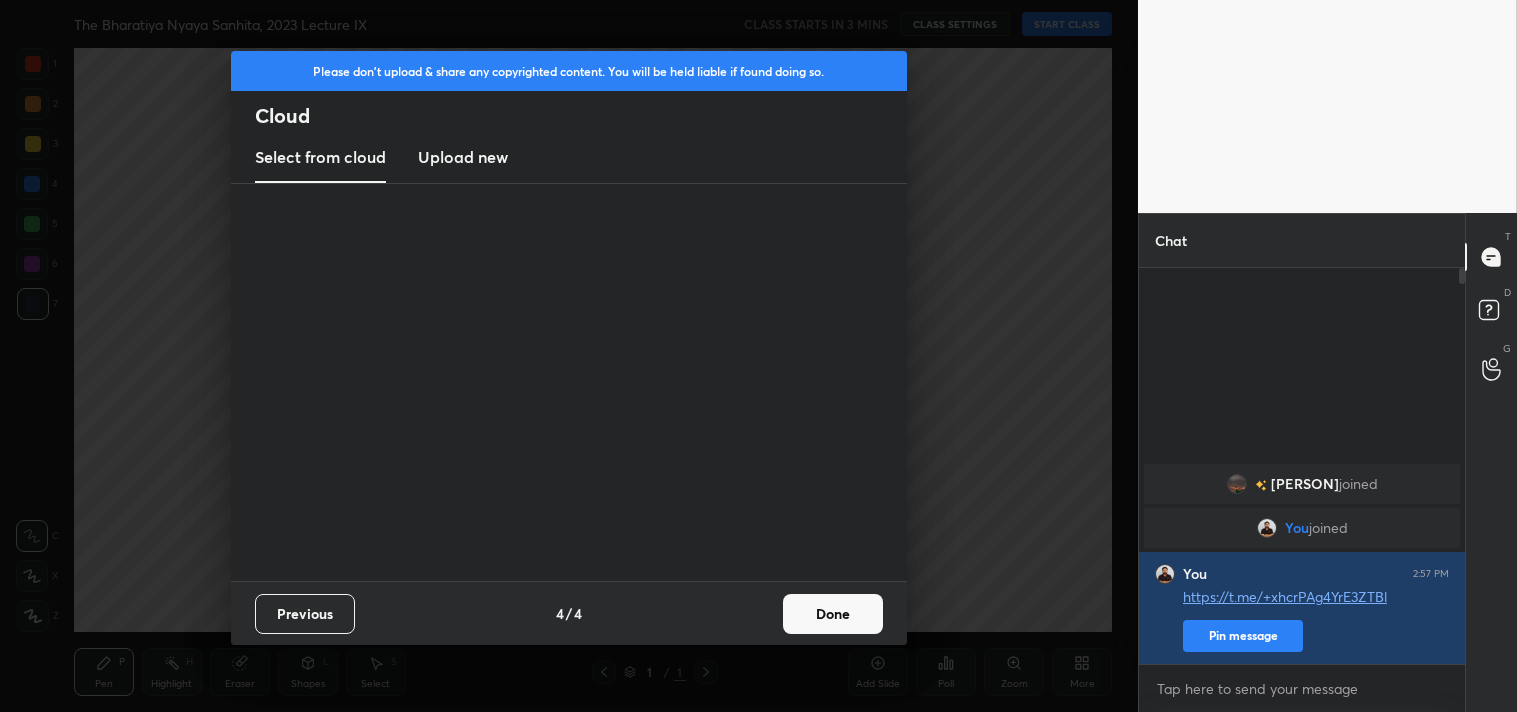 click on "Previous 4 / 4 Done" at bounding box center [569, 613] 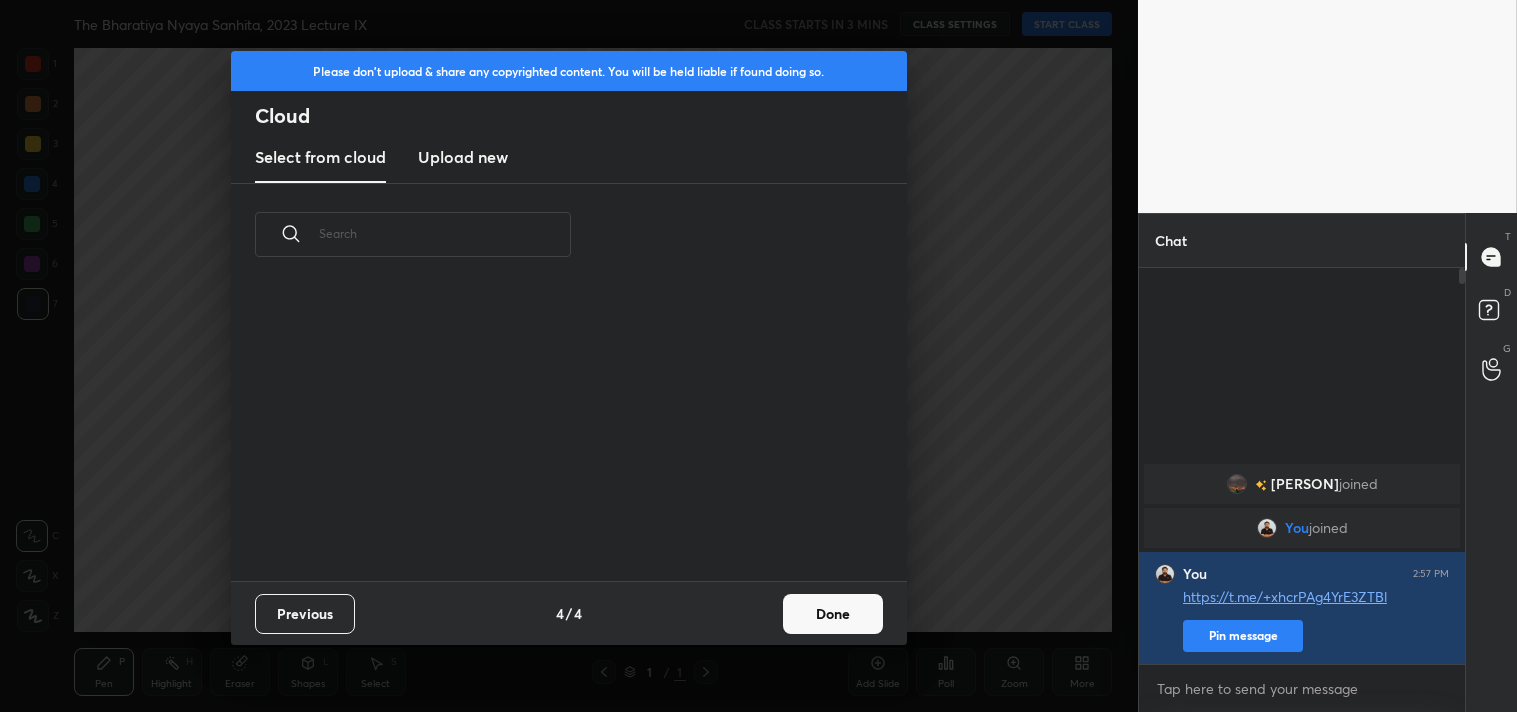 scroll, scrollTop: 6, scrollLeft: 11, axis: both 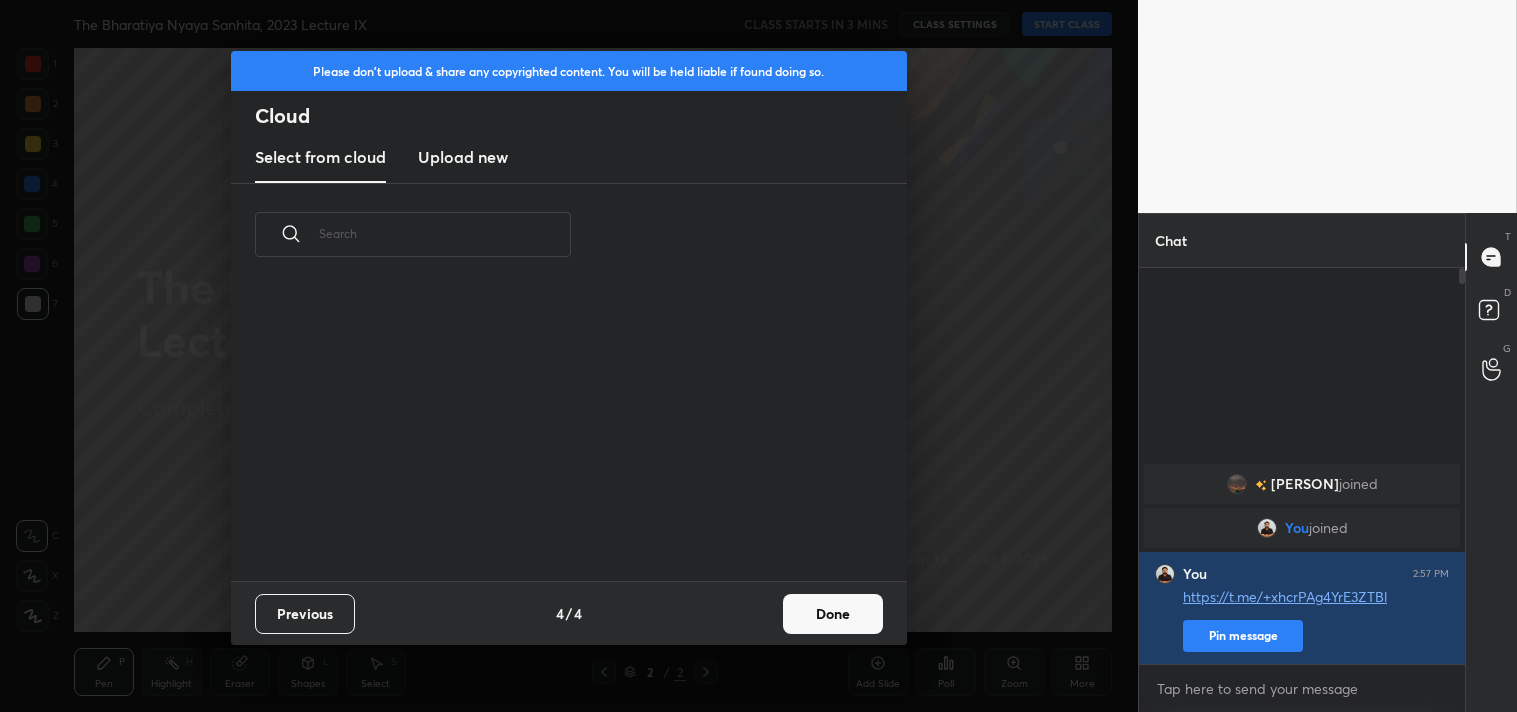 click on "Done" at bounding box center [833, 614] 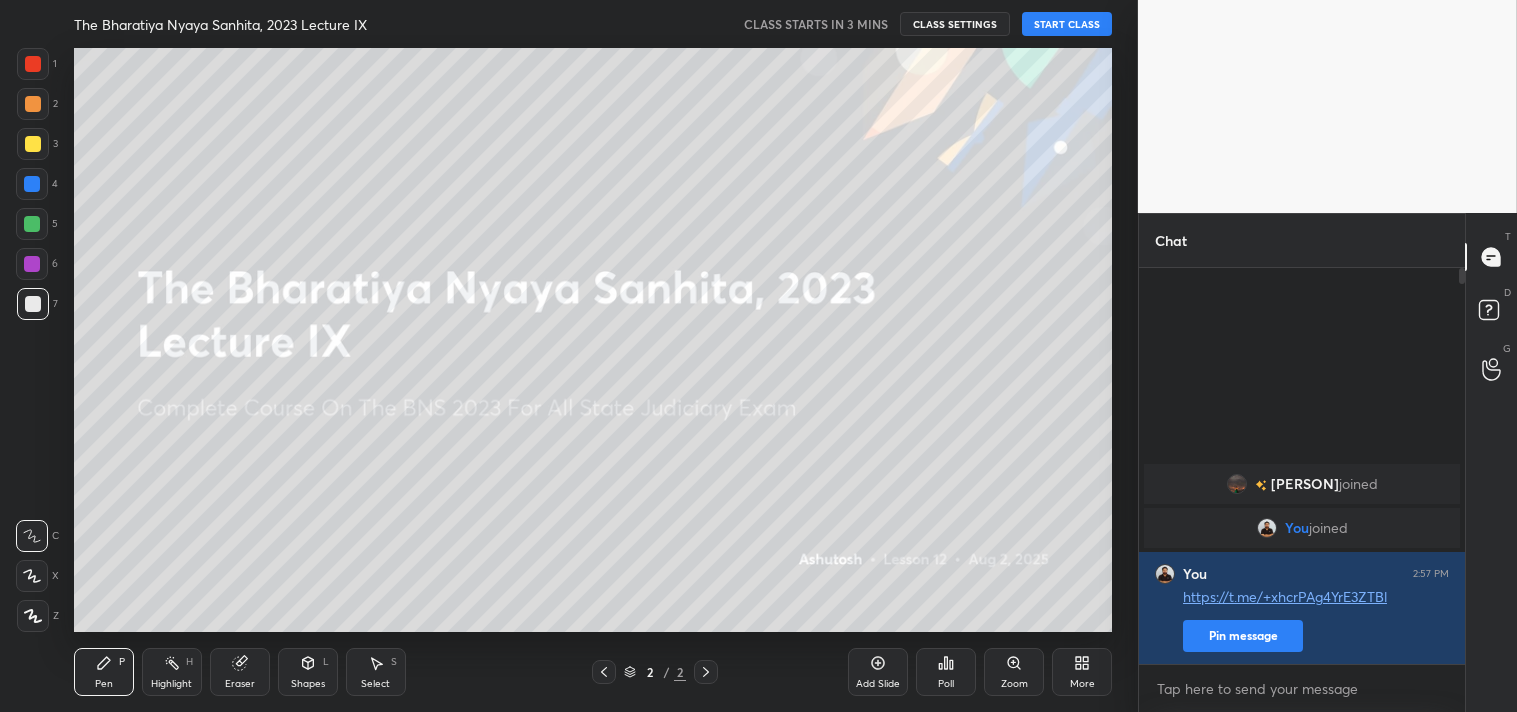 drag, startPoint x: 232, startPoint y: 674, endPoint x: 222, endPoint y: 664, distance: 14.142136 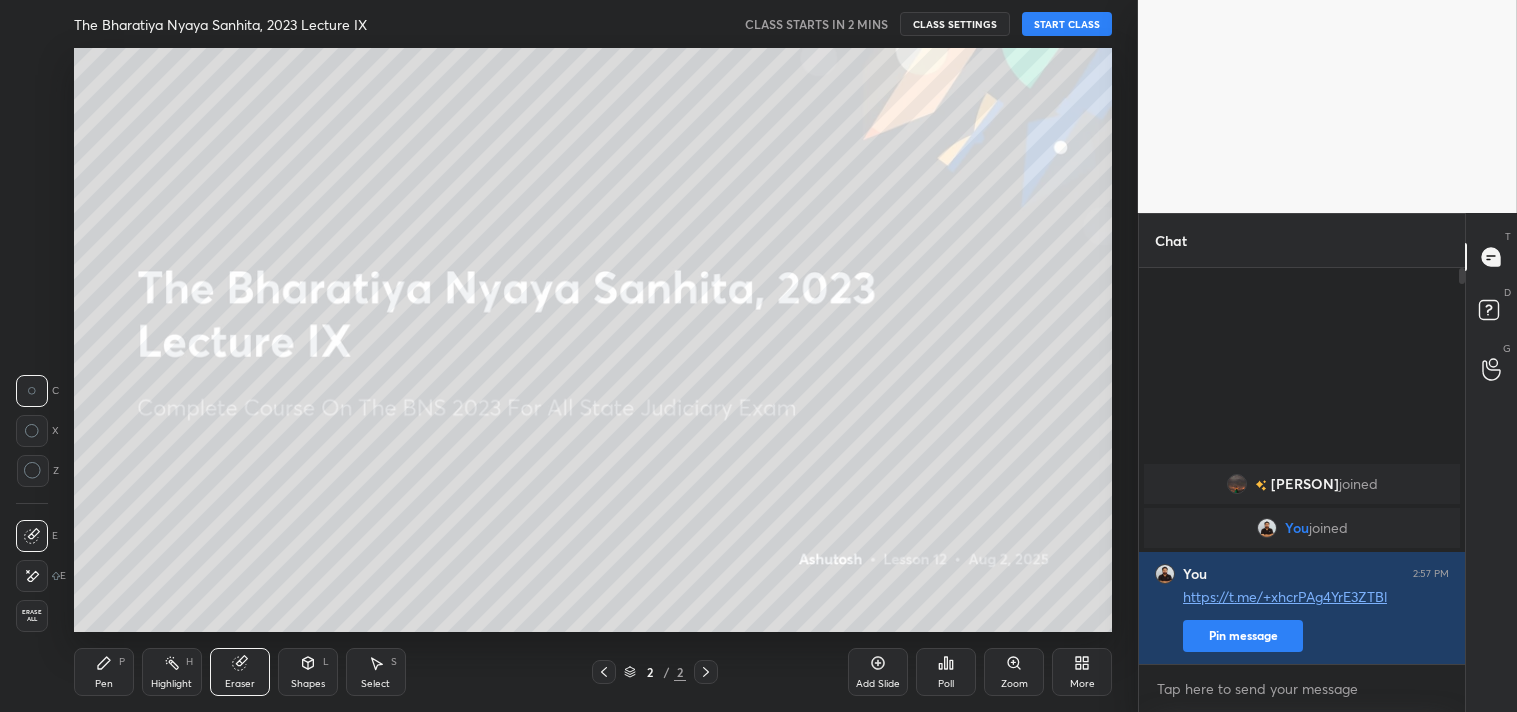 click on "Erase all" at bounding box center (32, 616) 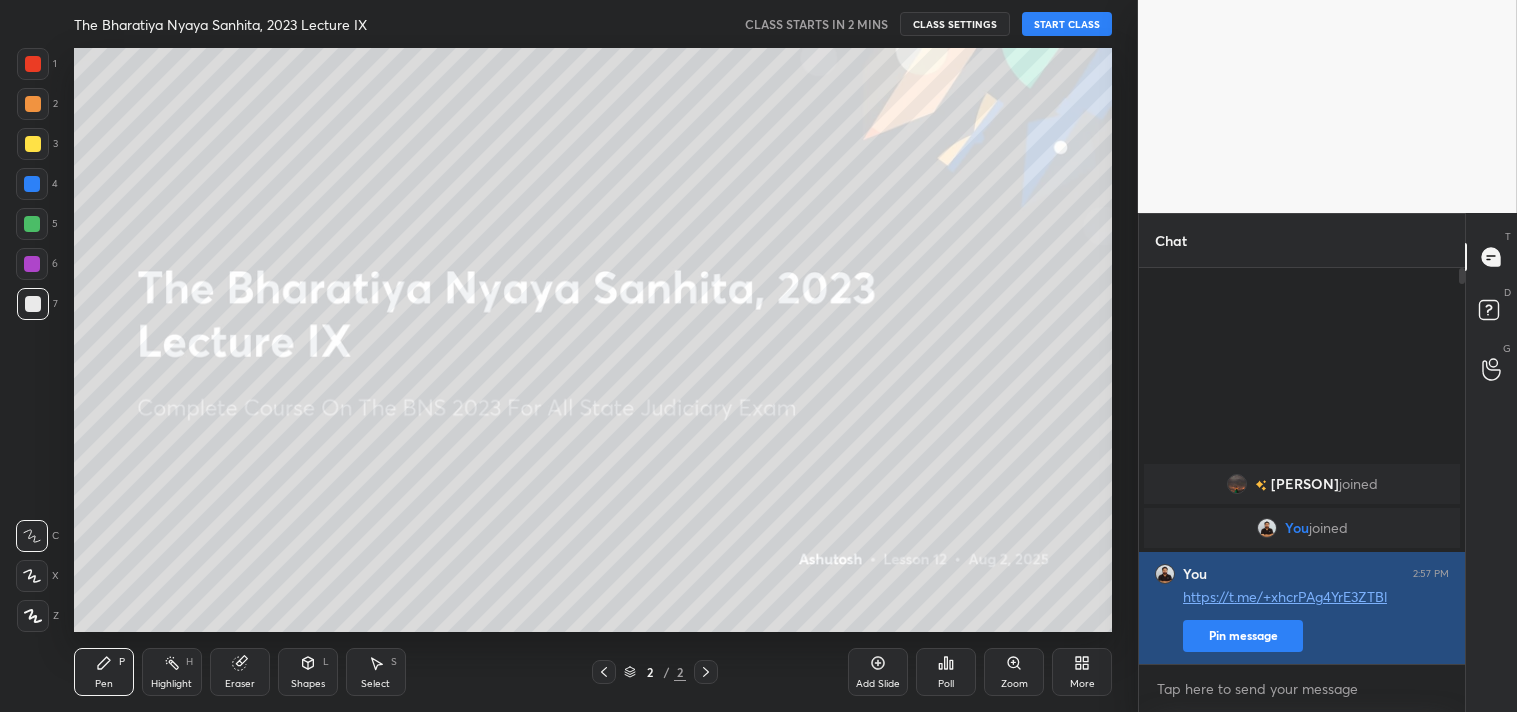 click on "Pin message" at bounding box center (1243, 636) 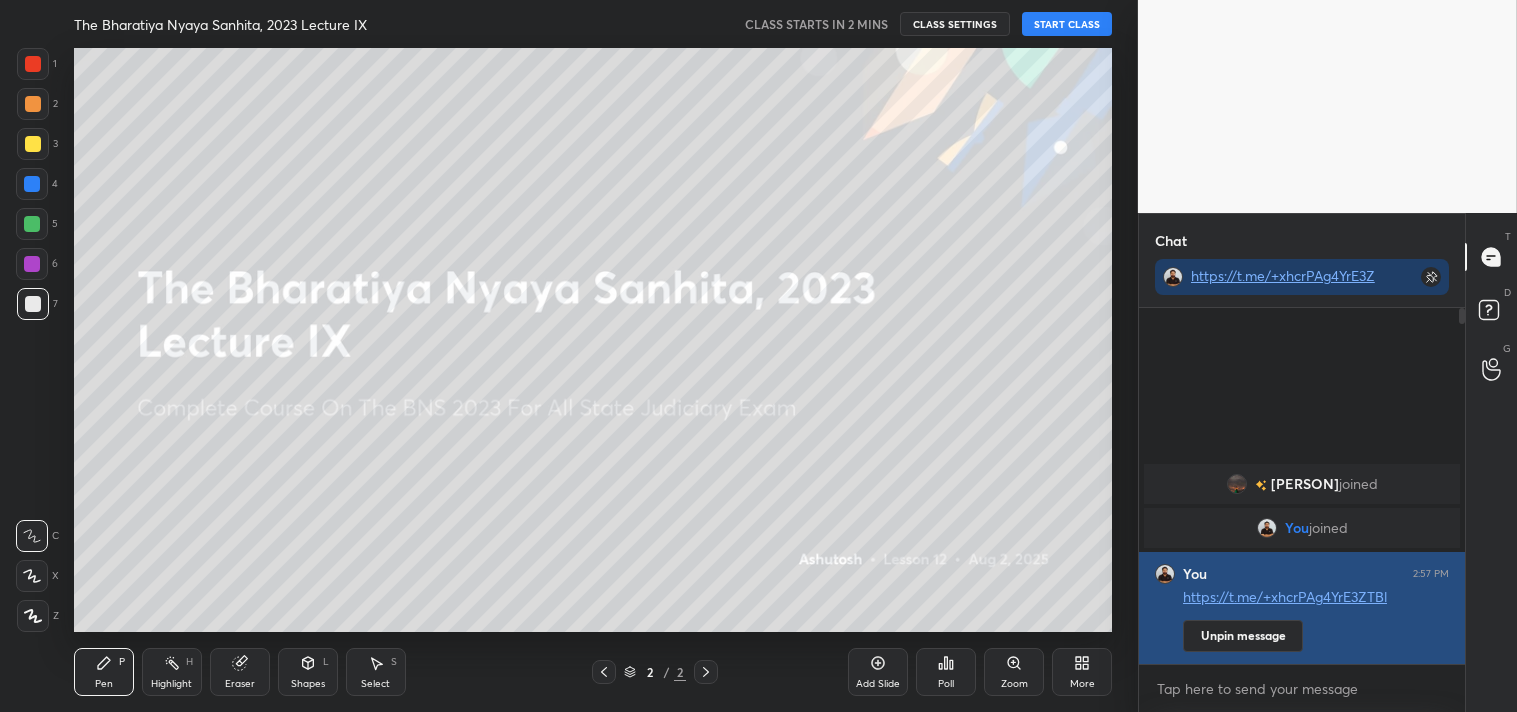 scroll, scrollTop: 350, scrollLeft: 320, axis: both 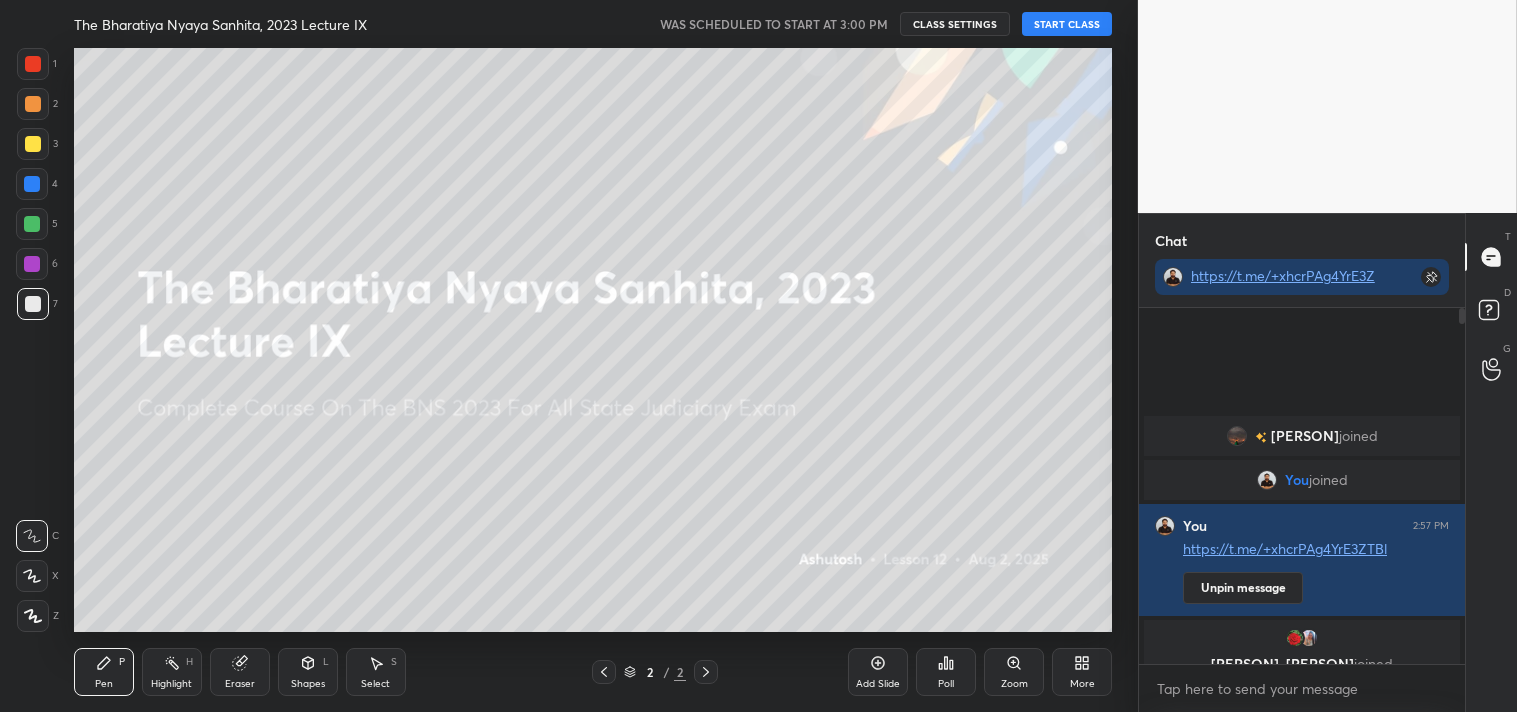 click on "START CLASS" at bounding box center (1067, 24) 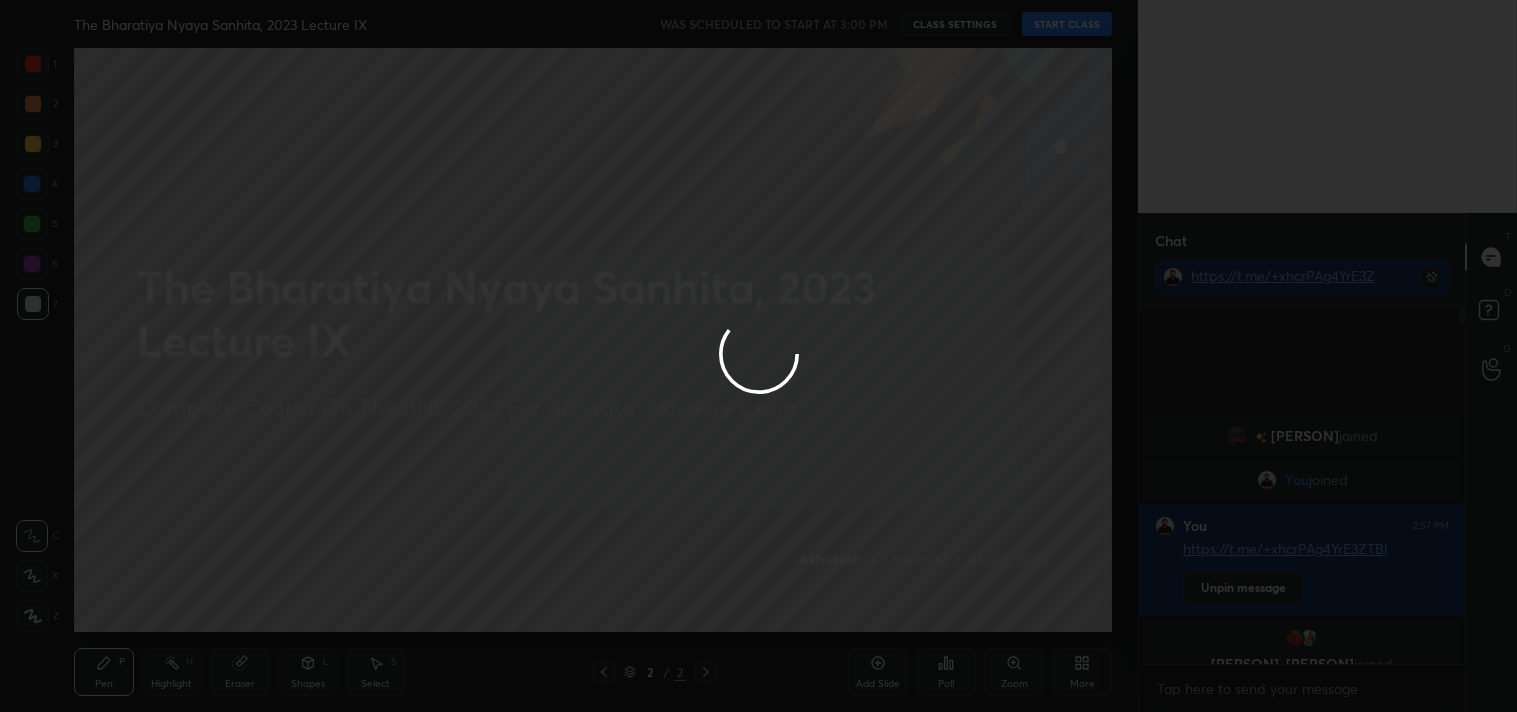 type on "x" 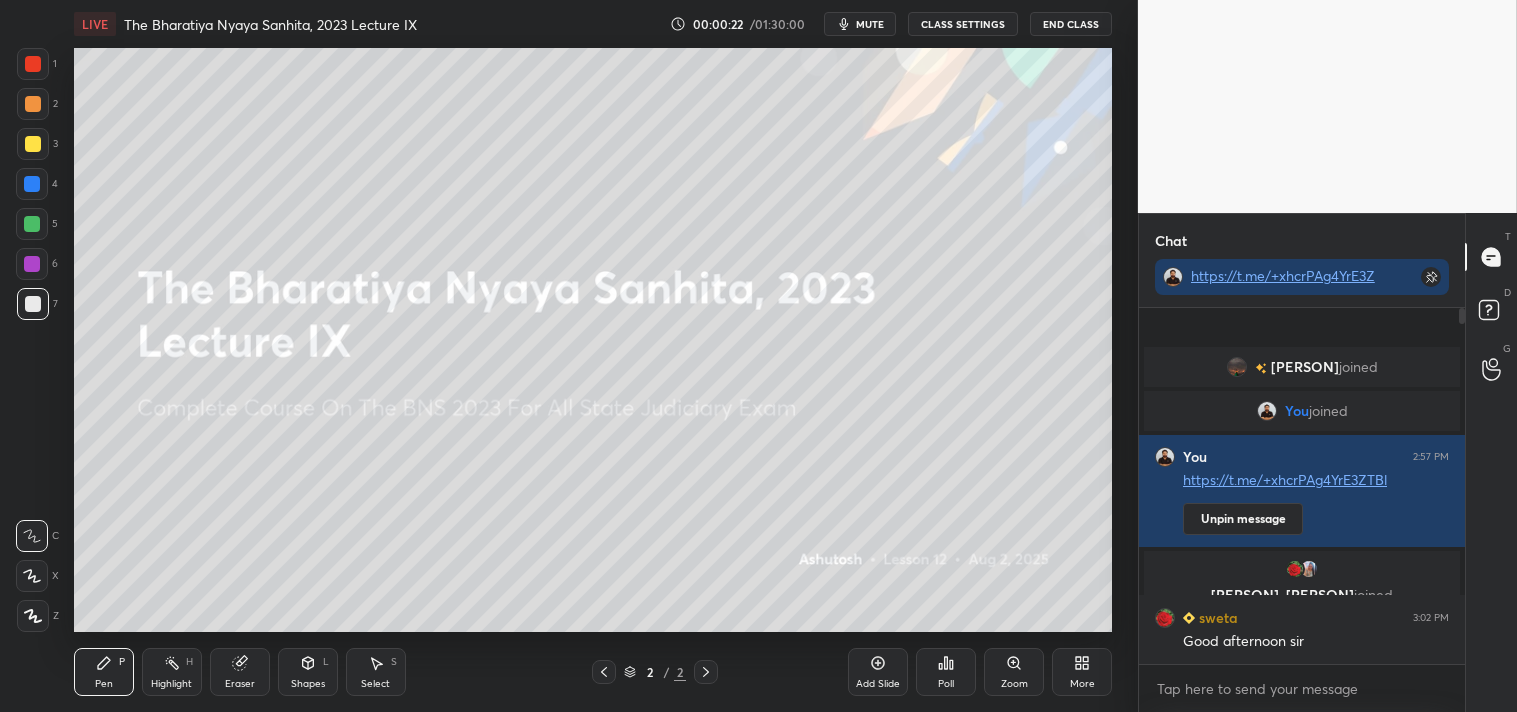 click on "Add Slide" at bounding box center (878, 672) 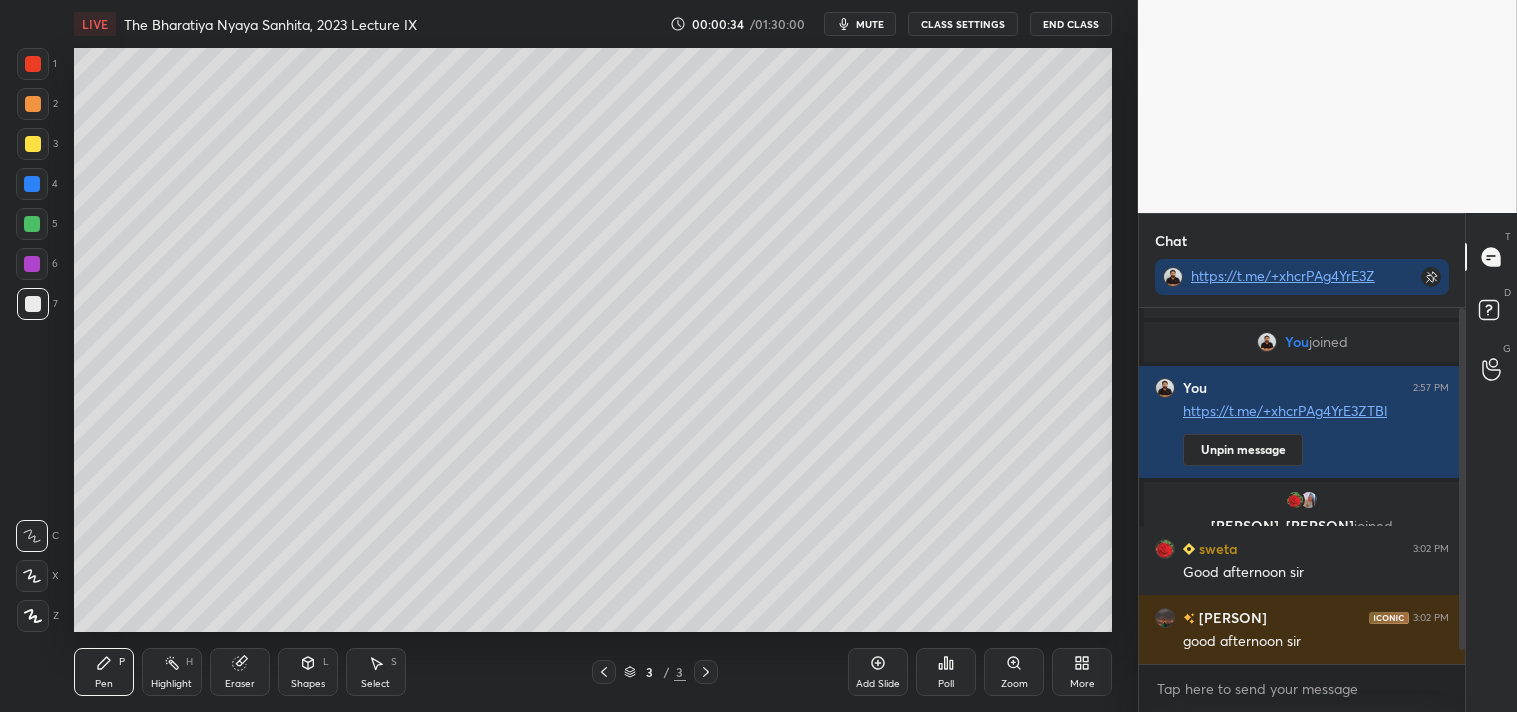 drag, startPoint x: 1464, startPoint y: 646, endPoint x: 1465, endPoint y: 661, distance: 15.033297 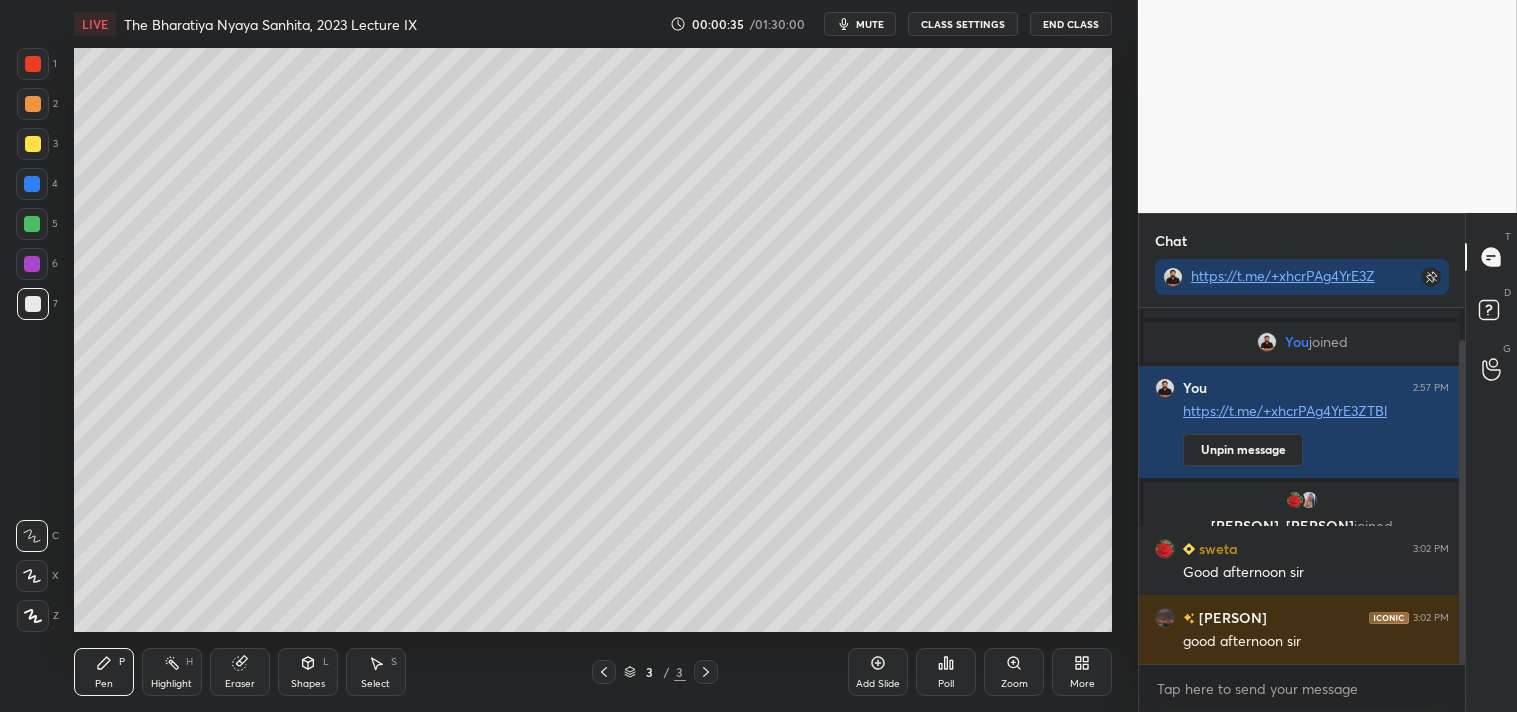 scroll, scrollTop: 105, scrollLeft: 0, axis: vertical 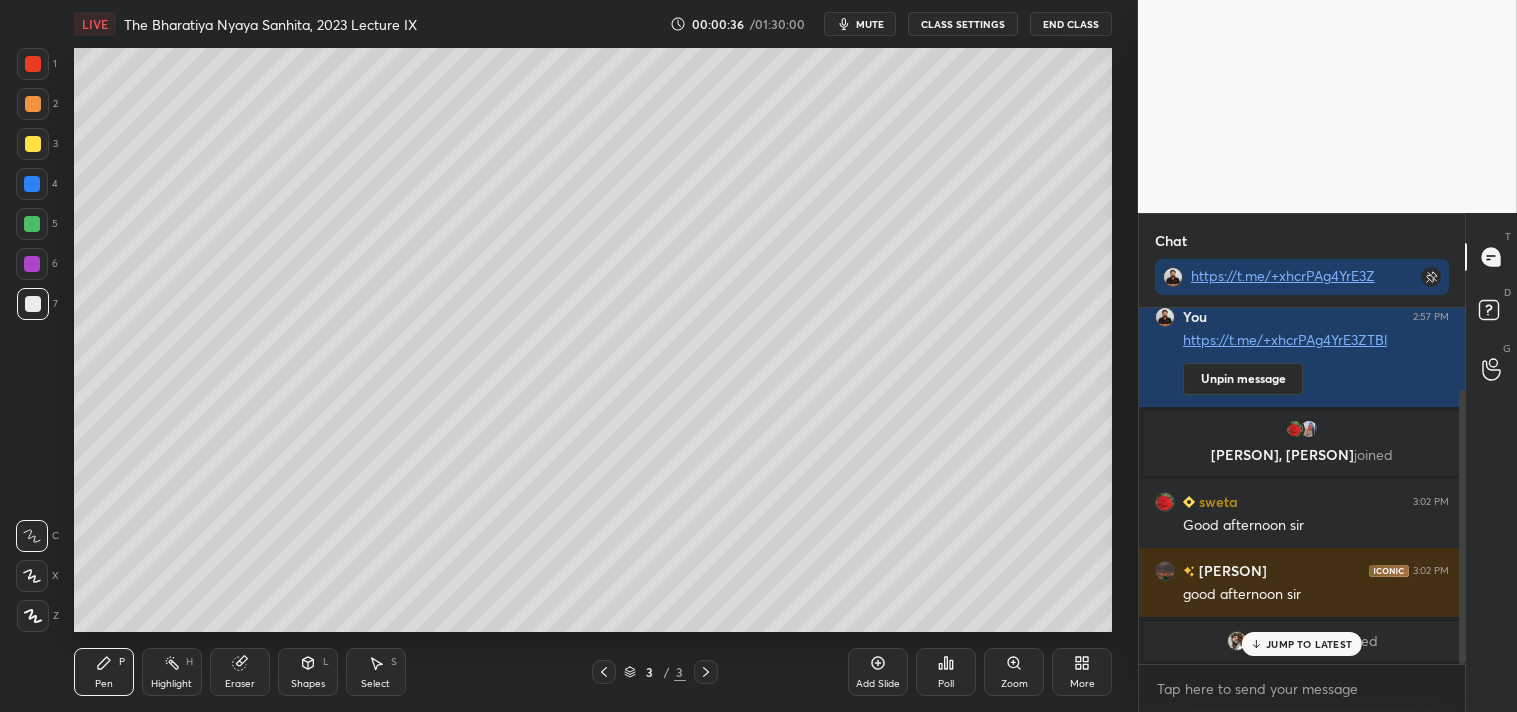 click on "JUMP TO LATEST" at bounding box center (1309, 644) 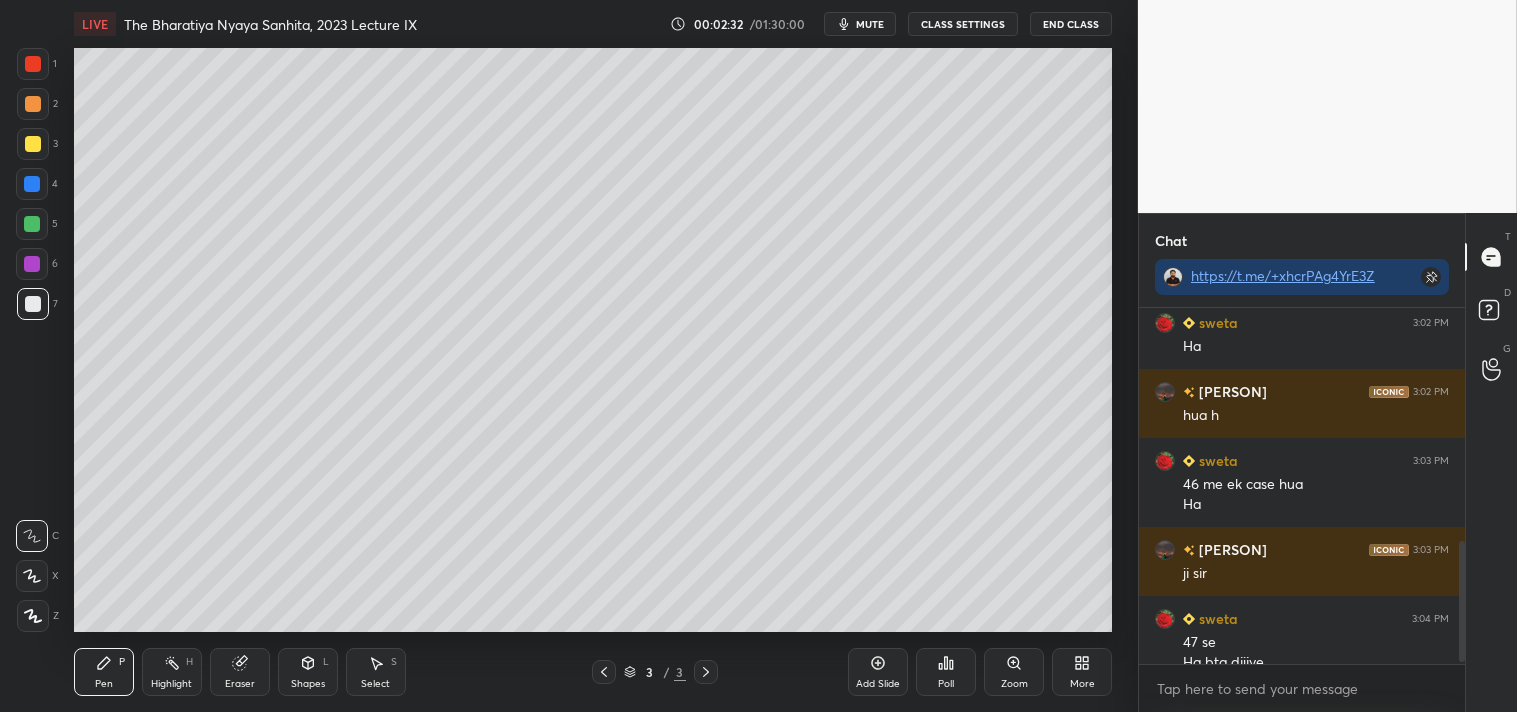 scroll, scrollTop: 697, scrollLeft: 0, axis: vertical 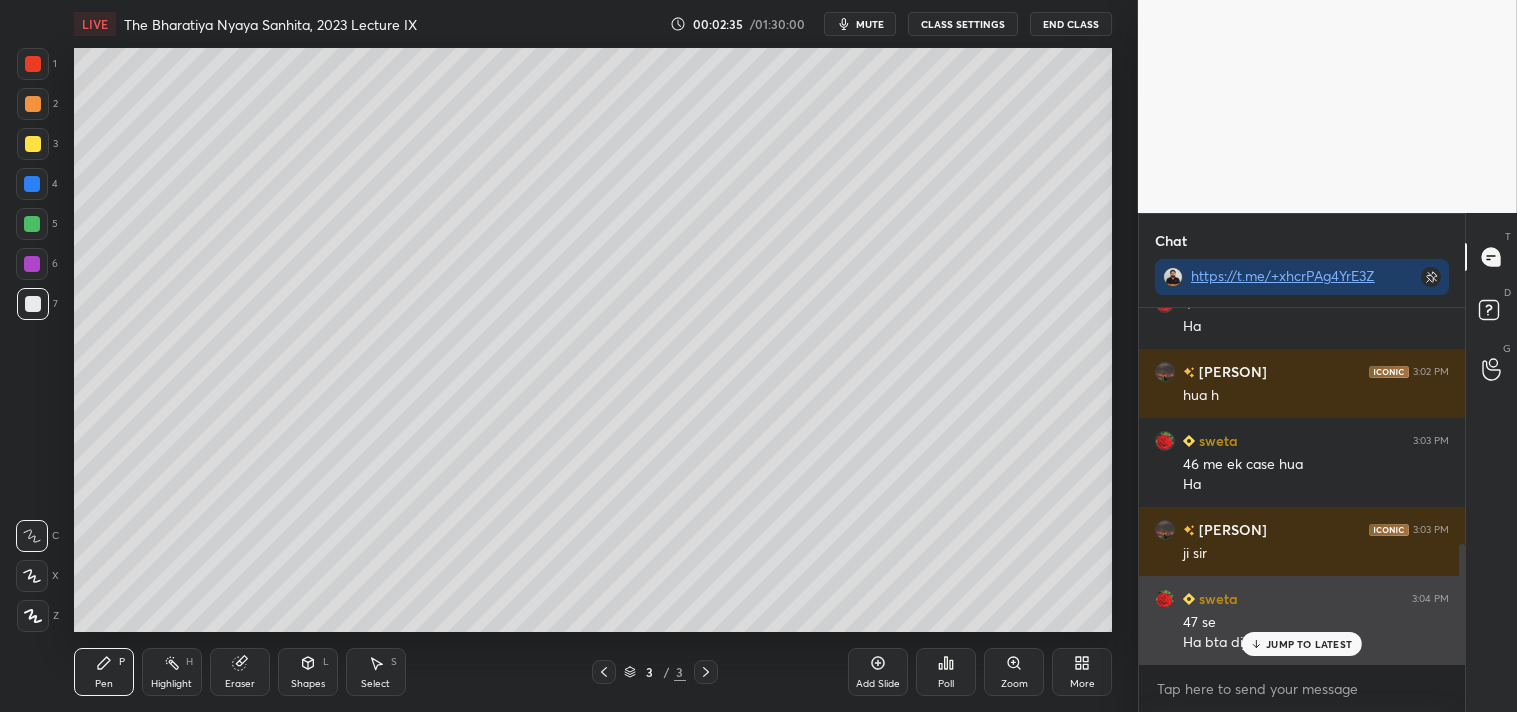 click on "JUMP TO LATEST" at bounding box center (1309, 644) 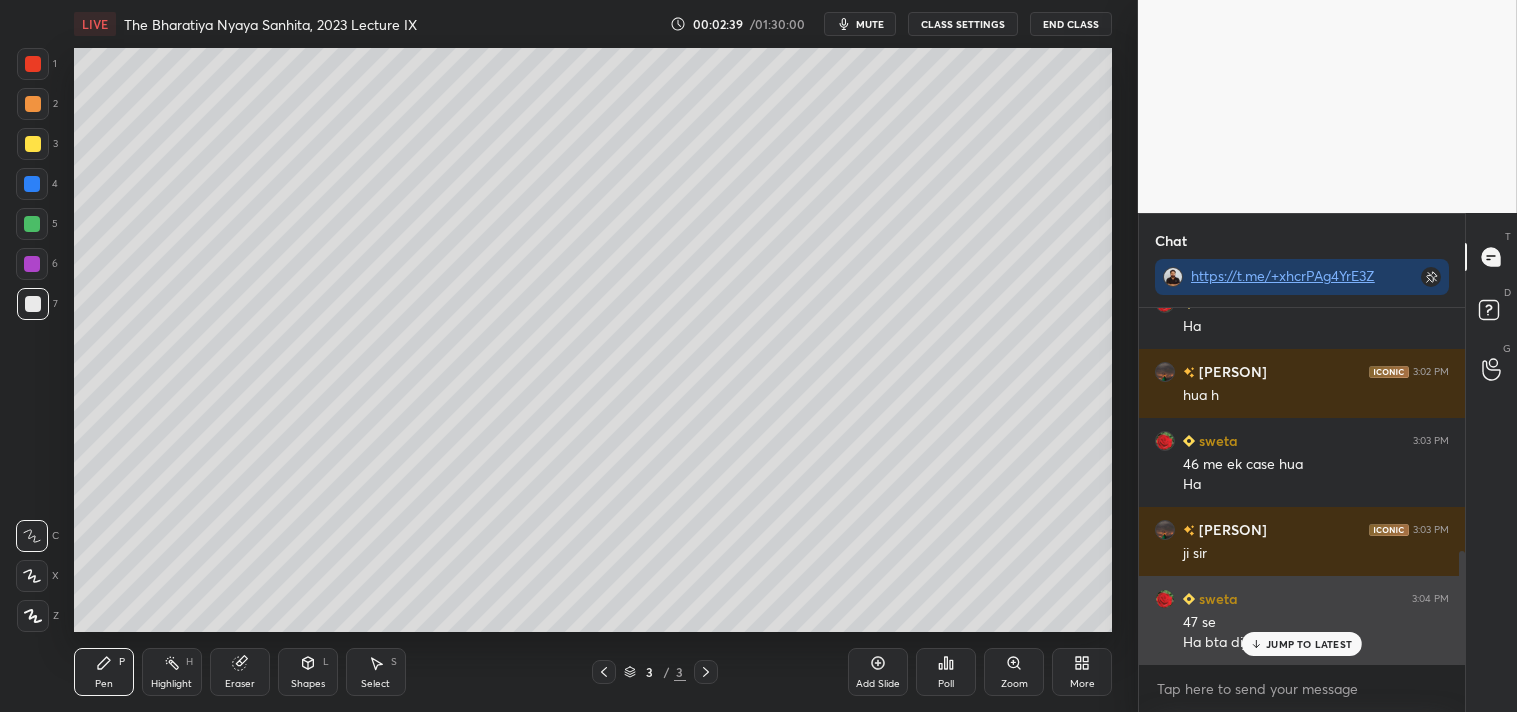scroll, scrollTop: 766, scrollLeft: 0, axis: vertical 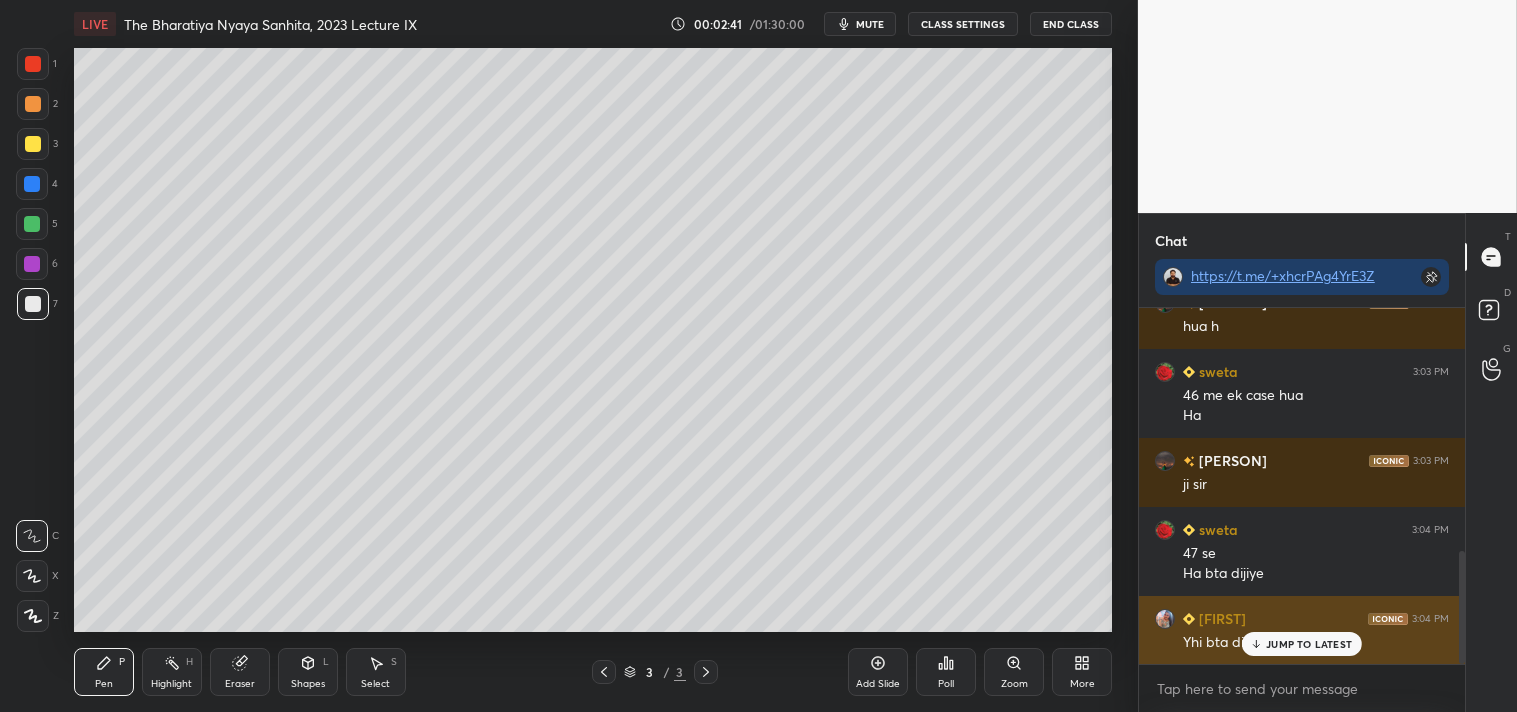 click on "JUMP TO LATEST" at bounding box center [1309, 644] 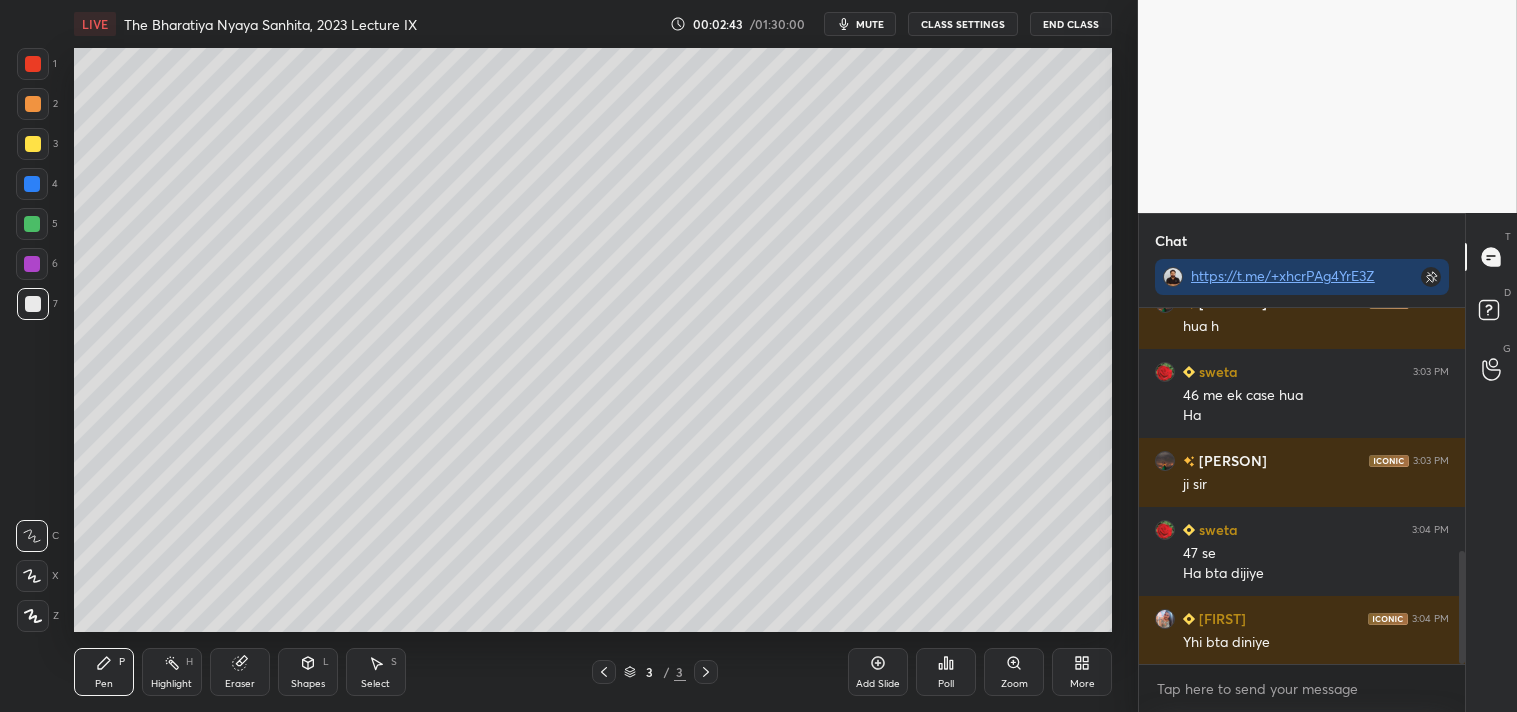 scroll, scrollTop: 835, scrollLeft: 0, axis: vertical 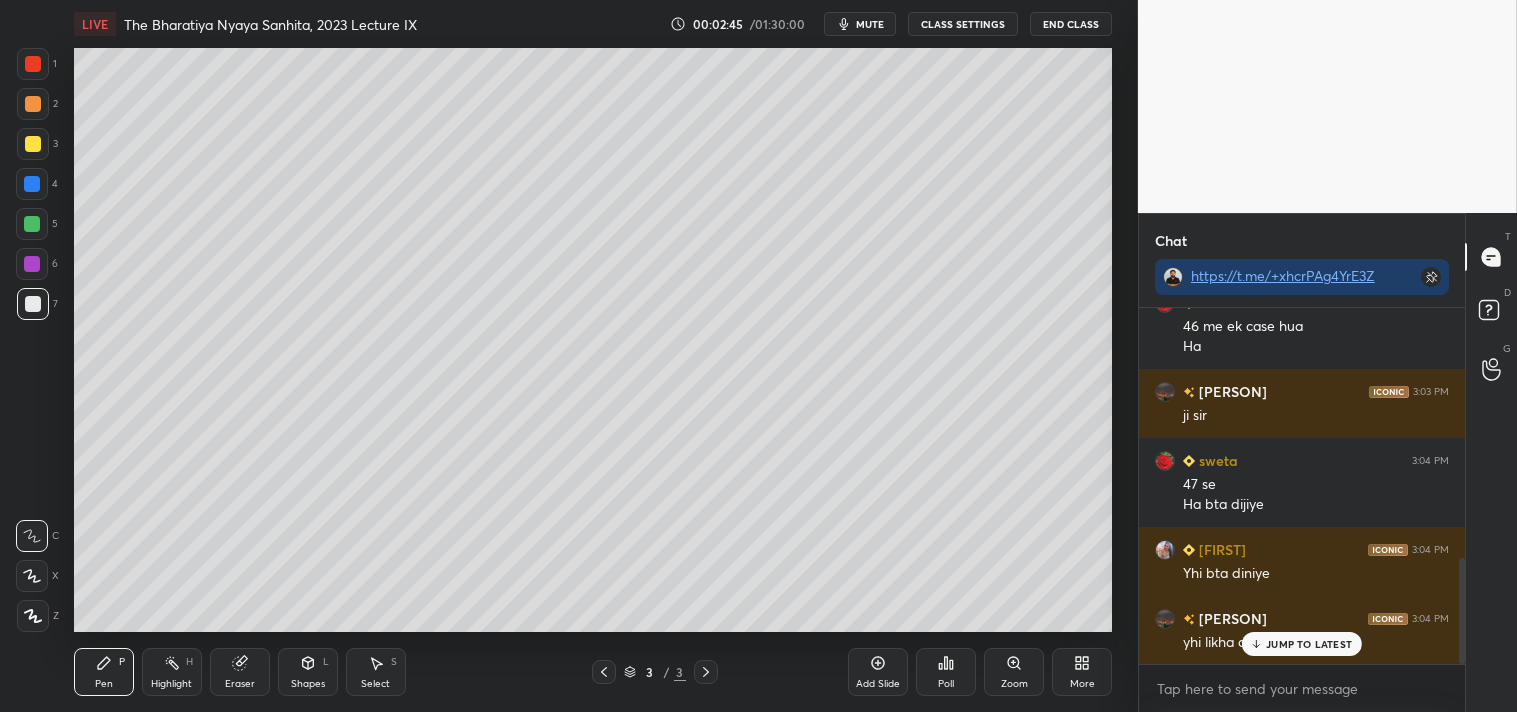 click on "JUMP TO LATEST" at bounding box center (1309, 644) 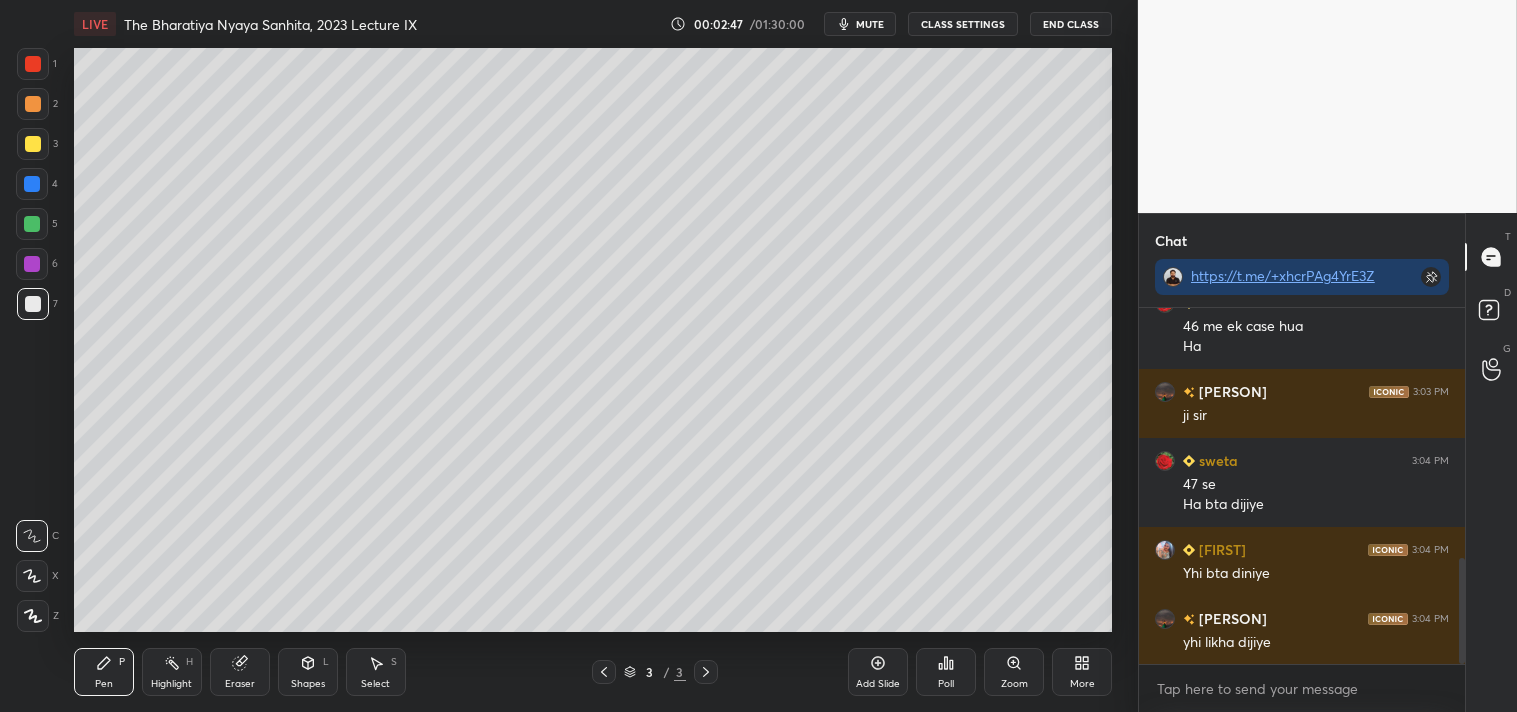 click at bounding box center (33, 144) 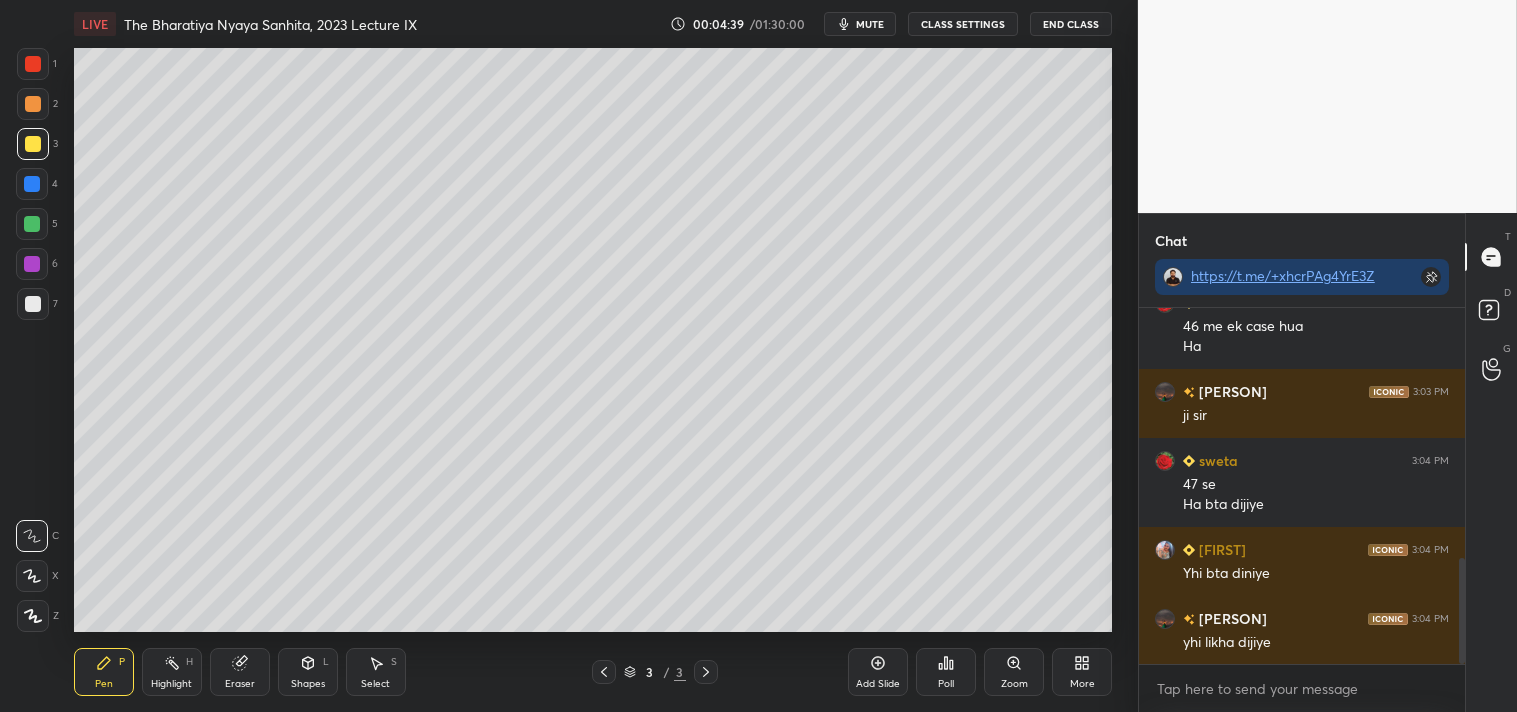 click at bounding box center [33, 304] 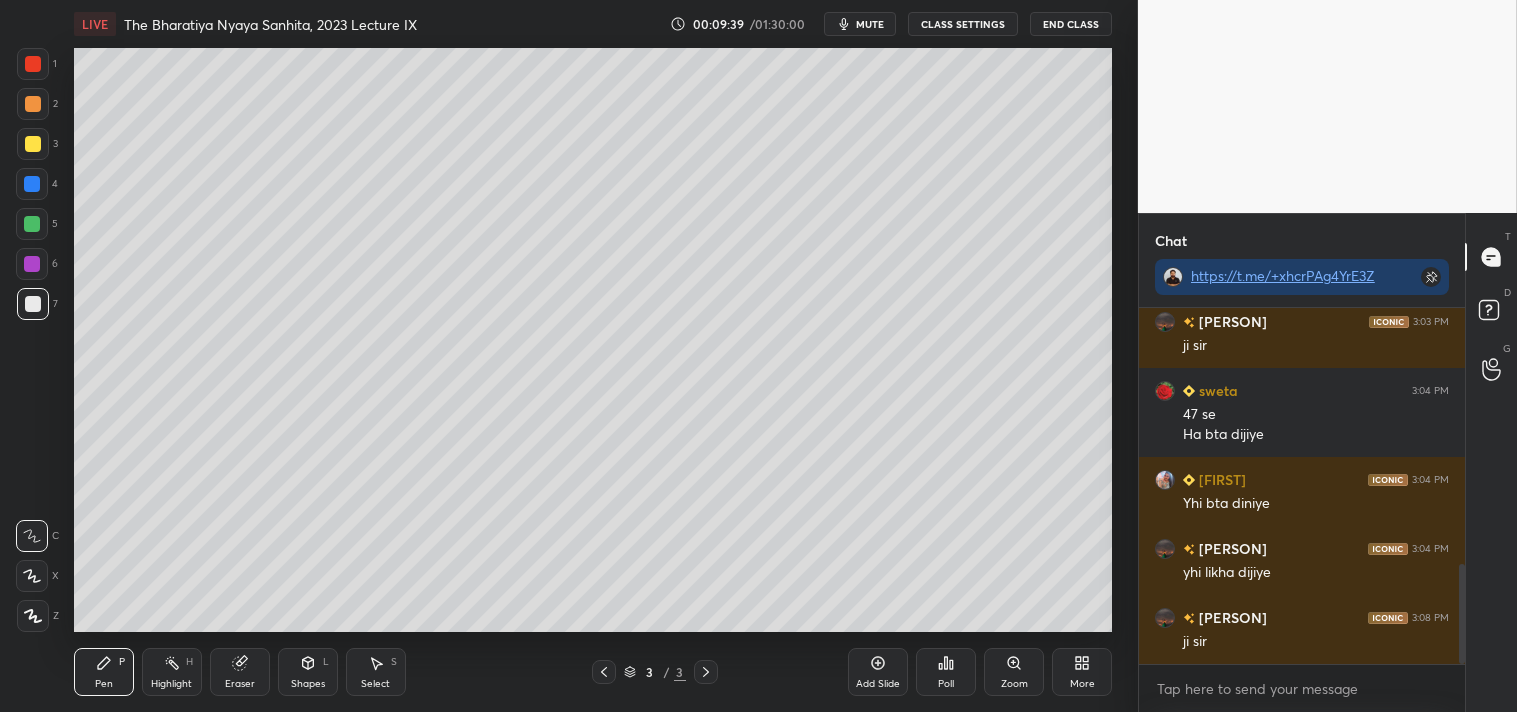 scroll, scrollTop: 953, scrollLeft: 0, axis: vertical 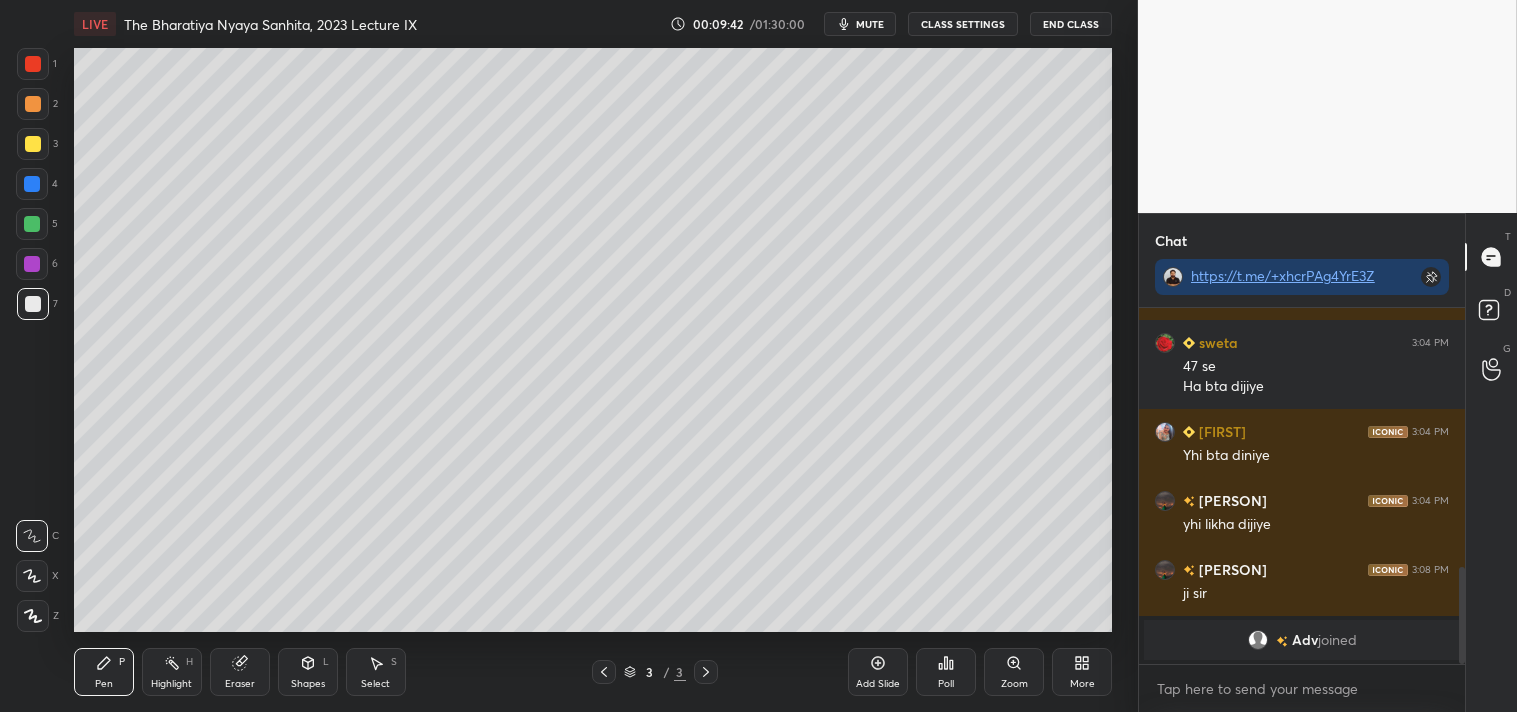 click 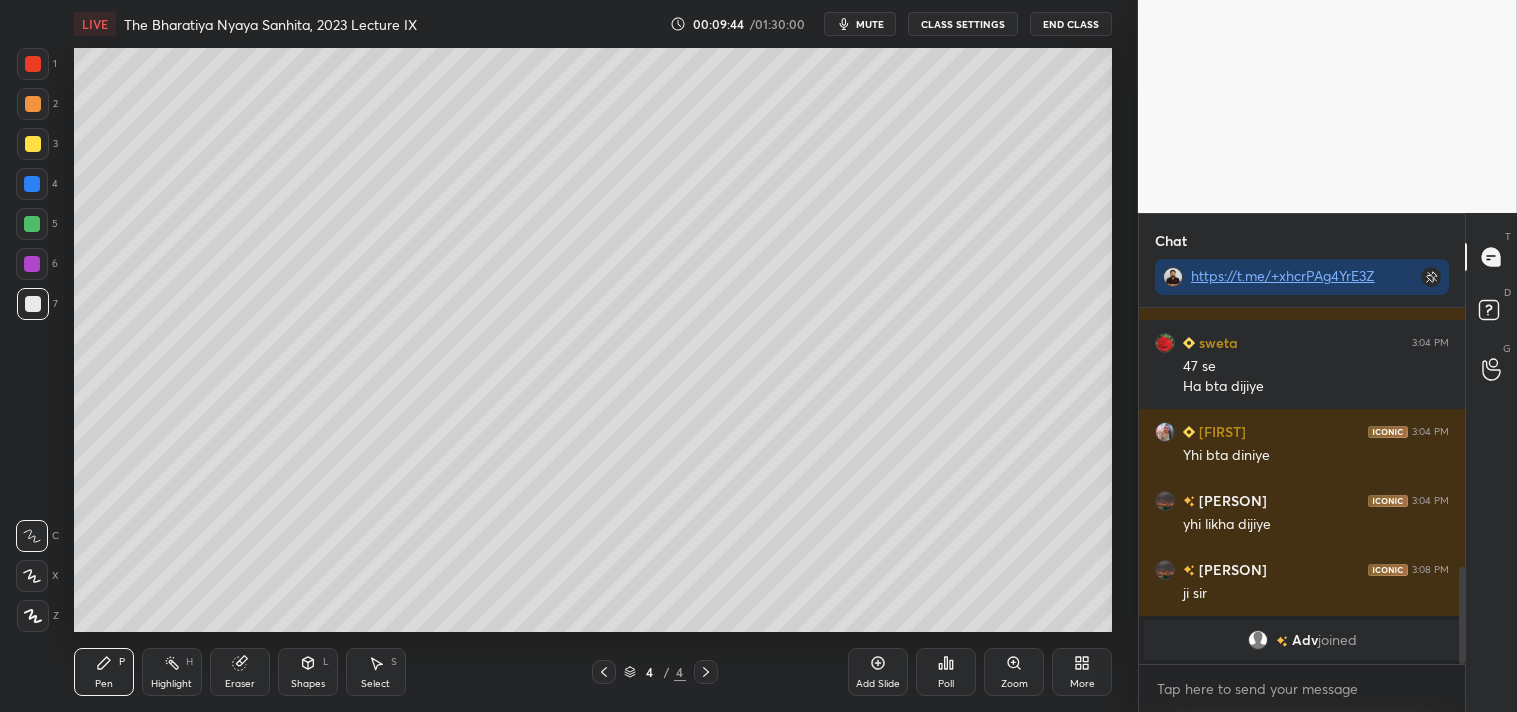 click at bounding box center [33, 144] 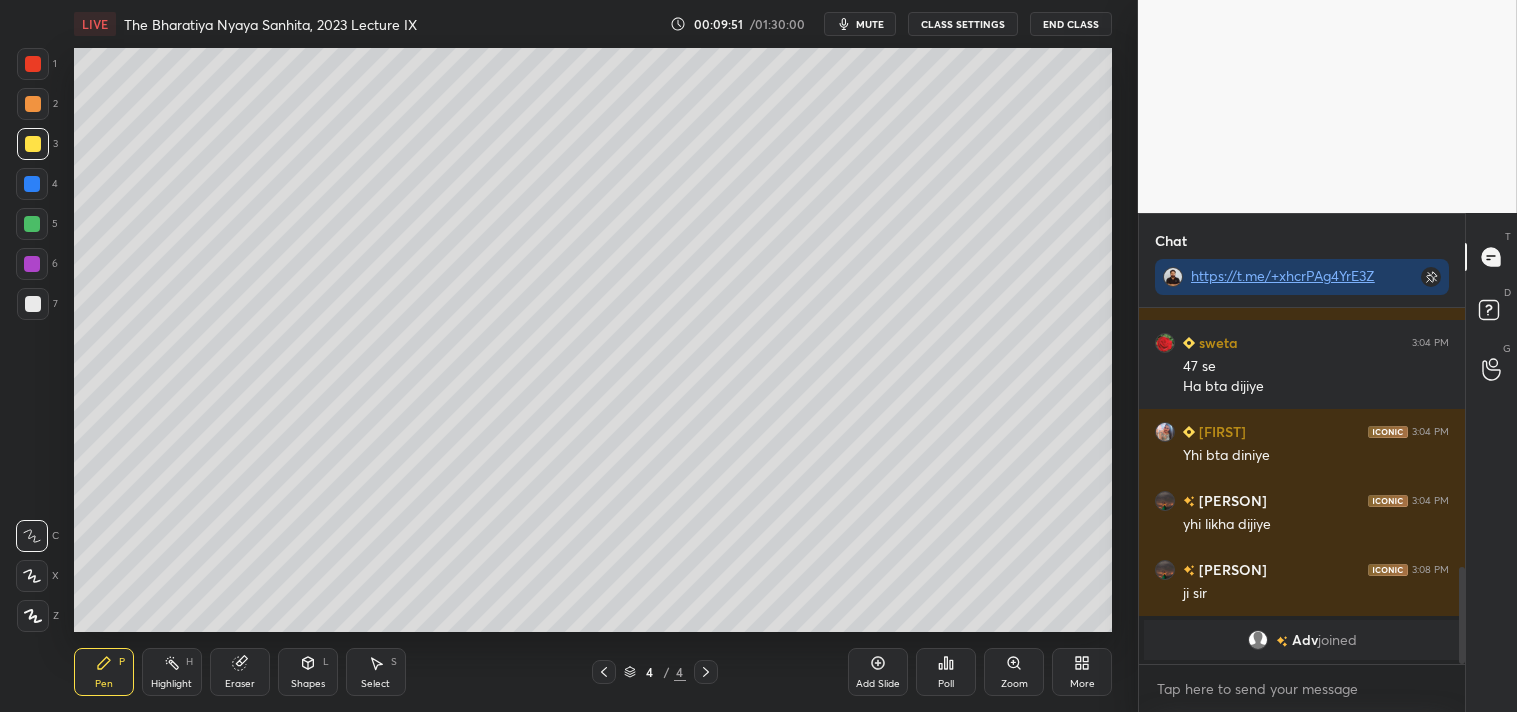click on "Adv" at bounding box center (1304, 640) 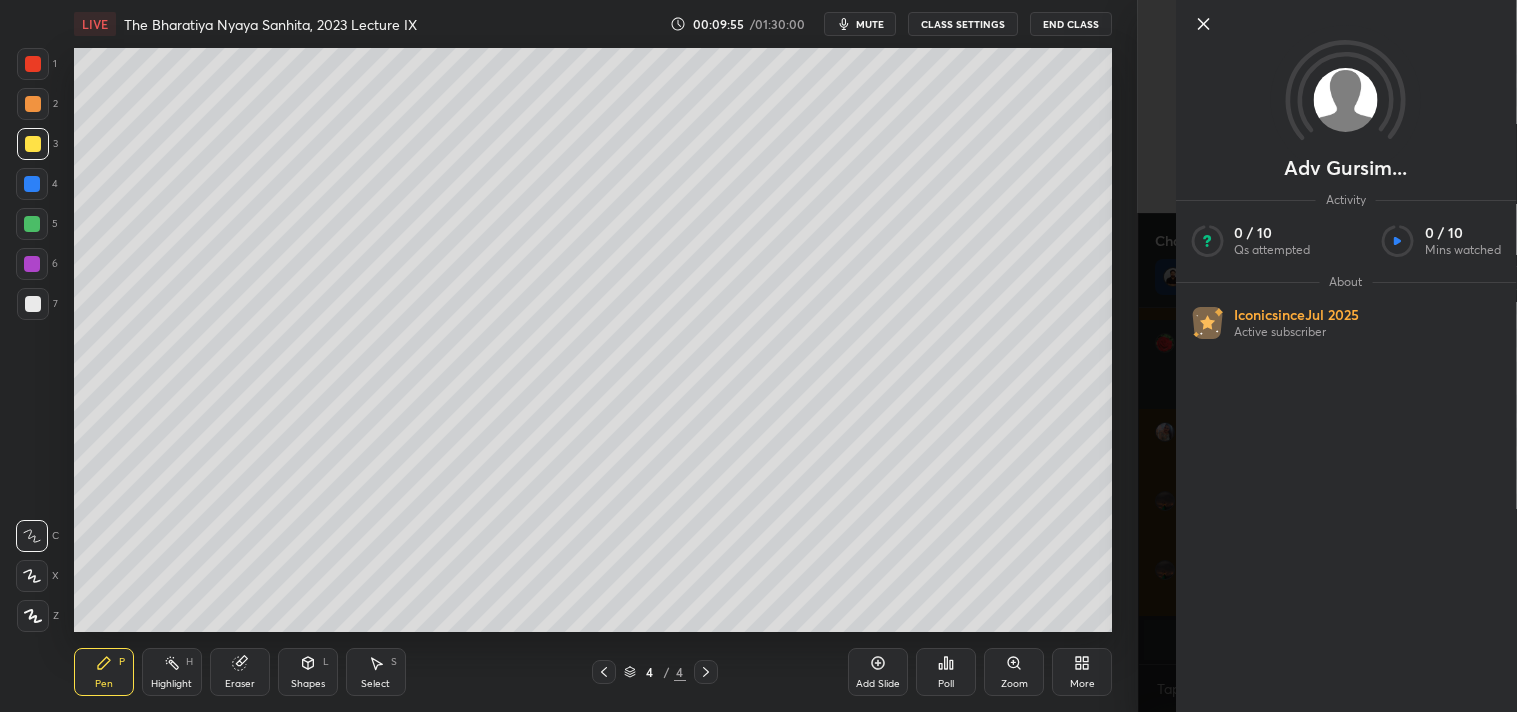click 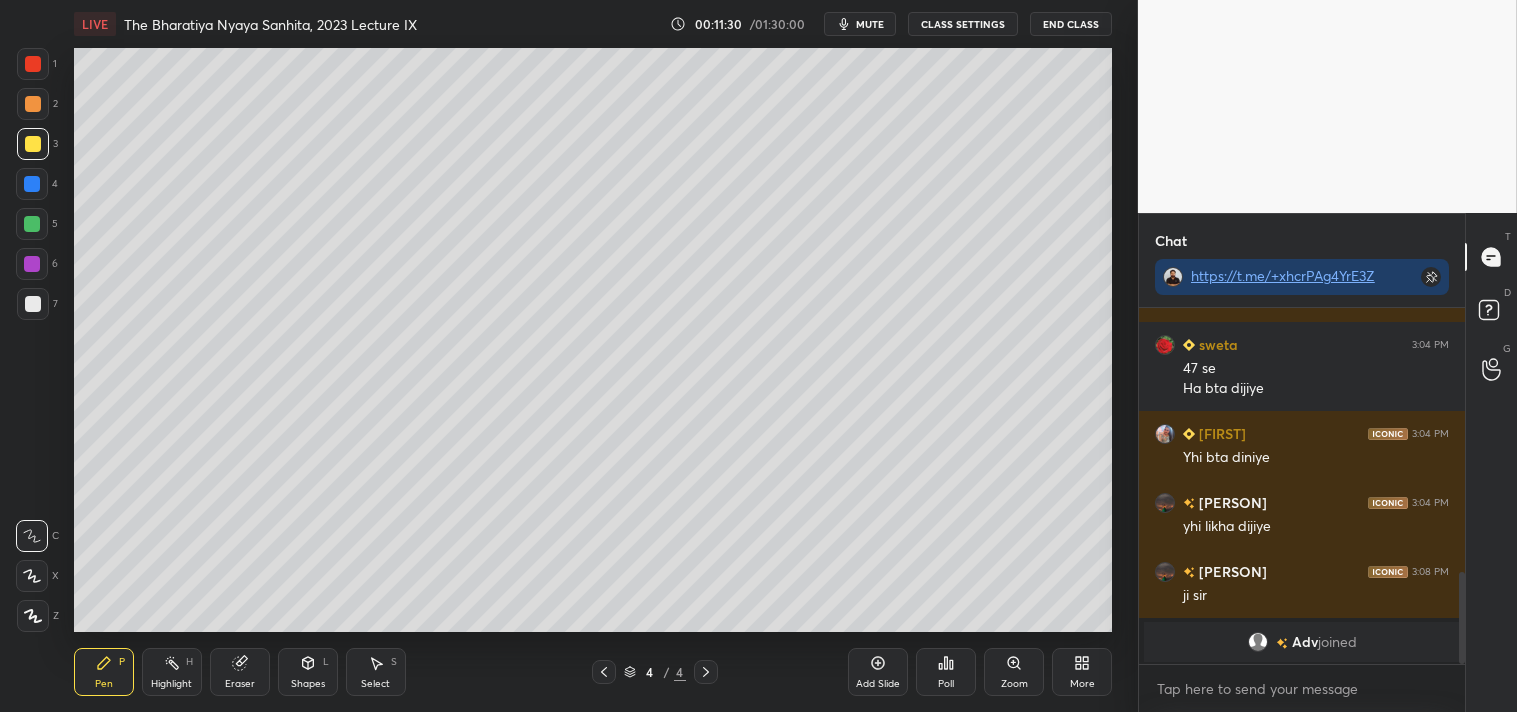 scroll, scrollTop: 1024, scrollLeft: 0, axis: vertical 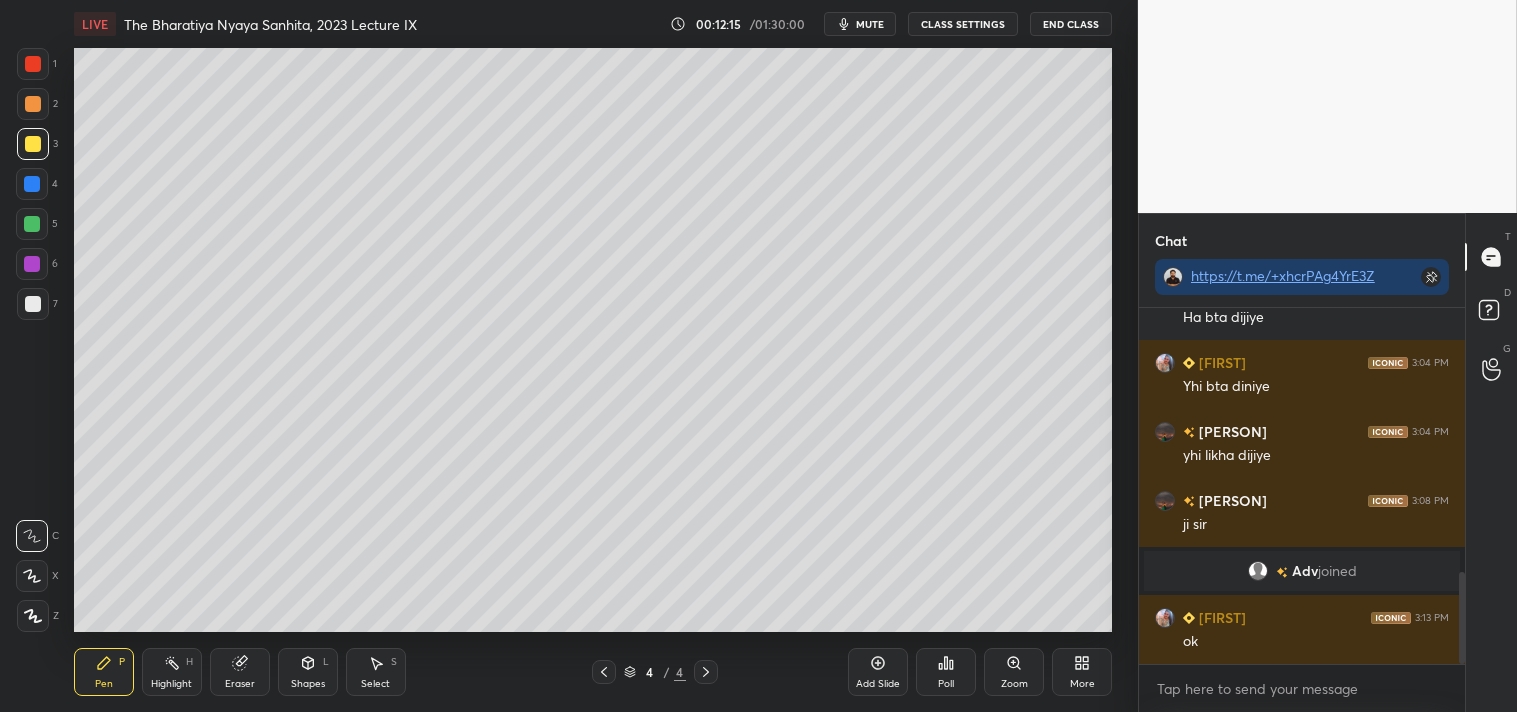 click on "Add Slide" at bounding box center (878, 672) 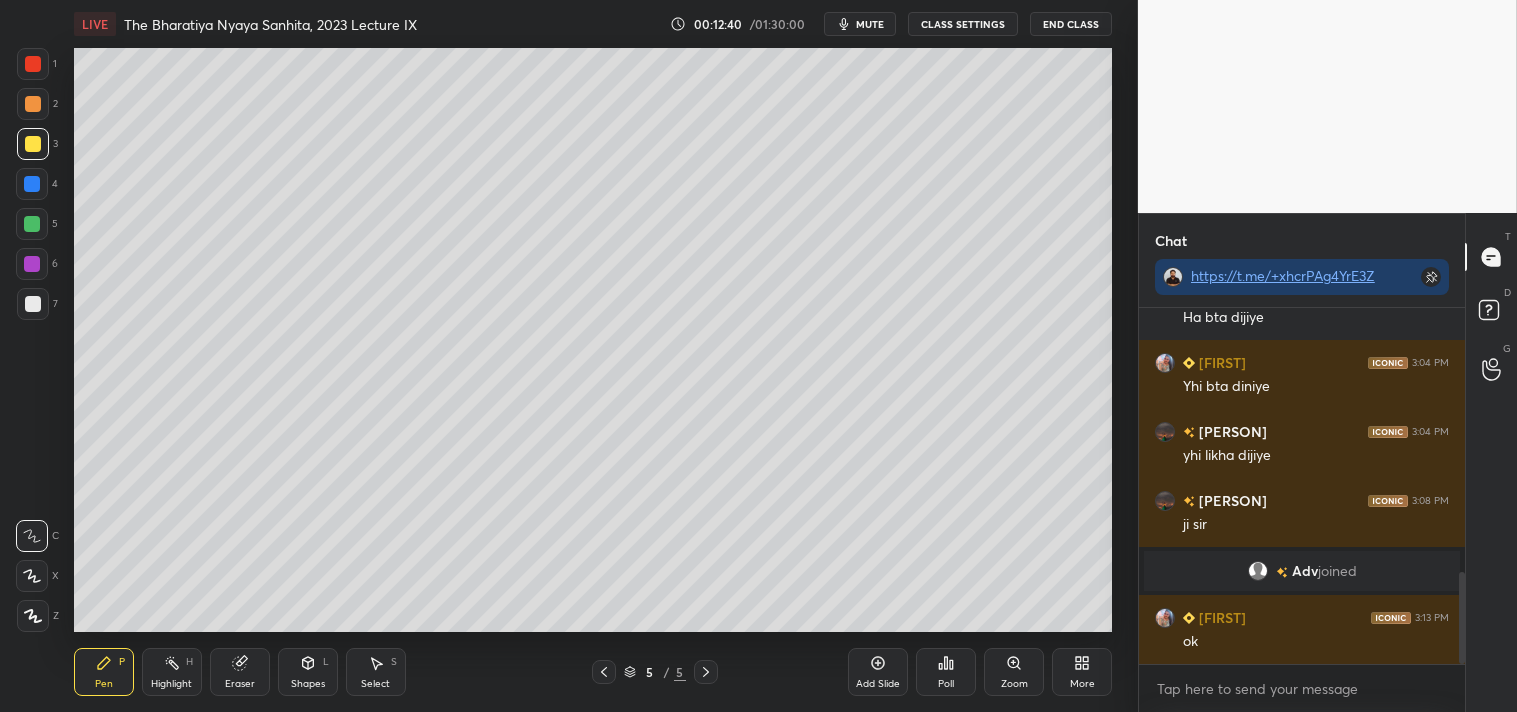 click at bounding box center [33, 304] 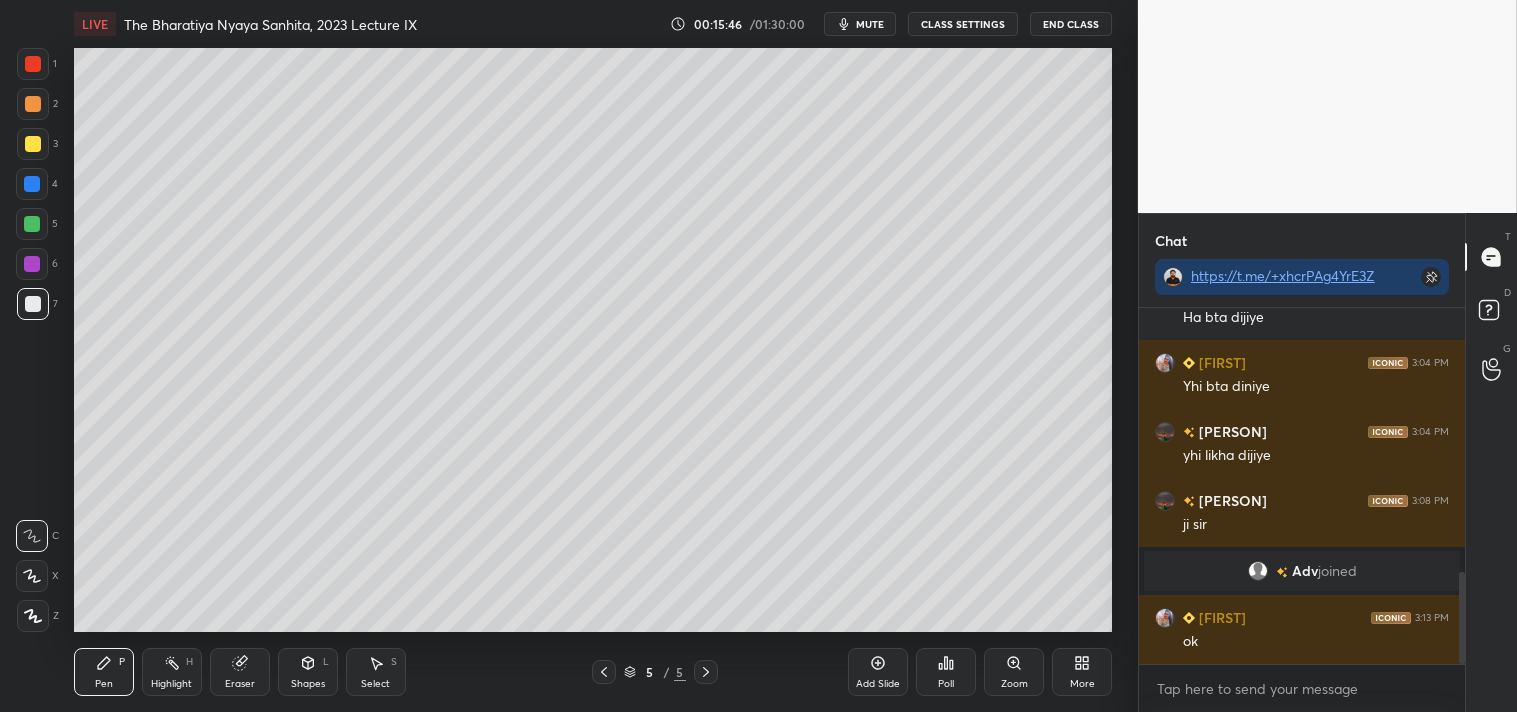 click on "Add Slide" at bounding box center [878, 672] 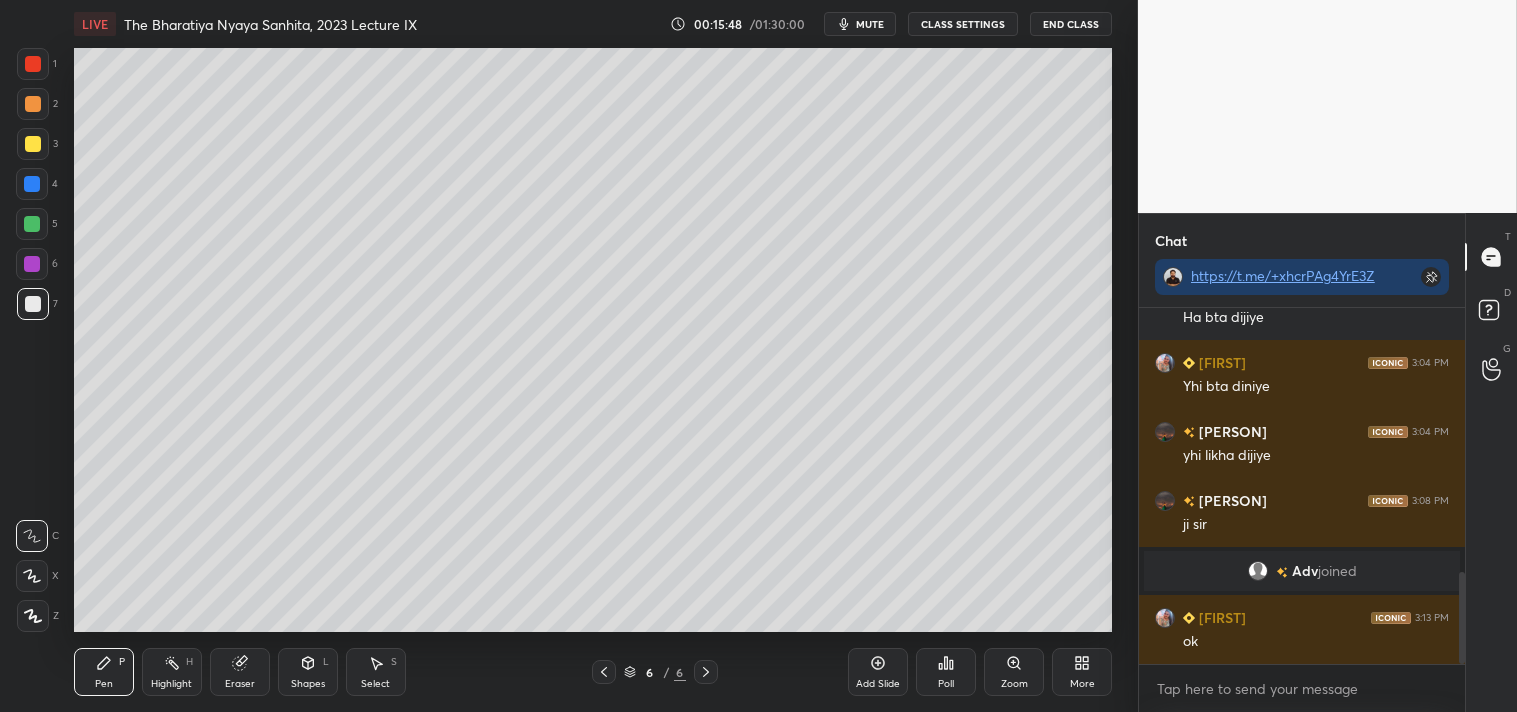 drag, startPoint x: 35, startPoint y: 145, endPoint x: 53, endPoint y: 140, distance: 18.681541 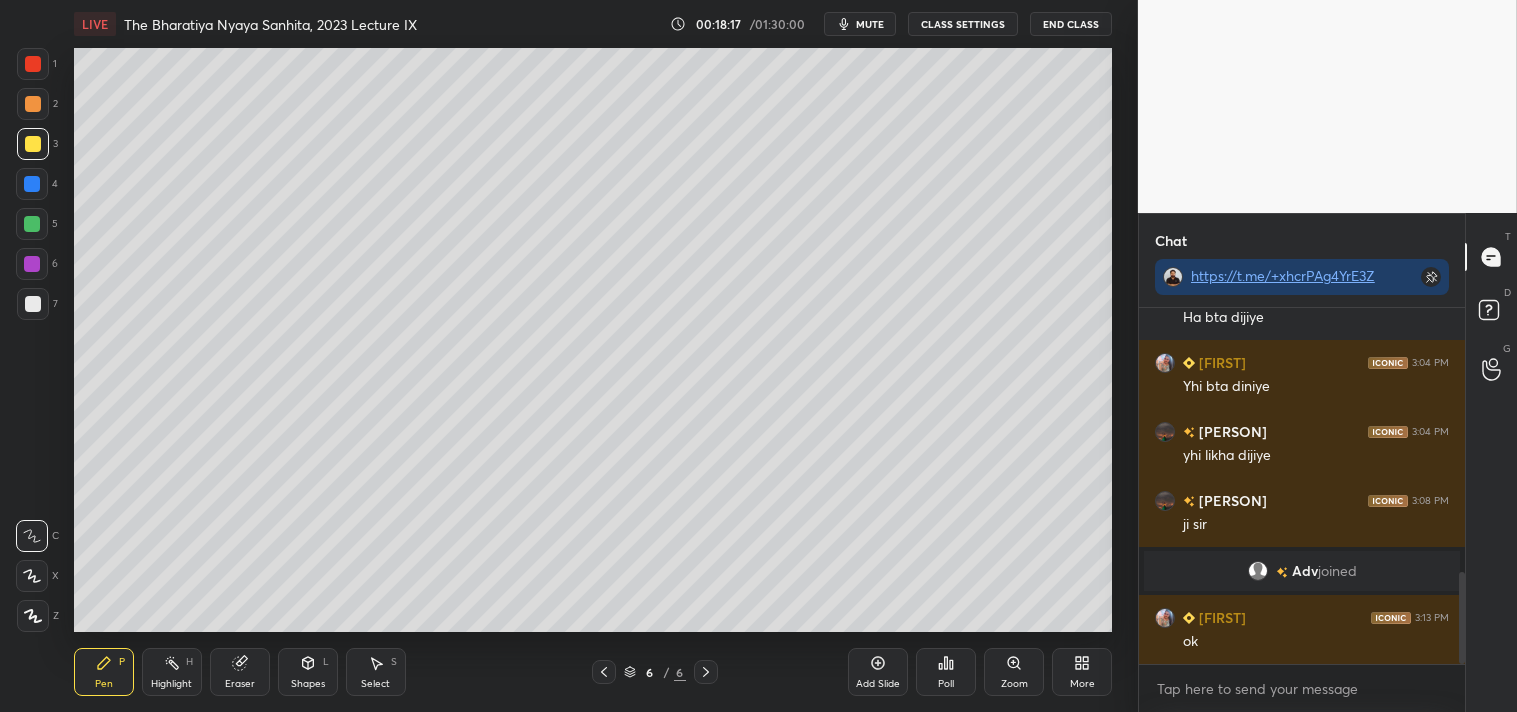click 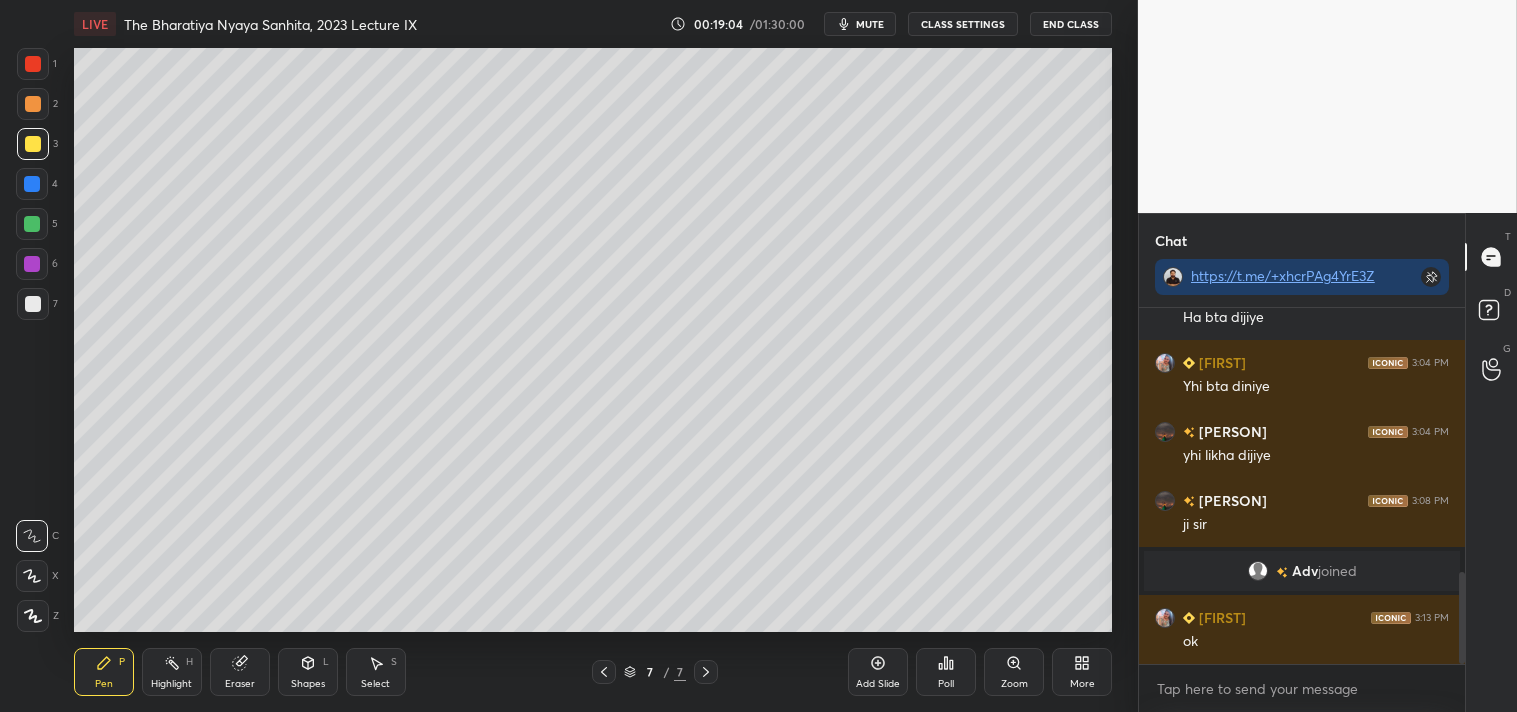 click 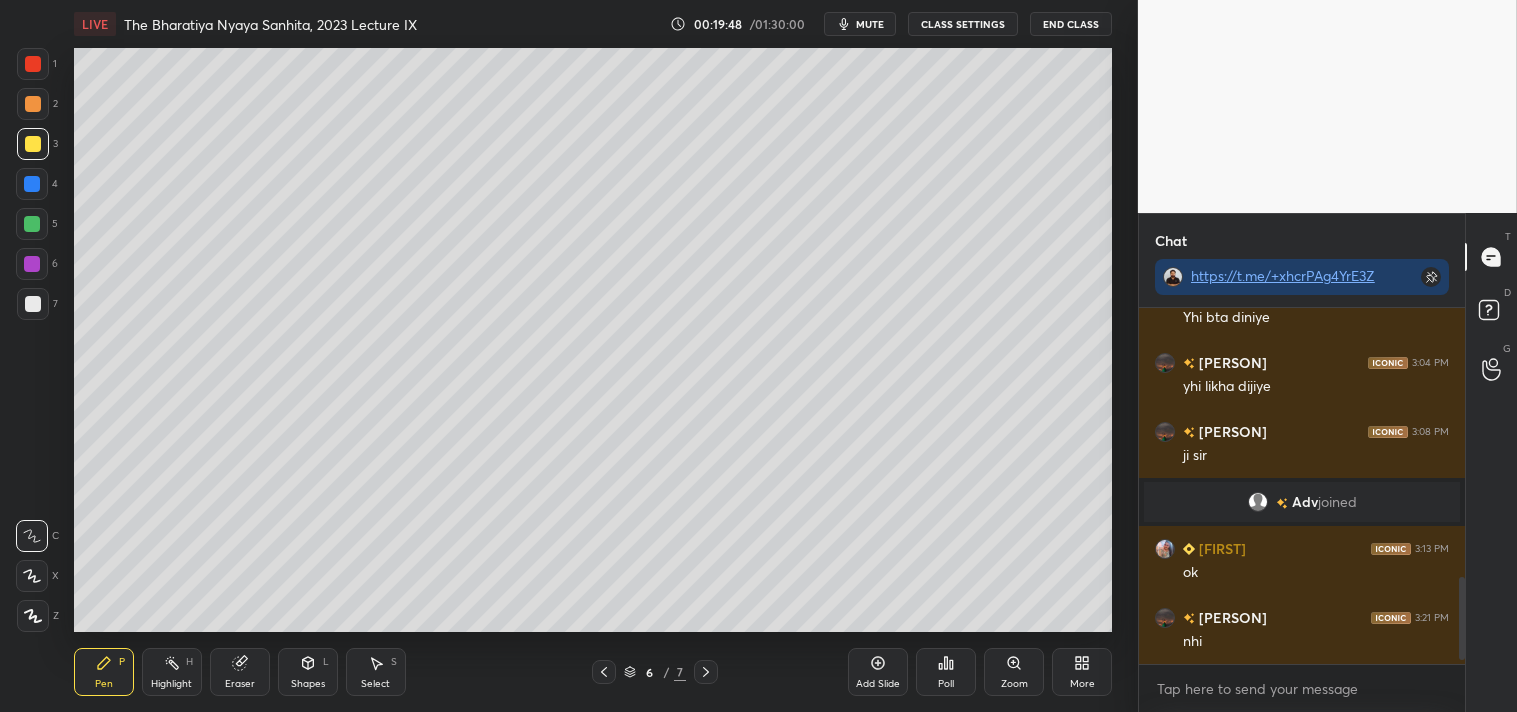 scroll, scrollTop: 1162, scrollLeft: 0, axis: vertical 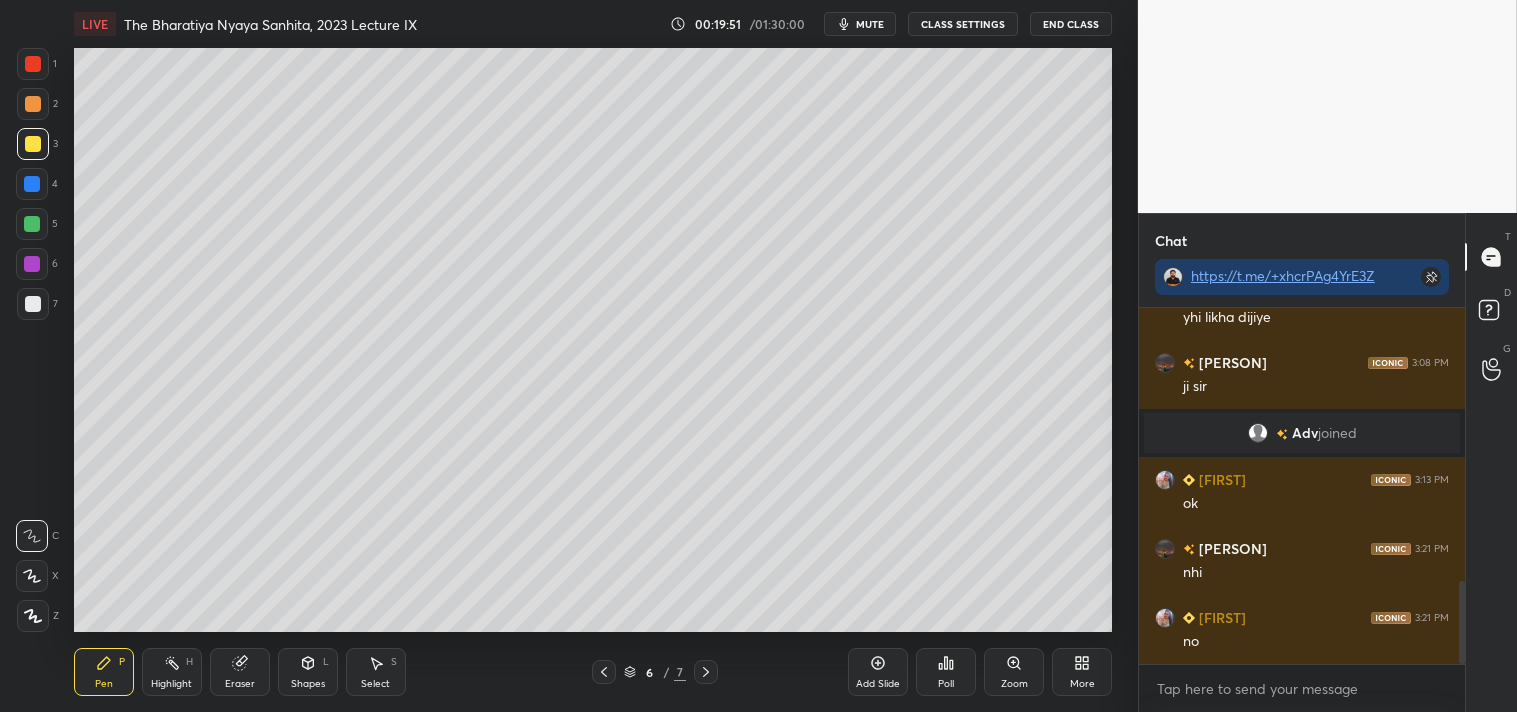 click 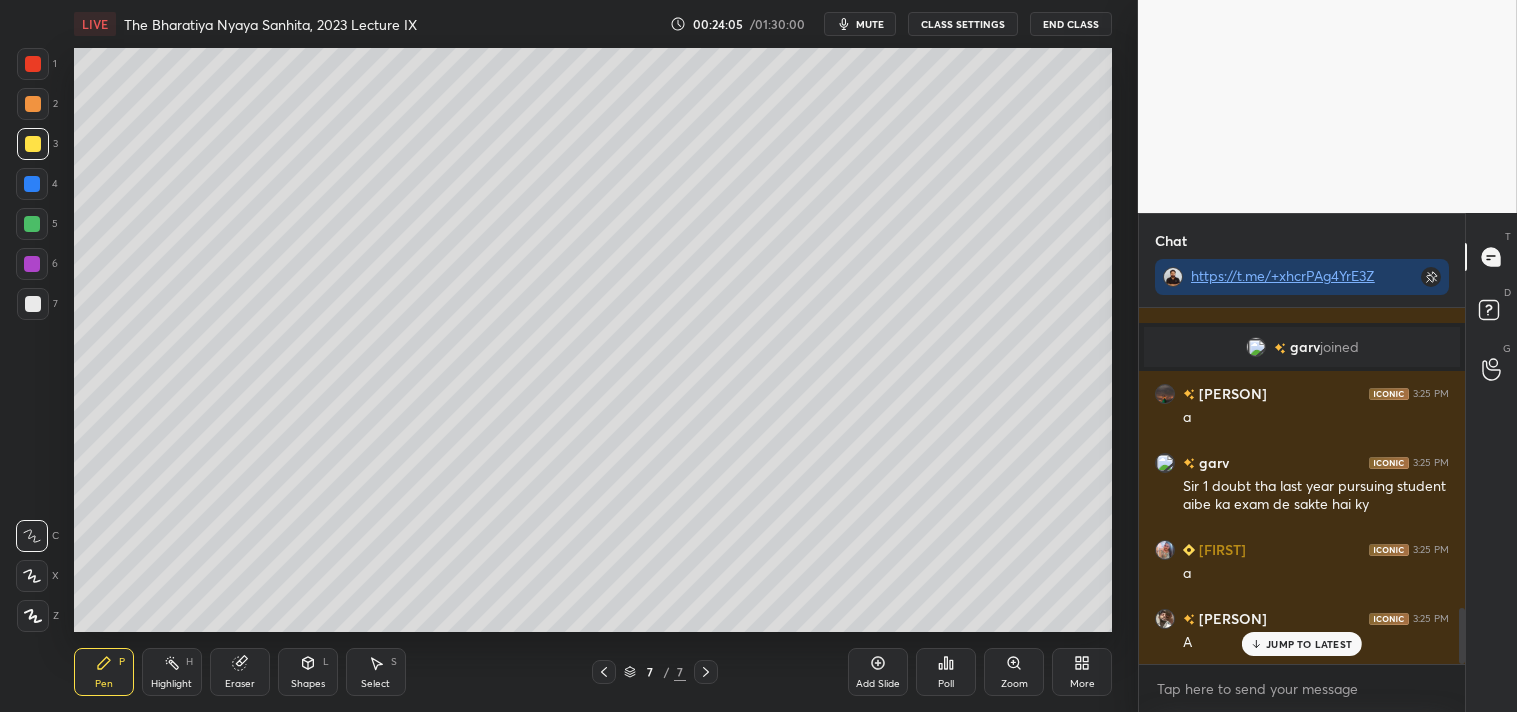 scroll, scrollTop: 1986, scrollLeft: 0, axis: vertical 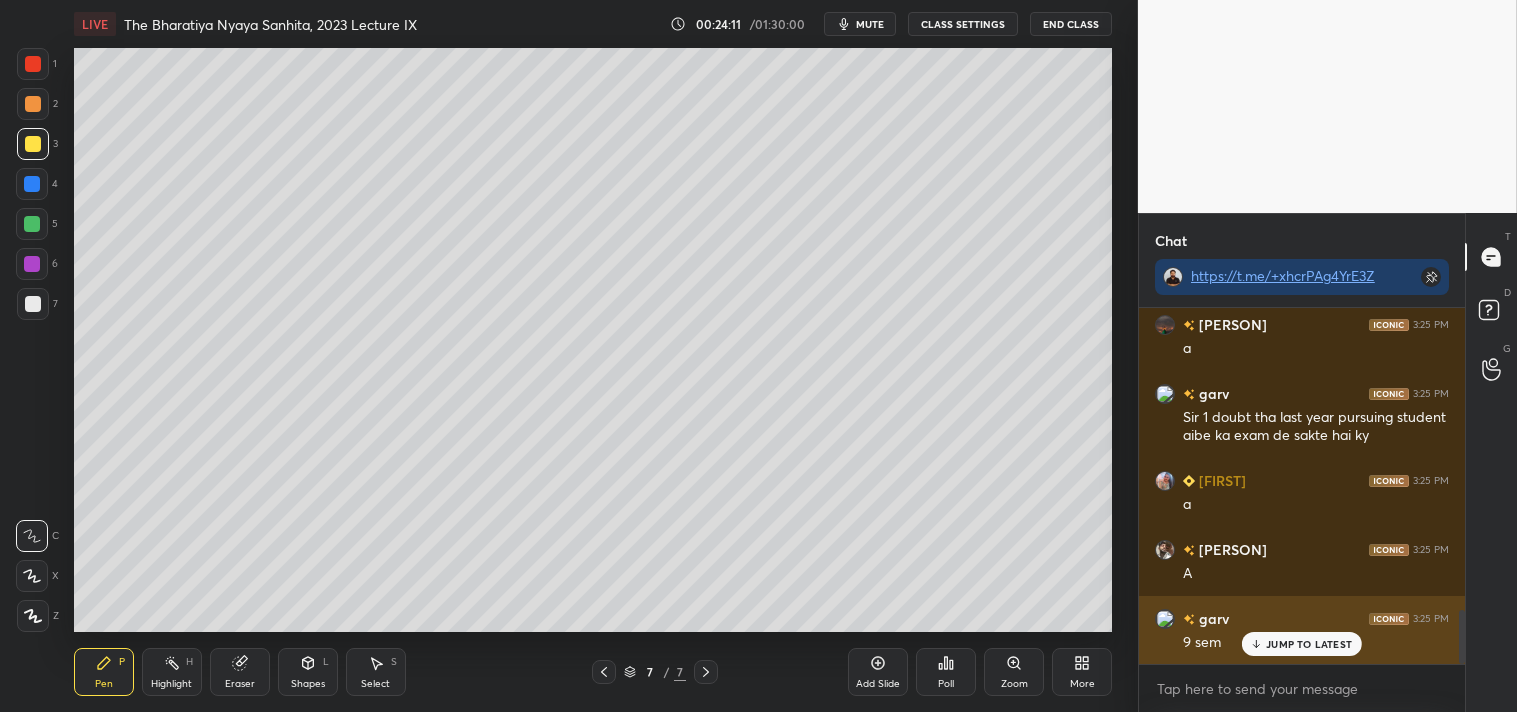 click on "garv" at bounding box center [1212, 618] 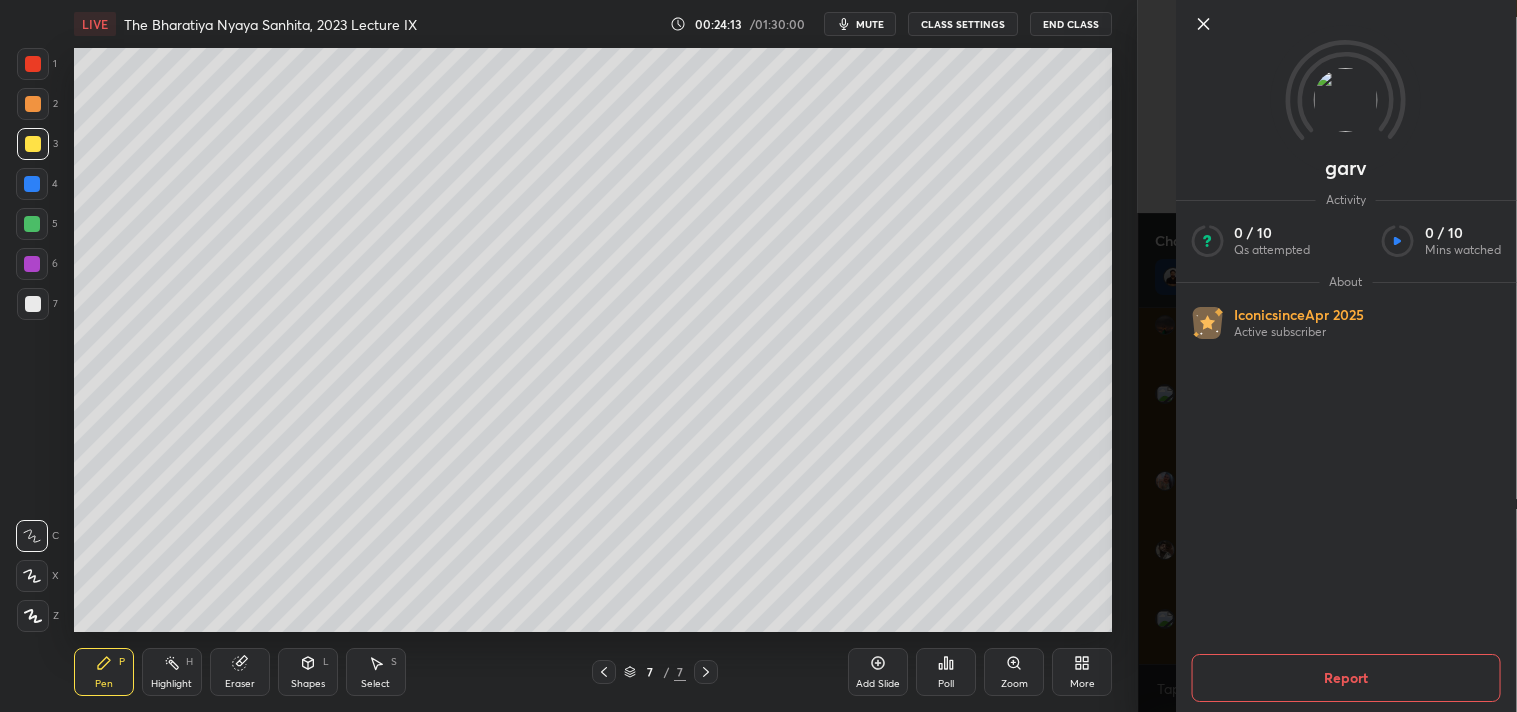 click 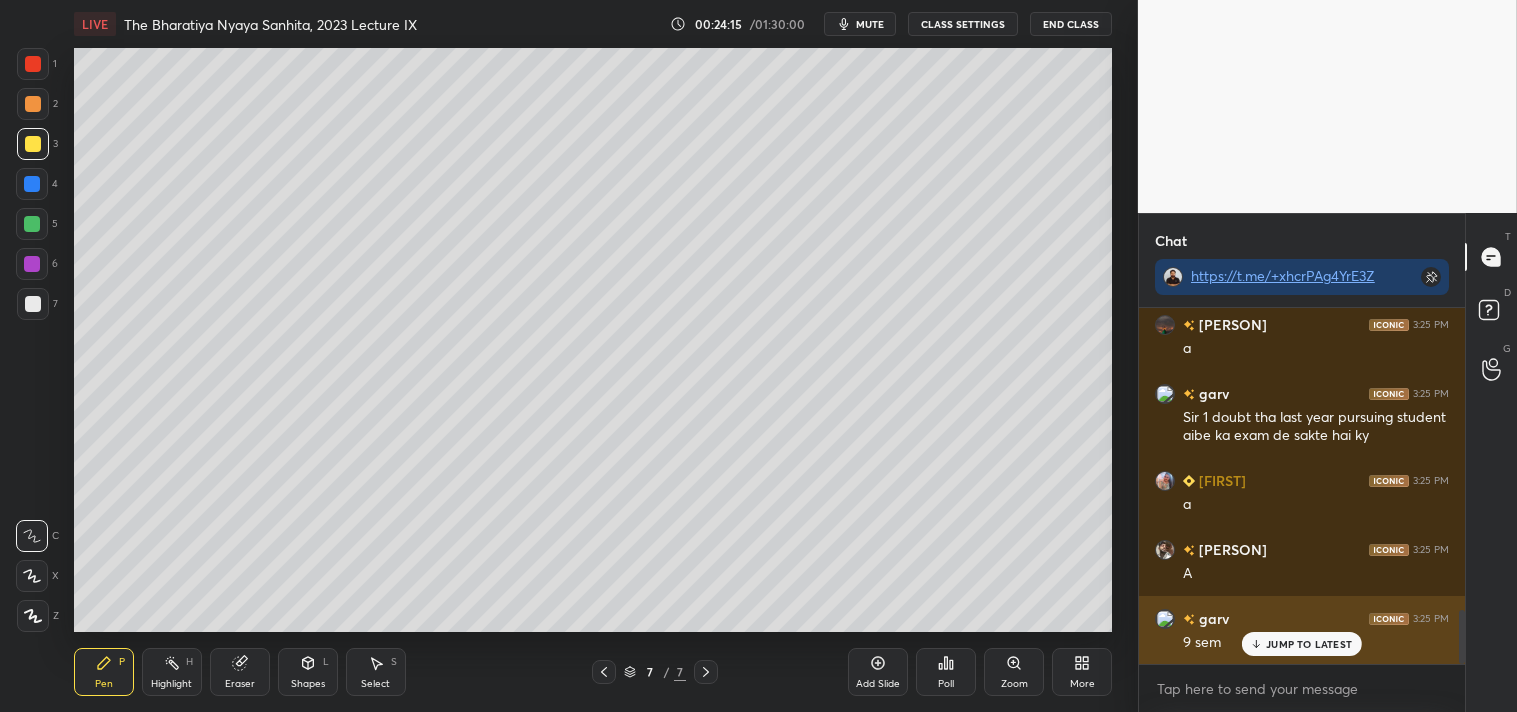 click on "JUMP TO LATEST" at bounding box center (1309, 644) 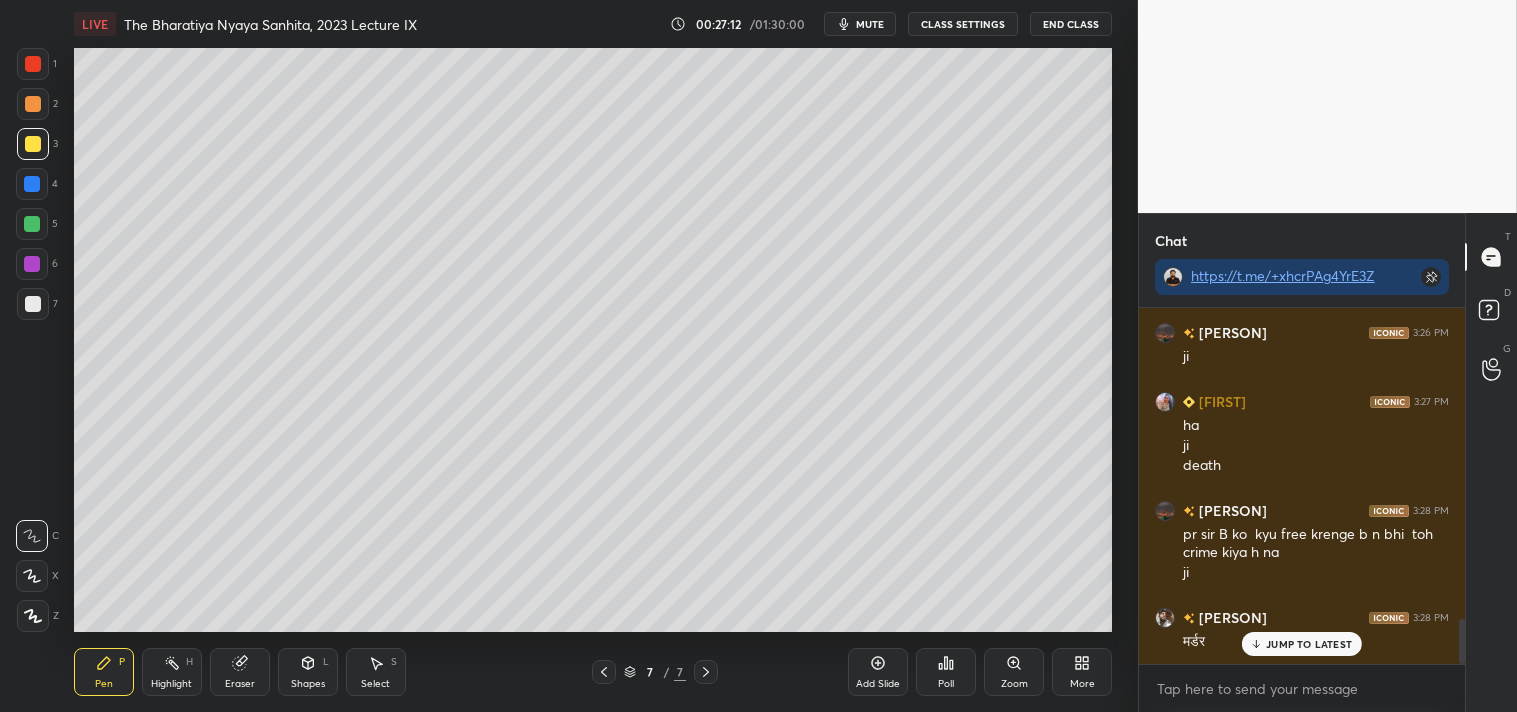 scroll, scrollTop: 2478, scrollLeft: 0, axis: vertical 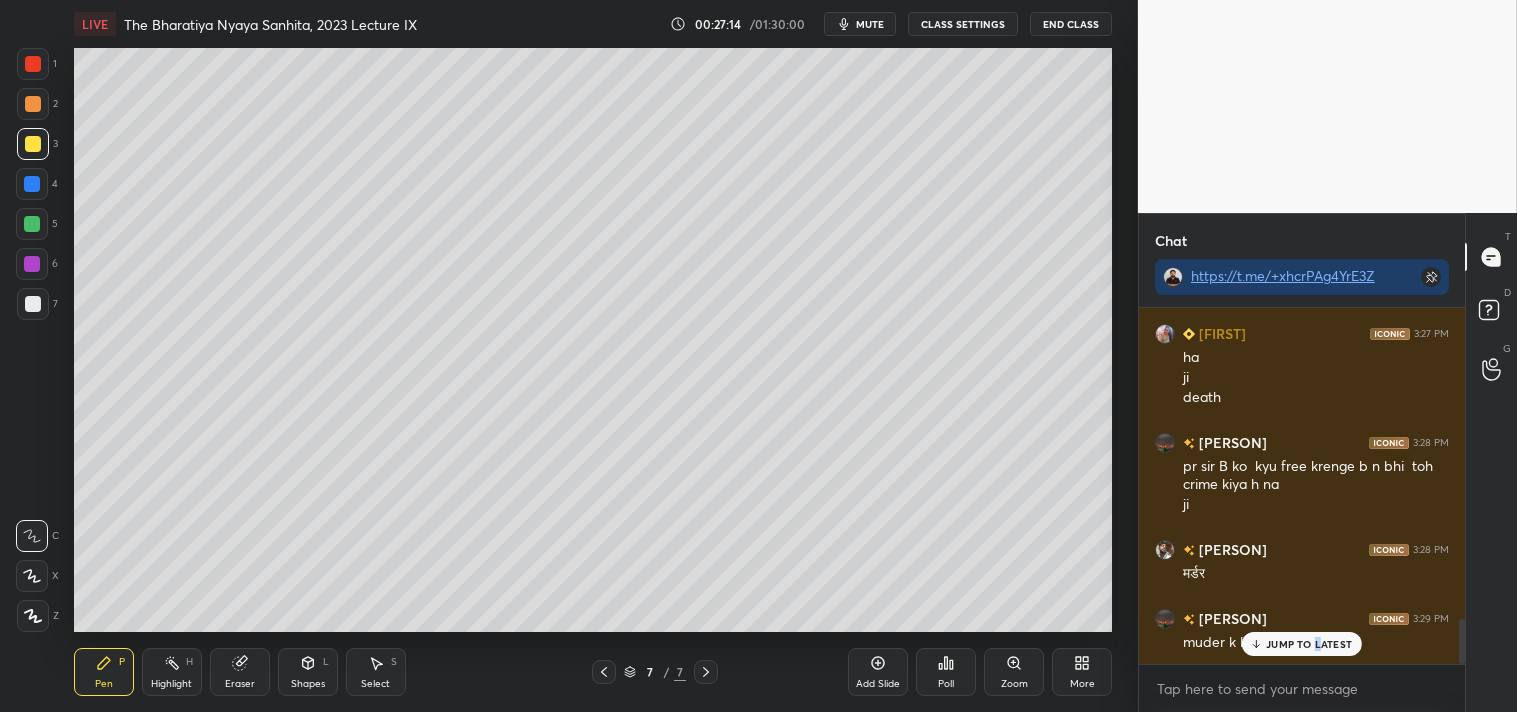 click on "JUMP TO LATEST" at bounding box center [1309, 644] 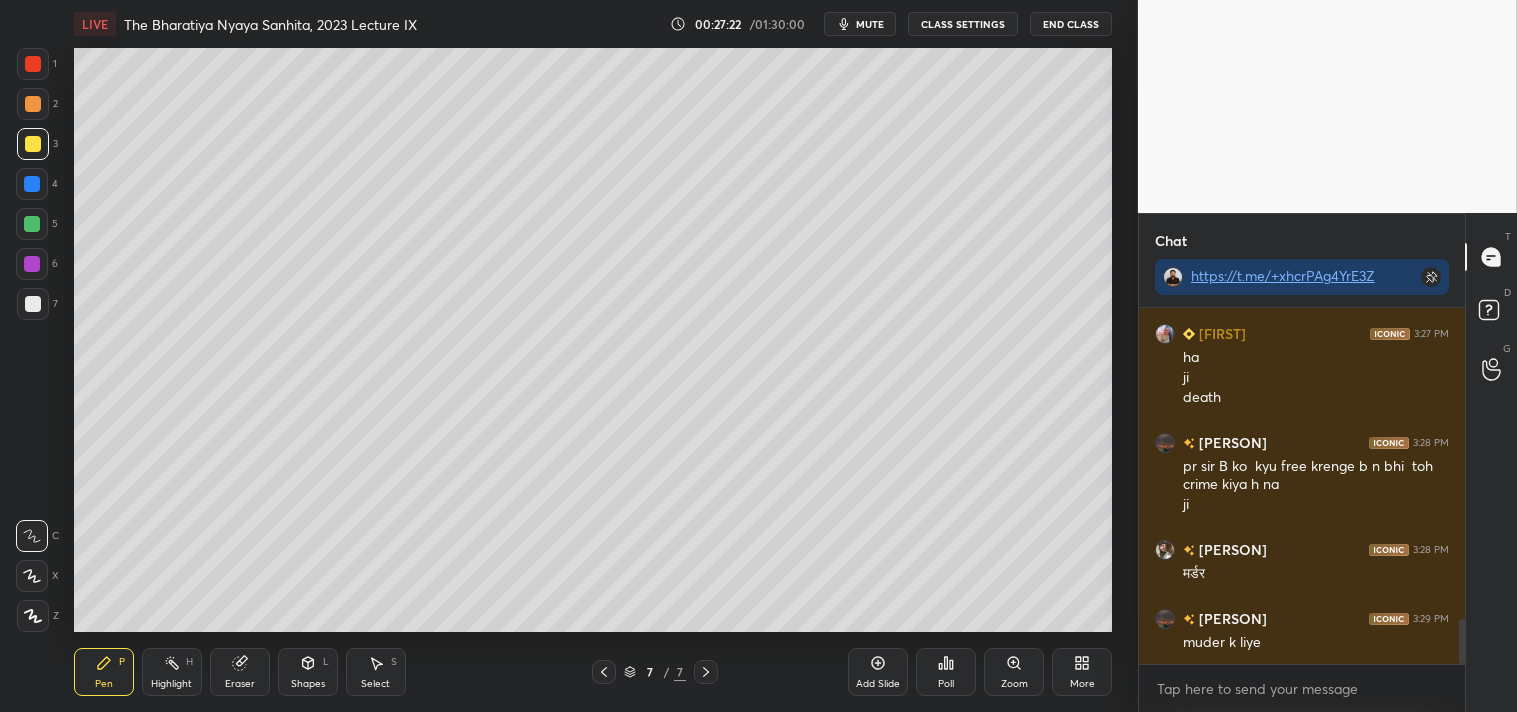 click on "Add Slide" at bounding box center [878, 672] 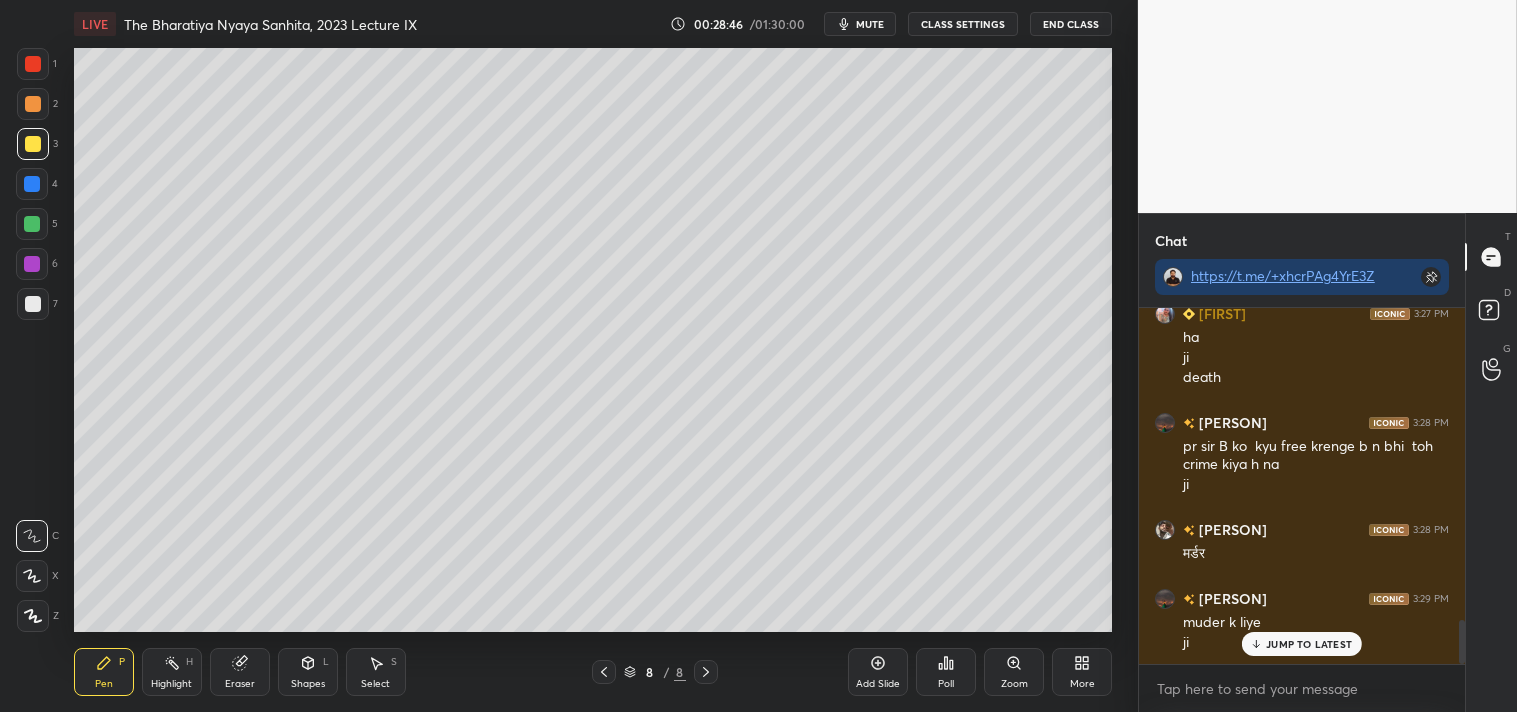 scroll, scrollTop: 2567, scrollLeft: 0, axis: vertical 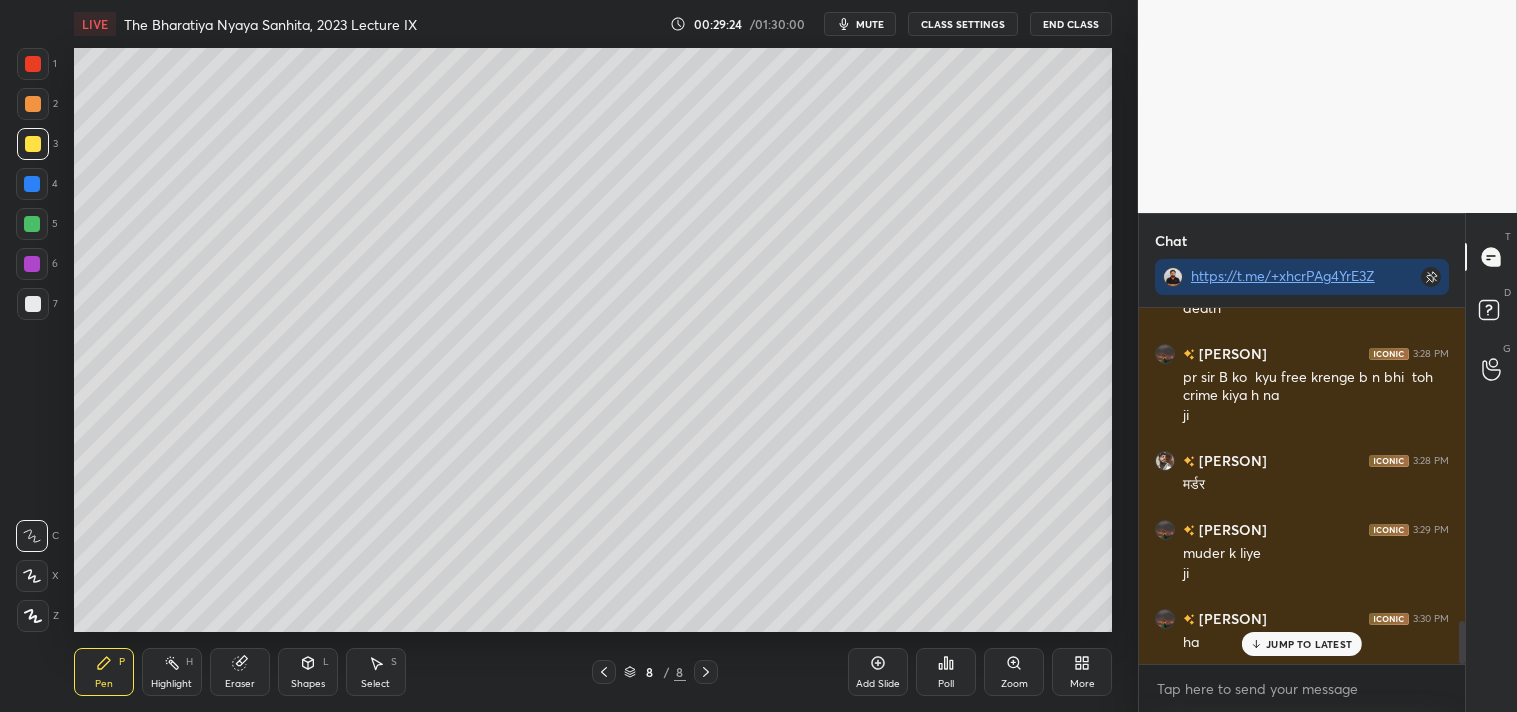 click 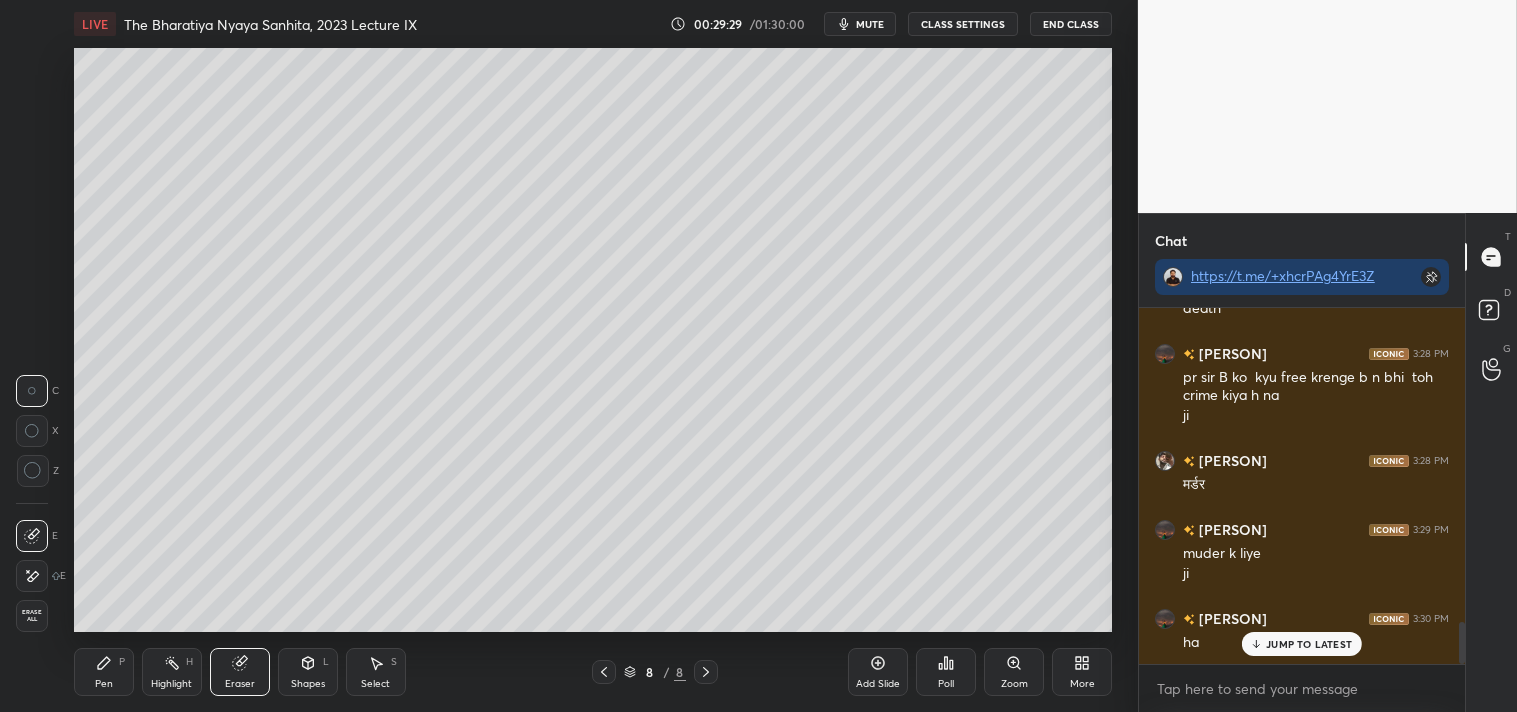 scroll, scrollTop: 2636, scrollLeft: 0, axis: vertical 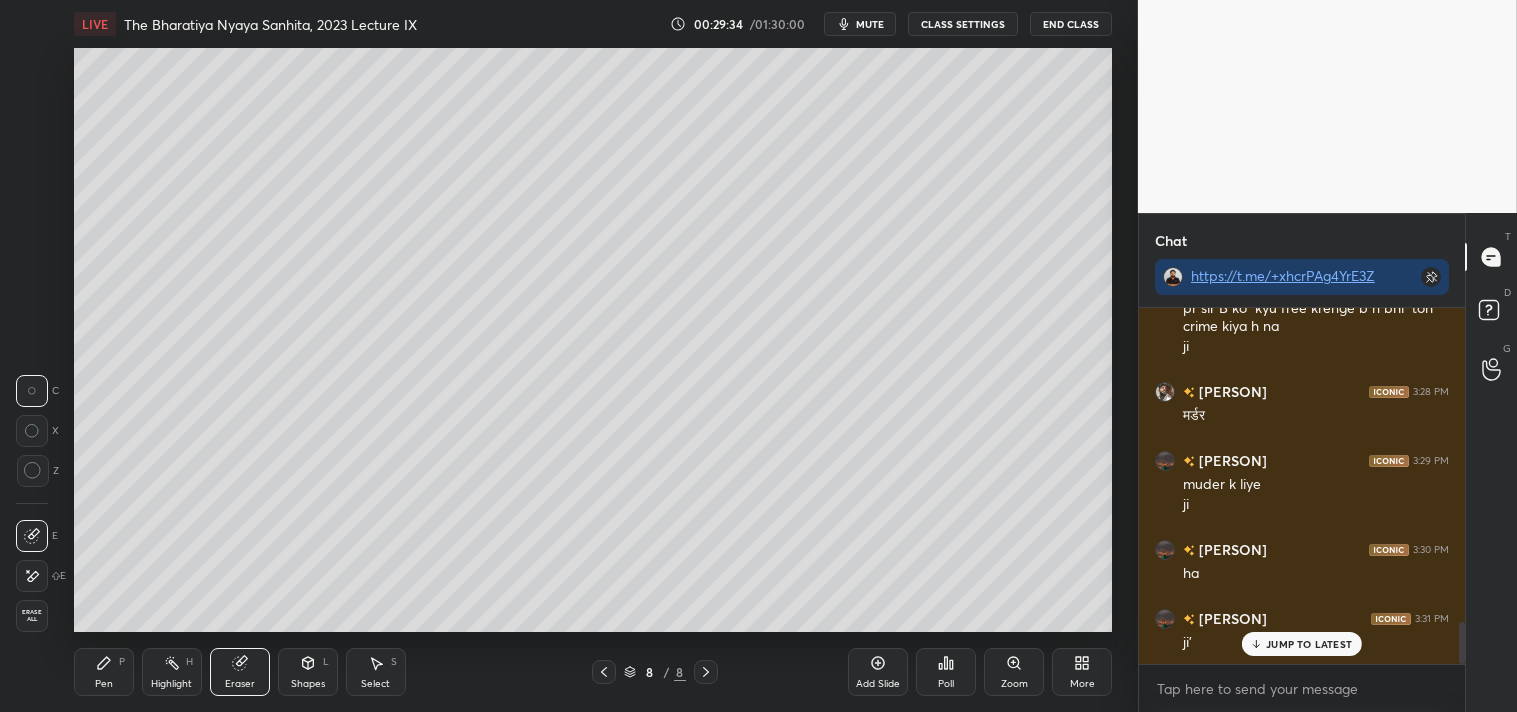 click on "Pen" at bounding box center [104, 684] 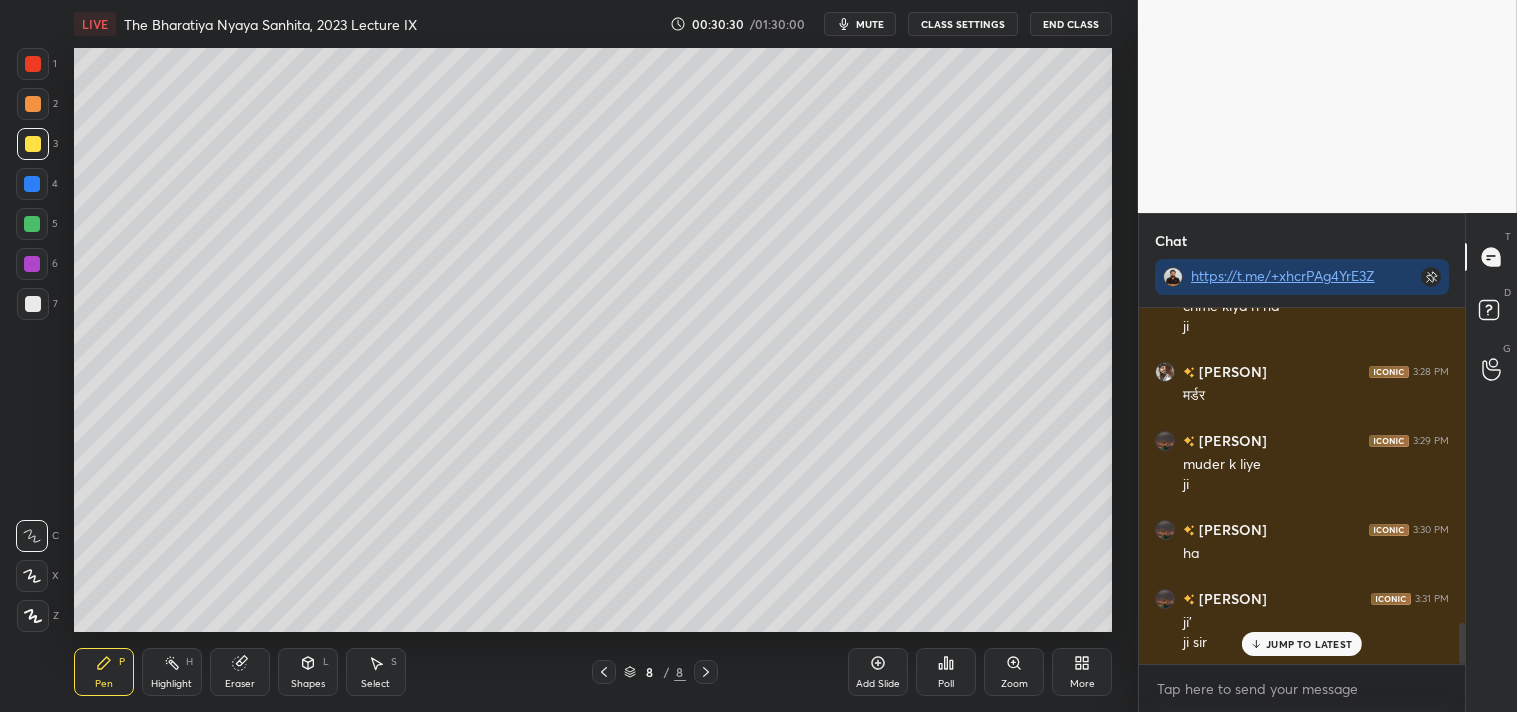 scroll, scrollTop: 2725, scrollLeft: 0, axis: vertical 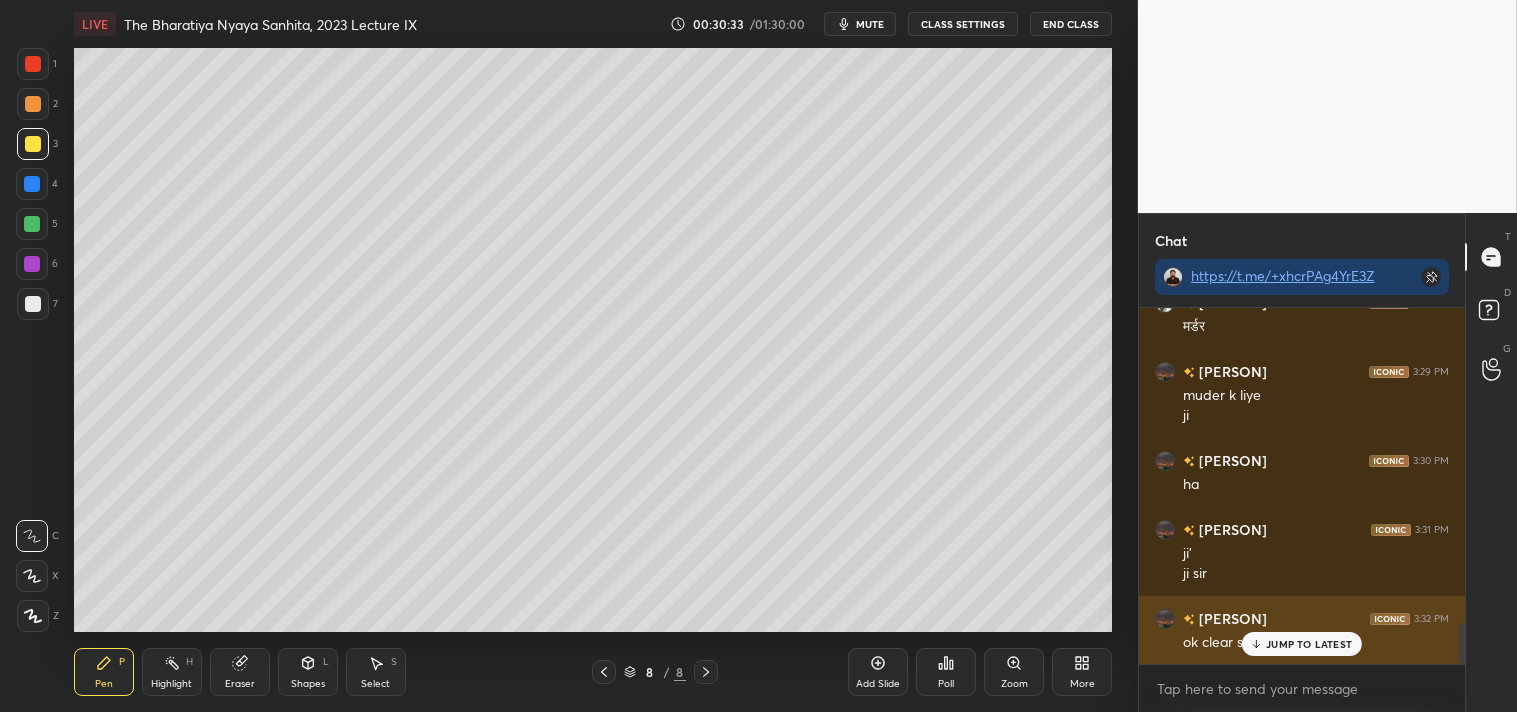 click on "JUMP TO LATEST" at bounding box center (1309, 644) 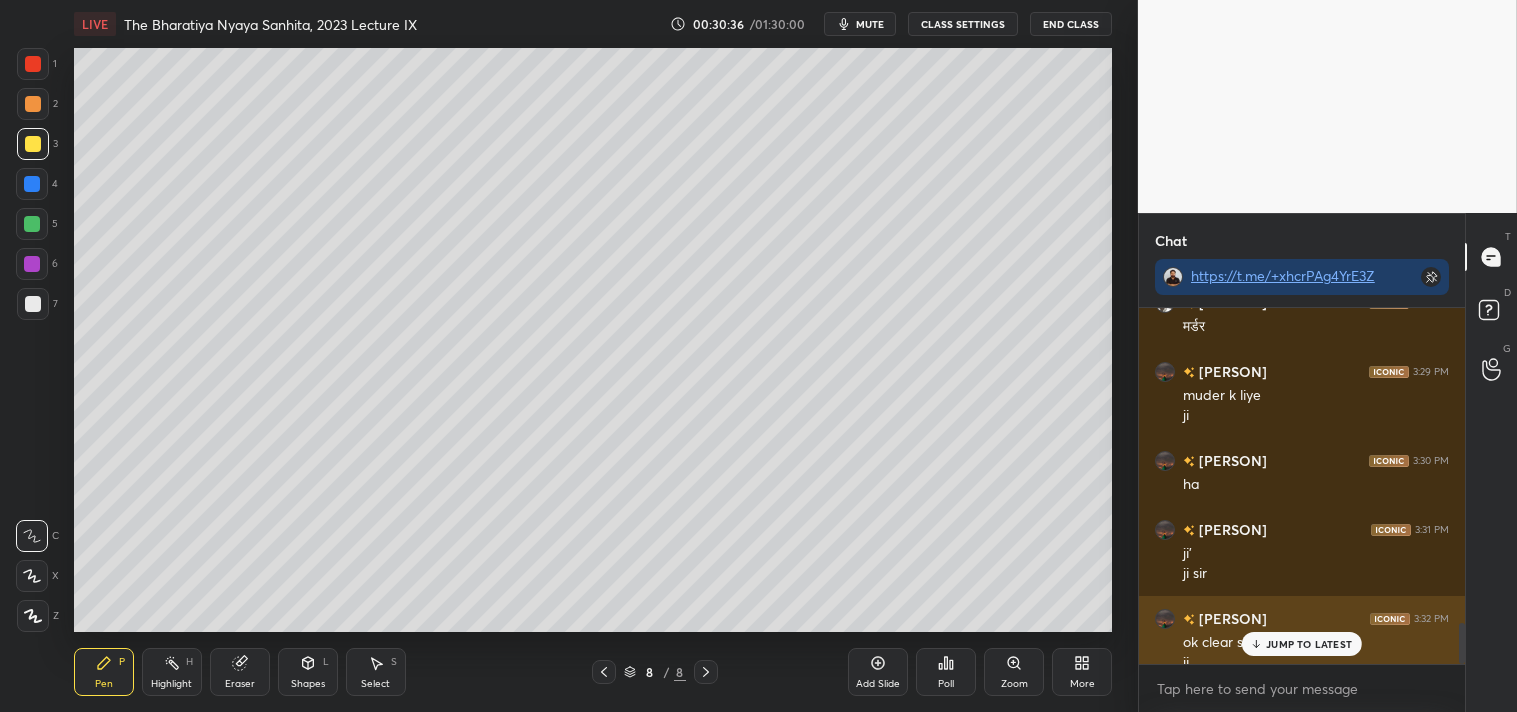 scroll, scrollTop: 2745, scrollLeft: 0, axis: vertical 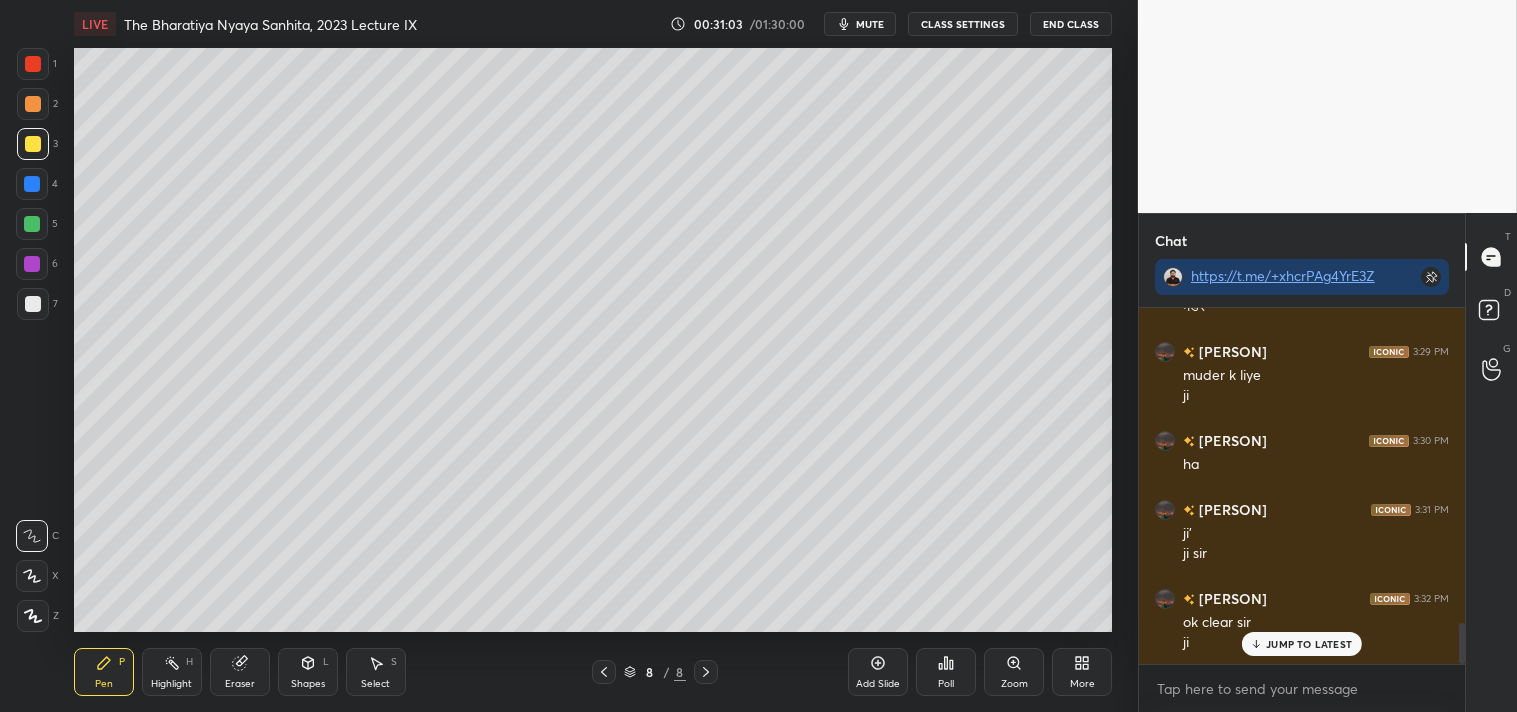 click on "JUMP TO LATEST" at bounding box center (1309, 644) 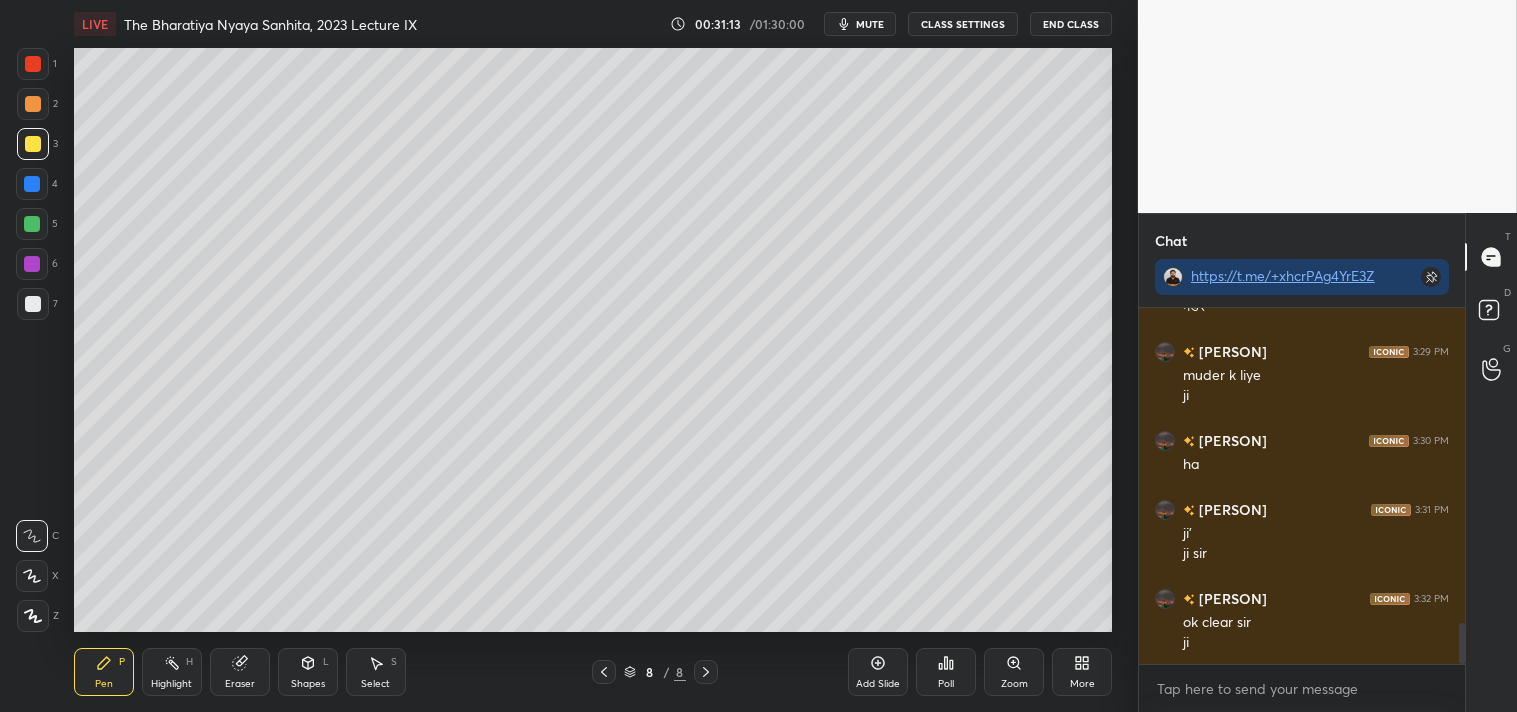 click 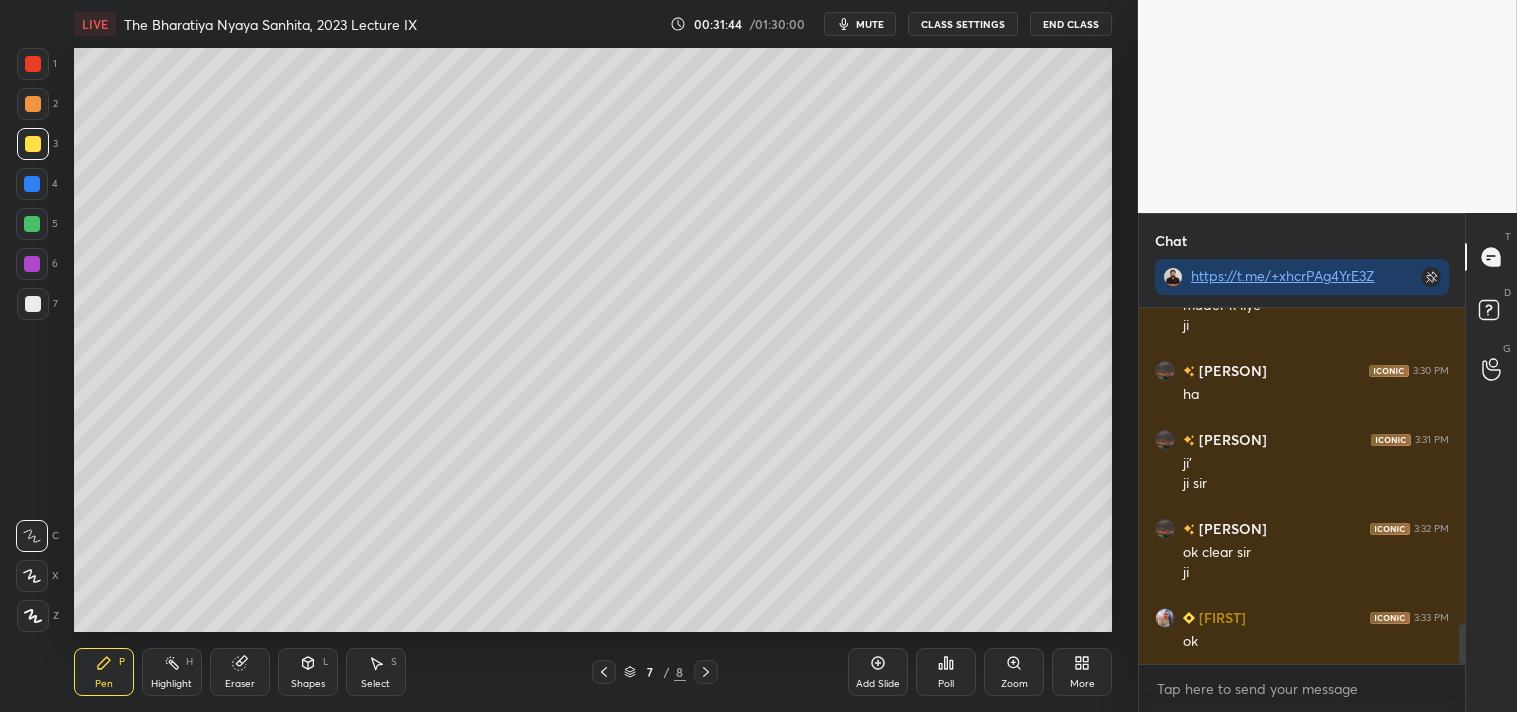 scroll, scrollTop: 2902, scrollLeft: 0, axis: vertical 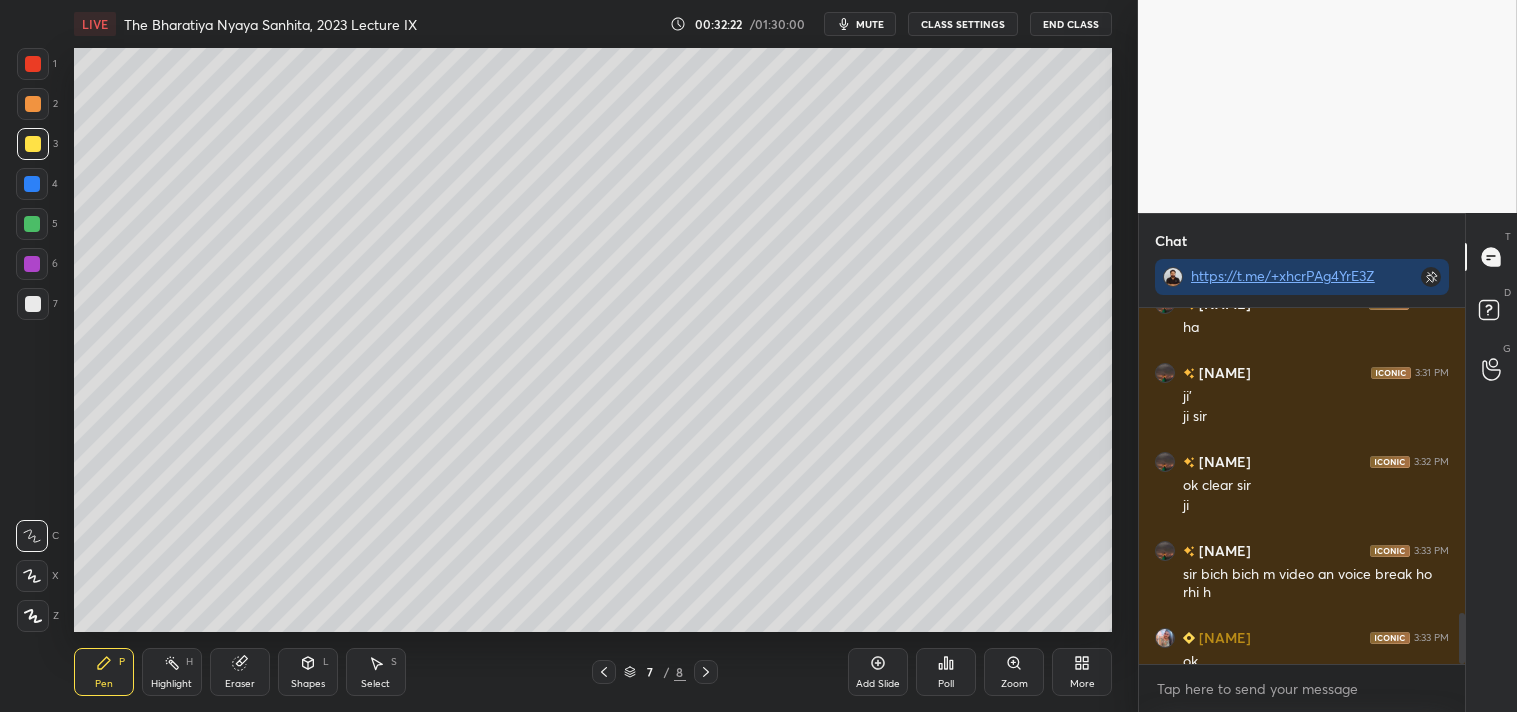 drag, startPoint x: 1465, startPoint y: 645, endPoint x: 1460, endPoint y: 665, distance: 20.615528 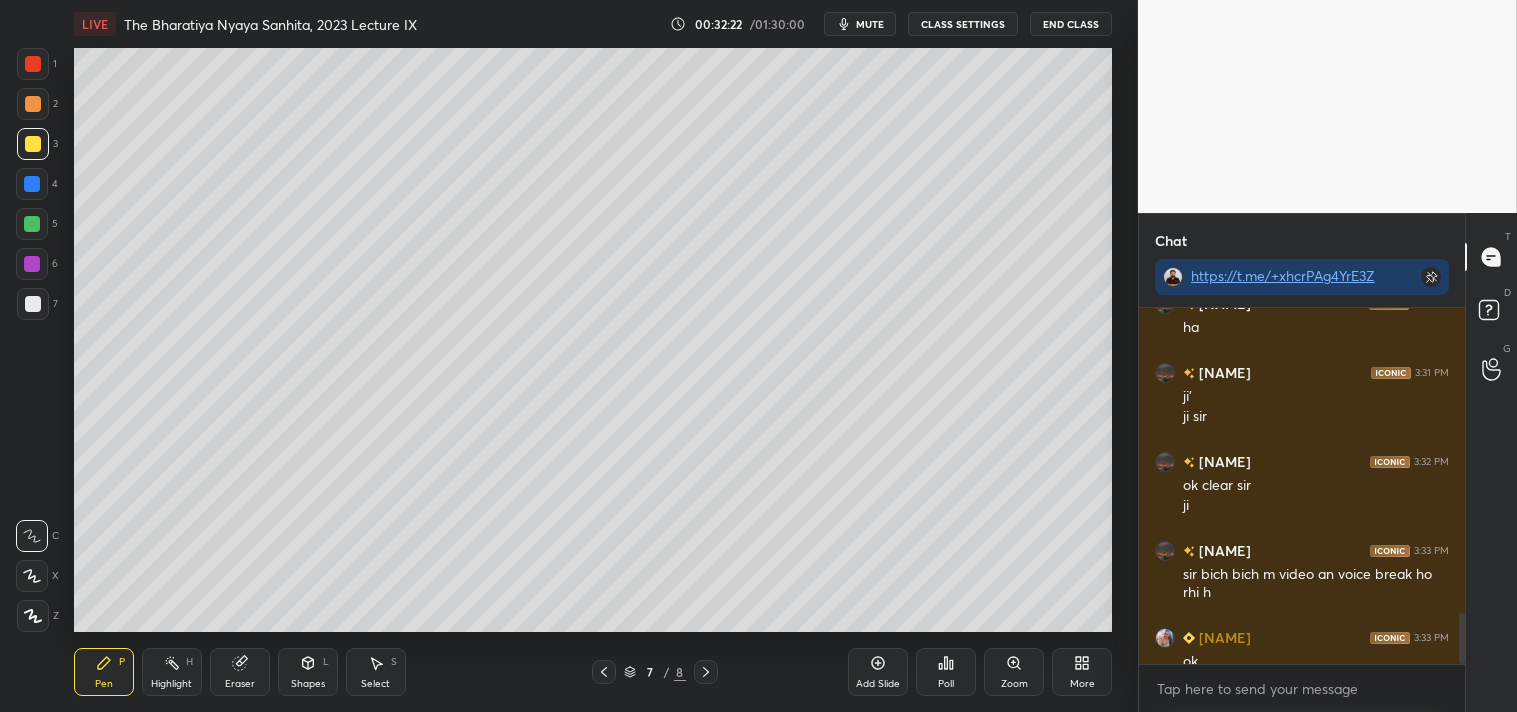 click on "Chat https://t.me/+xhcrPAg4YrE3ZTBl Jyoti 3:29 PM muder k liye ji Jyoti 3:30 PM ha Jyoti 3:31 PM ji' ji sir Jyoti 3:32 PM ok clear sir ji Jyoti 3:33 PM sir bich bich m video an voice break ho rhi h Rupali 3:33 PM ok hmmm JUMP TO LATEST Enable hand raising Enable raise hand to speak to learners. Once enabled, chat will be turned off temporarily. Enable x   introducing Raise a hand with a doubt Now learners can raise their hand along with a doubt  How it works? Doubts asked by learners will show up here NEW DOUBTS ASKED No one has raised a hand yet Can't raise hand Looks like educator just invited you to speak. Please wait before you can raise your hand again. Got it T Messages (T) D Doubts (D) G Raise Hand (G)" at bounding box center (1327, 462) 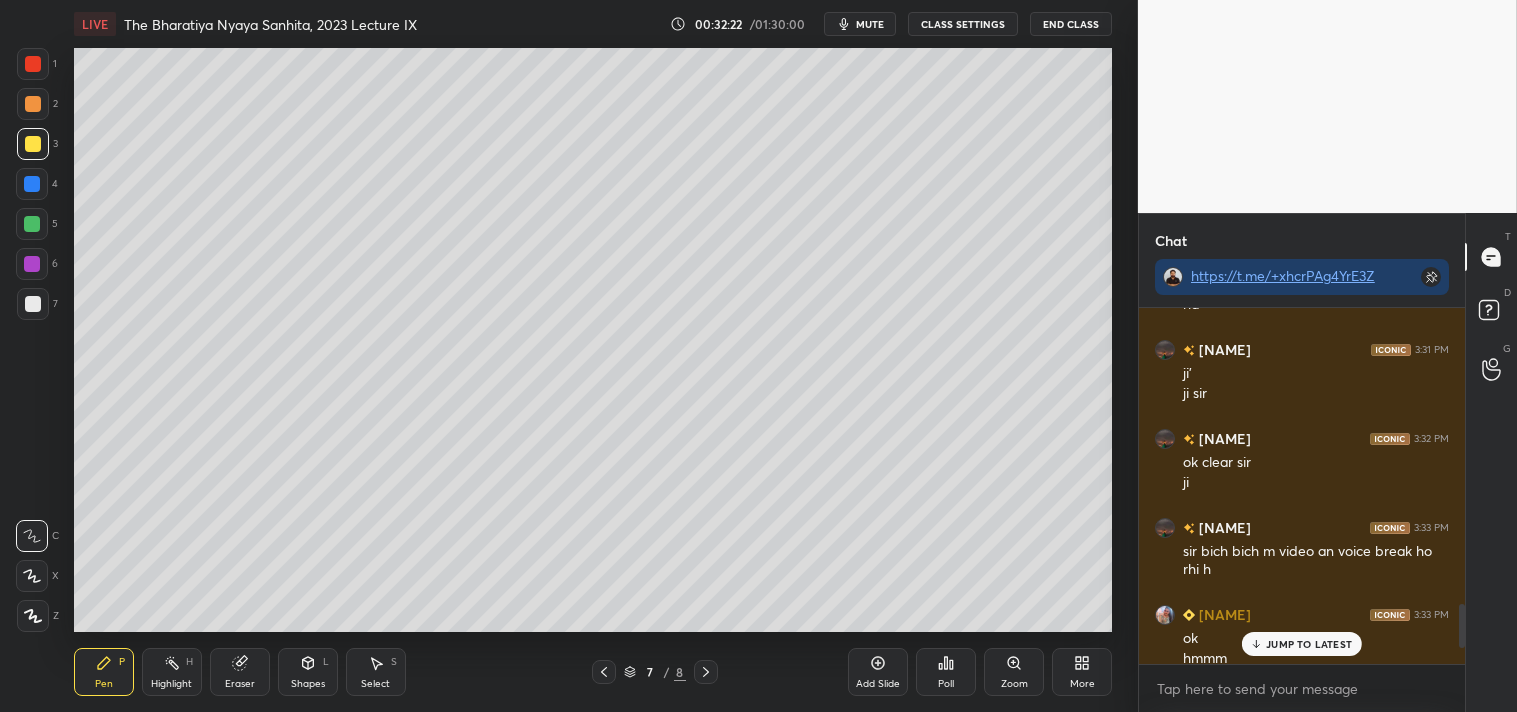 scroll, scrollTop: 2530, scrollLeft: 0, axis: vertical 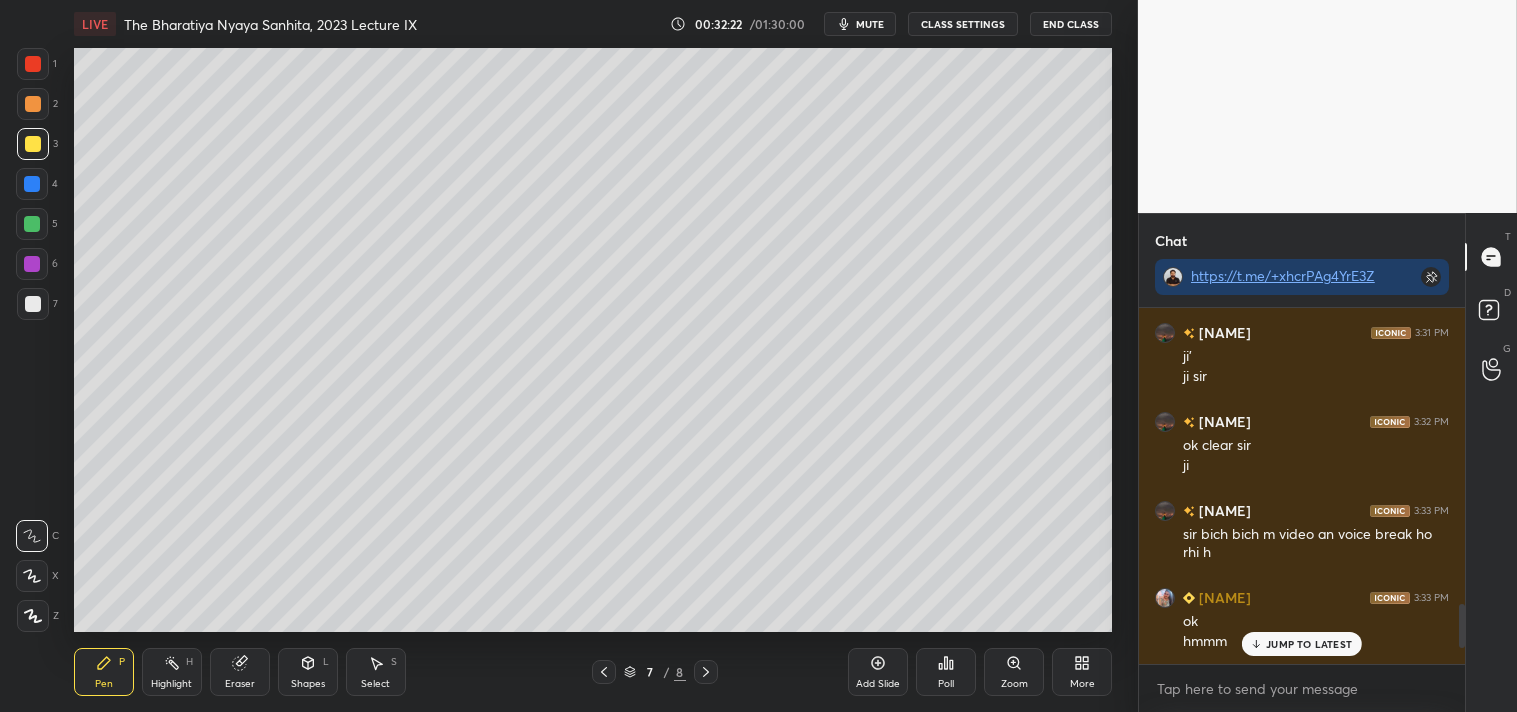 drag, startPoint x: 1458, startPoint y: 638, endPoint x: 1461, endPoint y: 658, distance: 20.22375 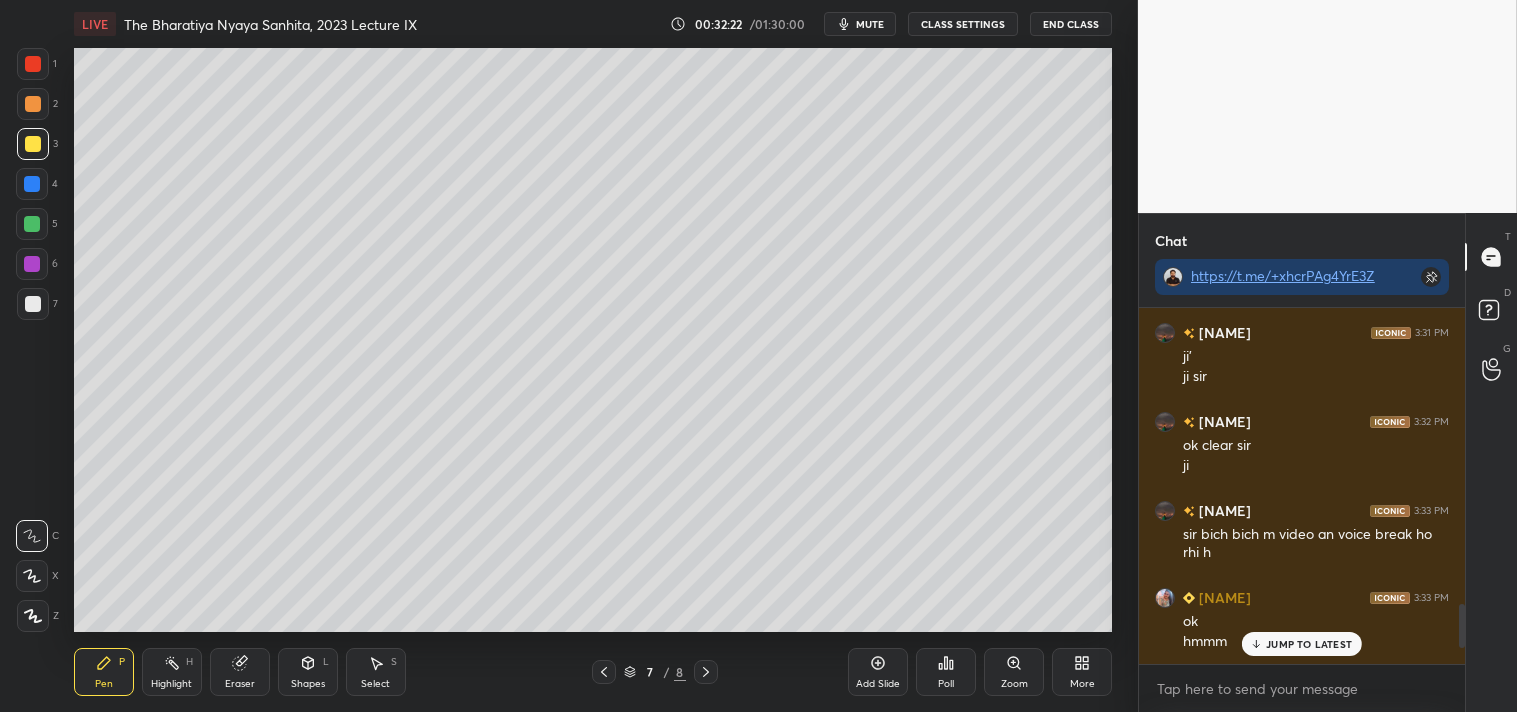 click at bounding box center (1462, 626) 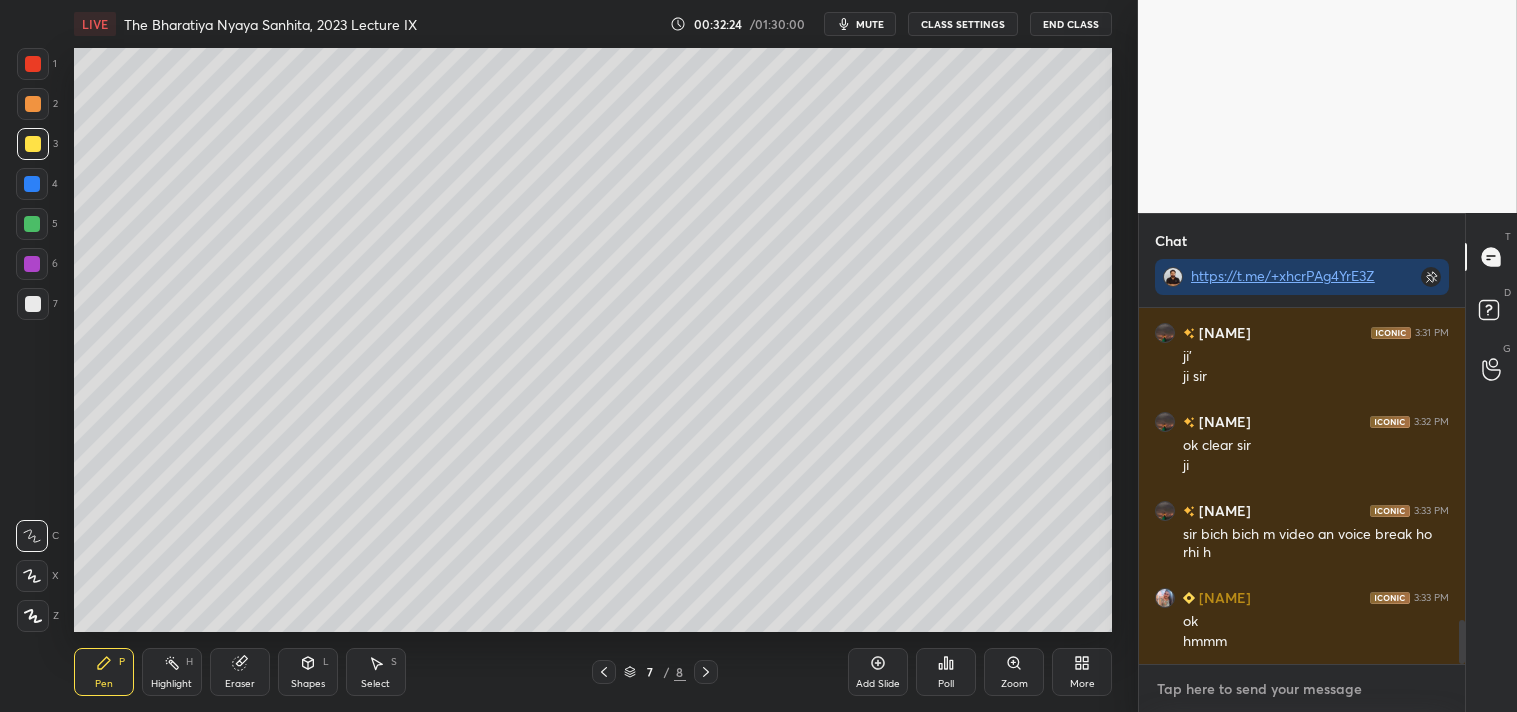 click at bounding box center [1302, 689] 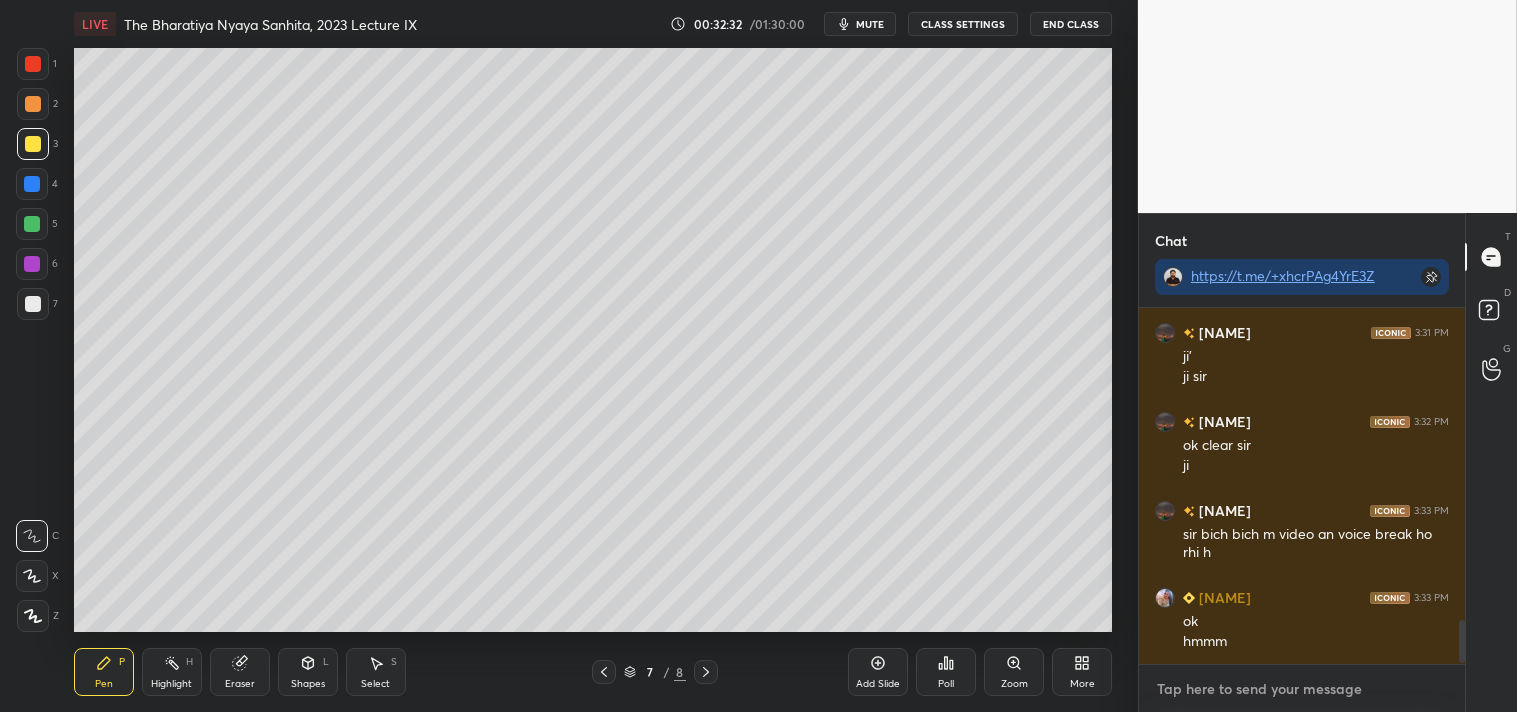 scroll, scrollTop: 2598, scrollLeft: 0, axis: vertical 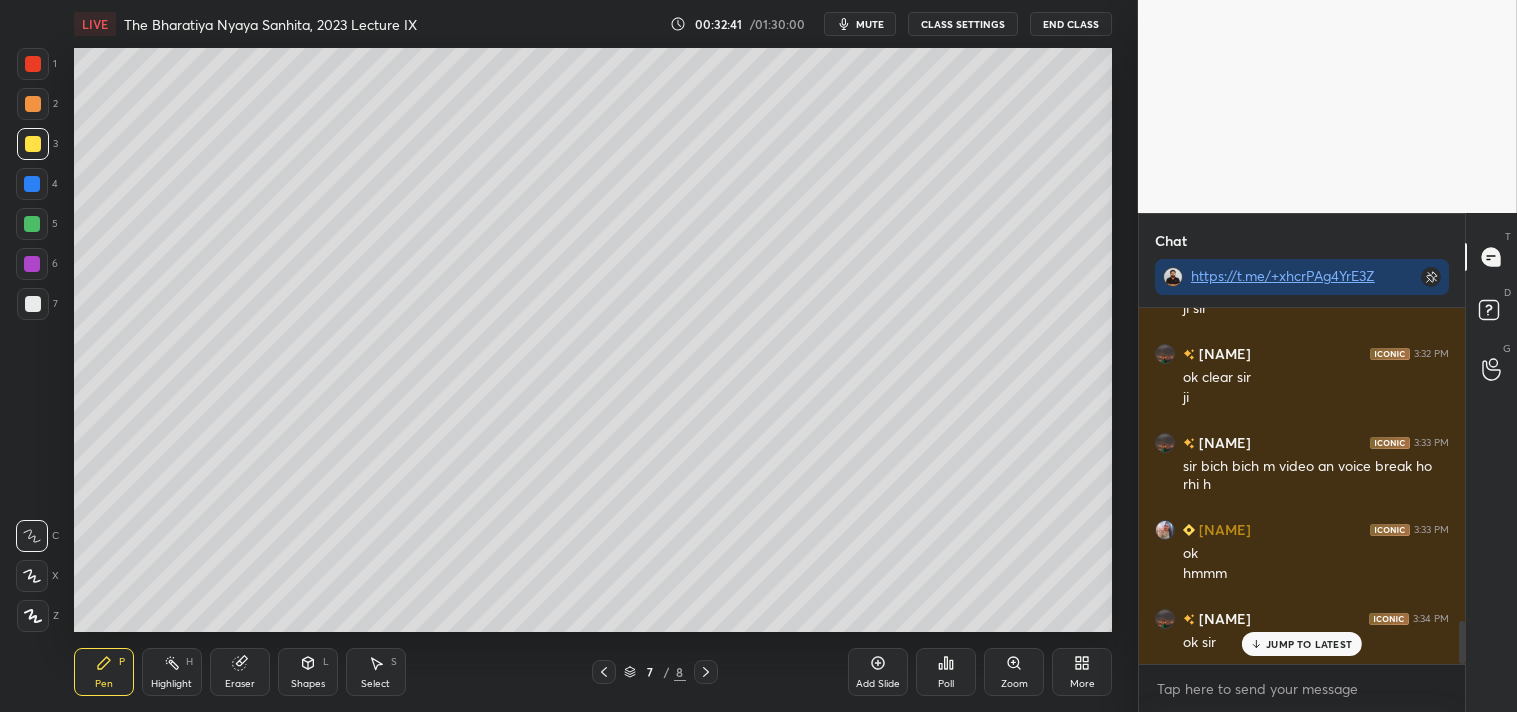 click 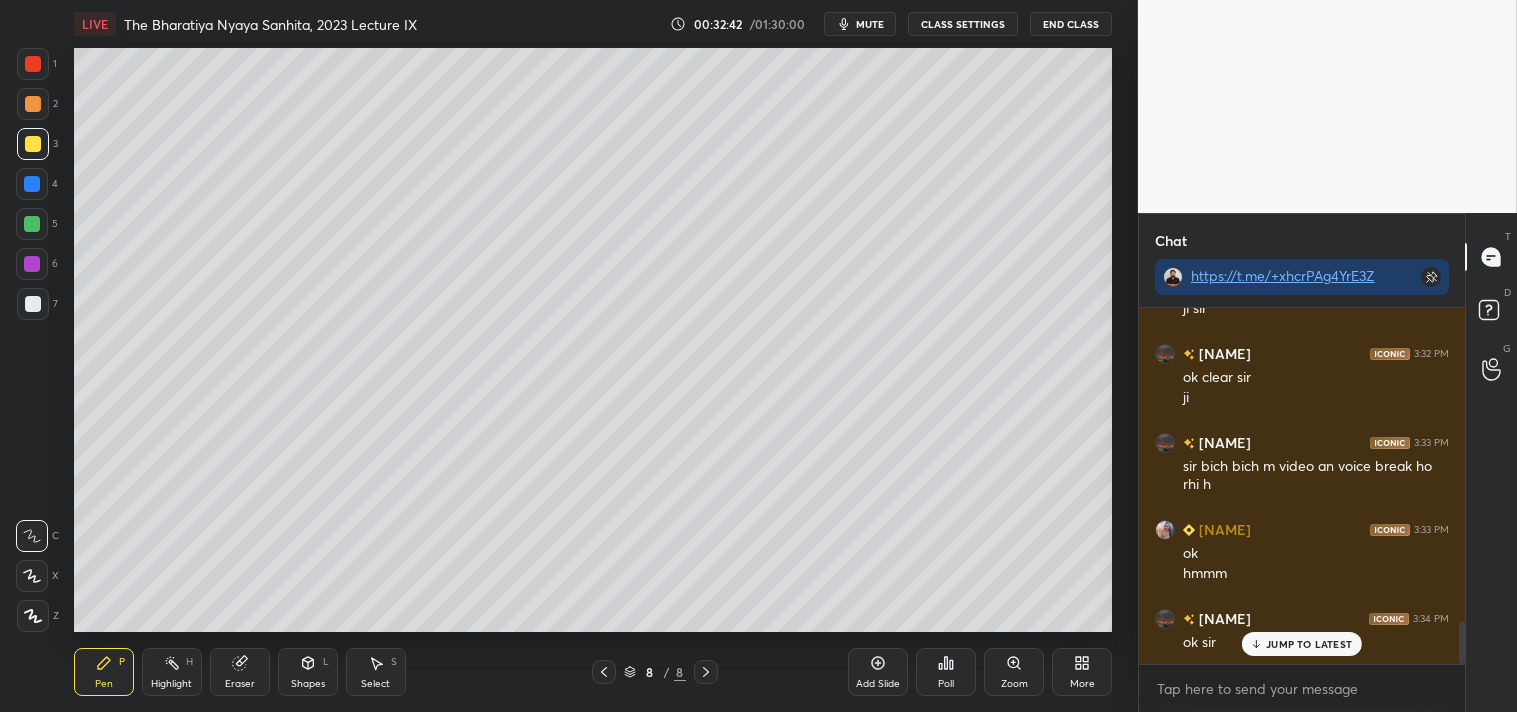 click on "Add Slide" at bounding box center (878, 672) 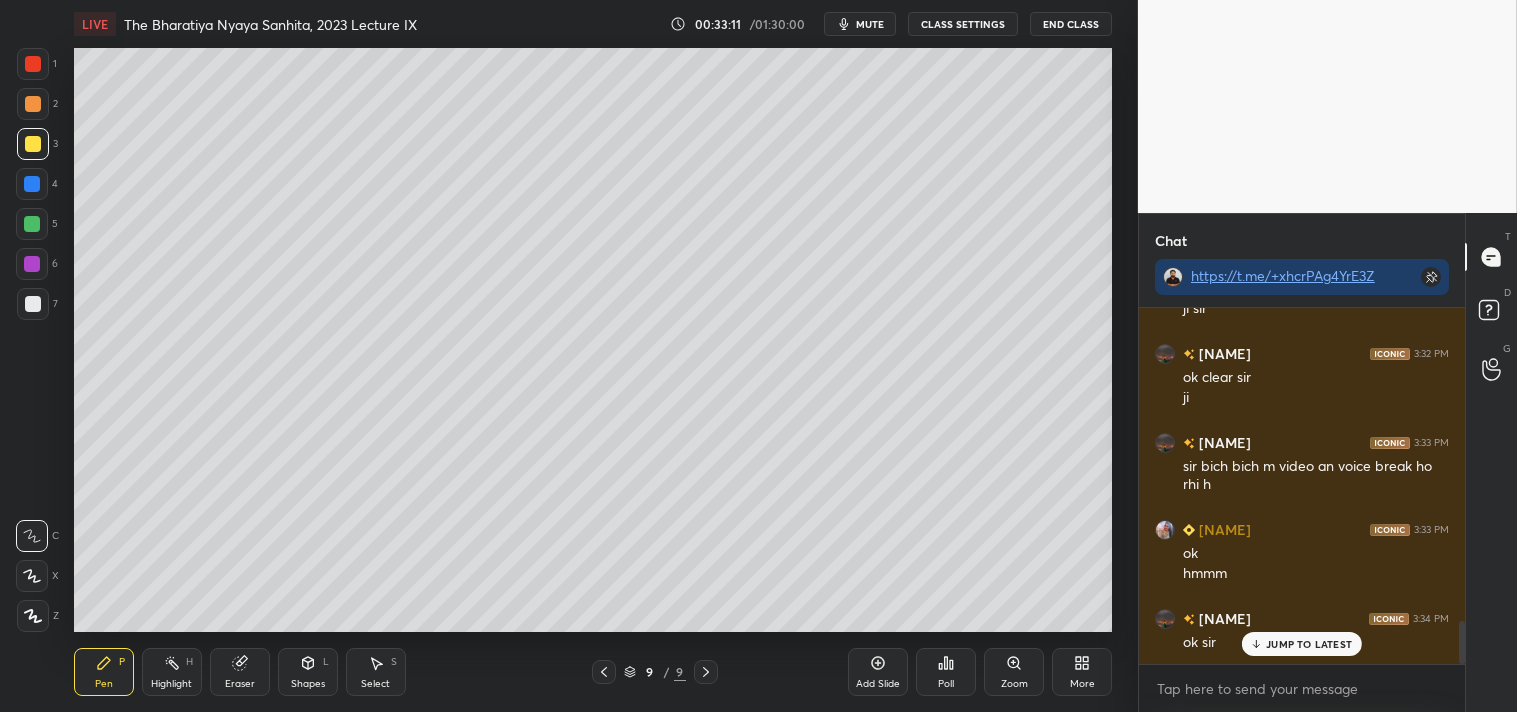 click at bounding box center [33, 304] 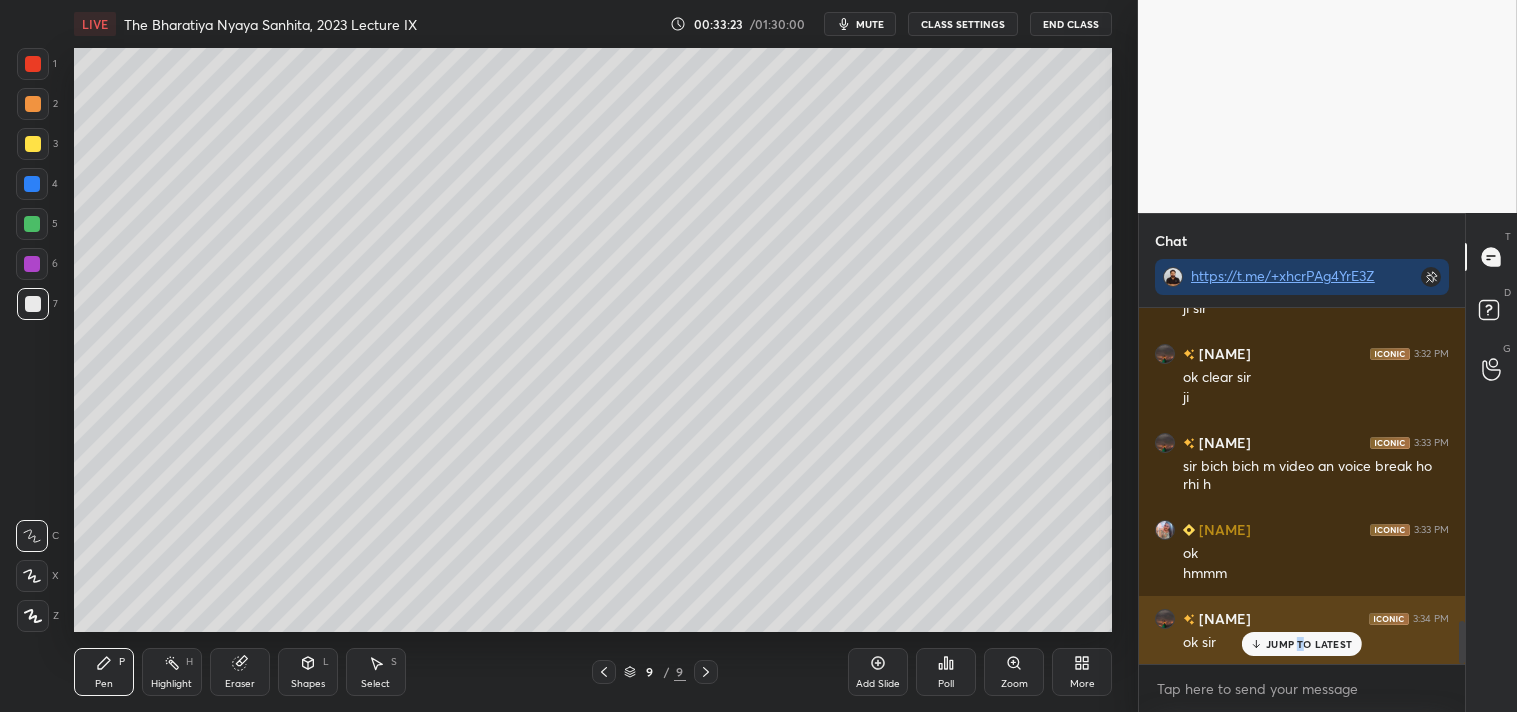 click on "JUMP TO LATEST" at bounding box center [1309, 644] 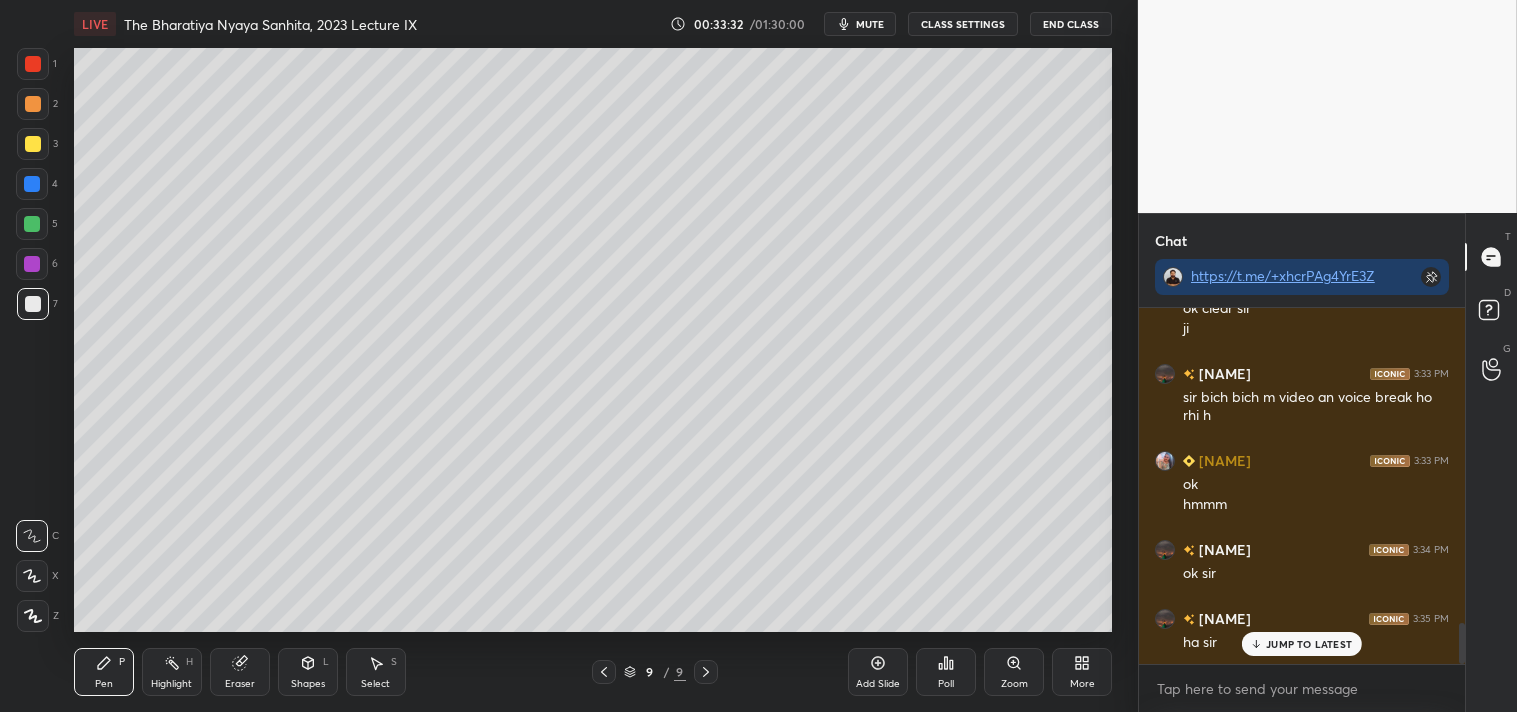 scroll, scrollTop: 2736, scrollLeft: 0, axis: vertical 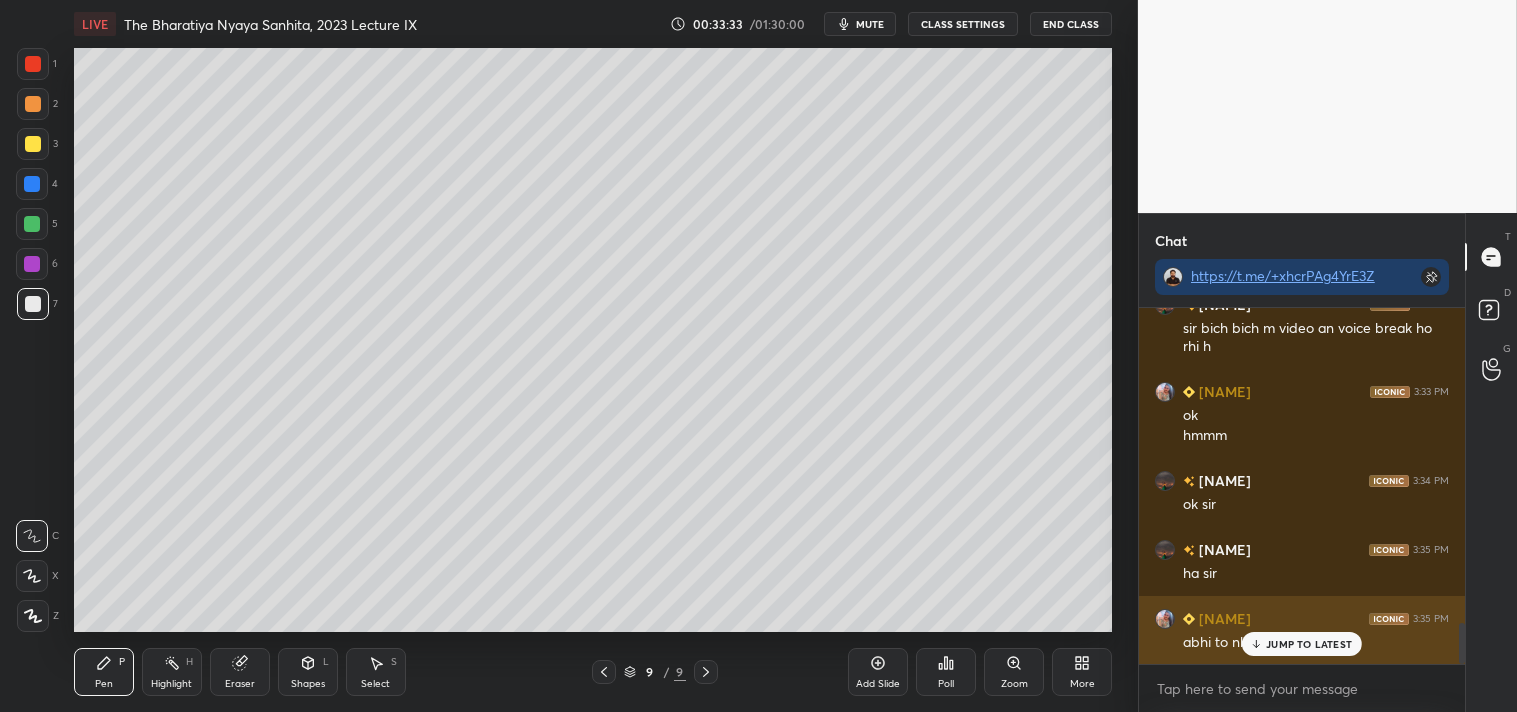 click on "JUMP TO LATEST" at bounding box center [1309, 644] 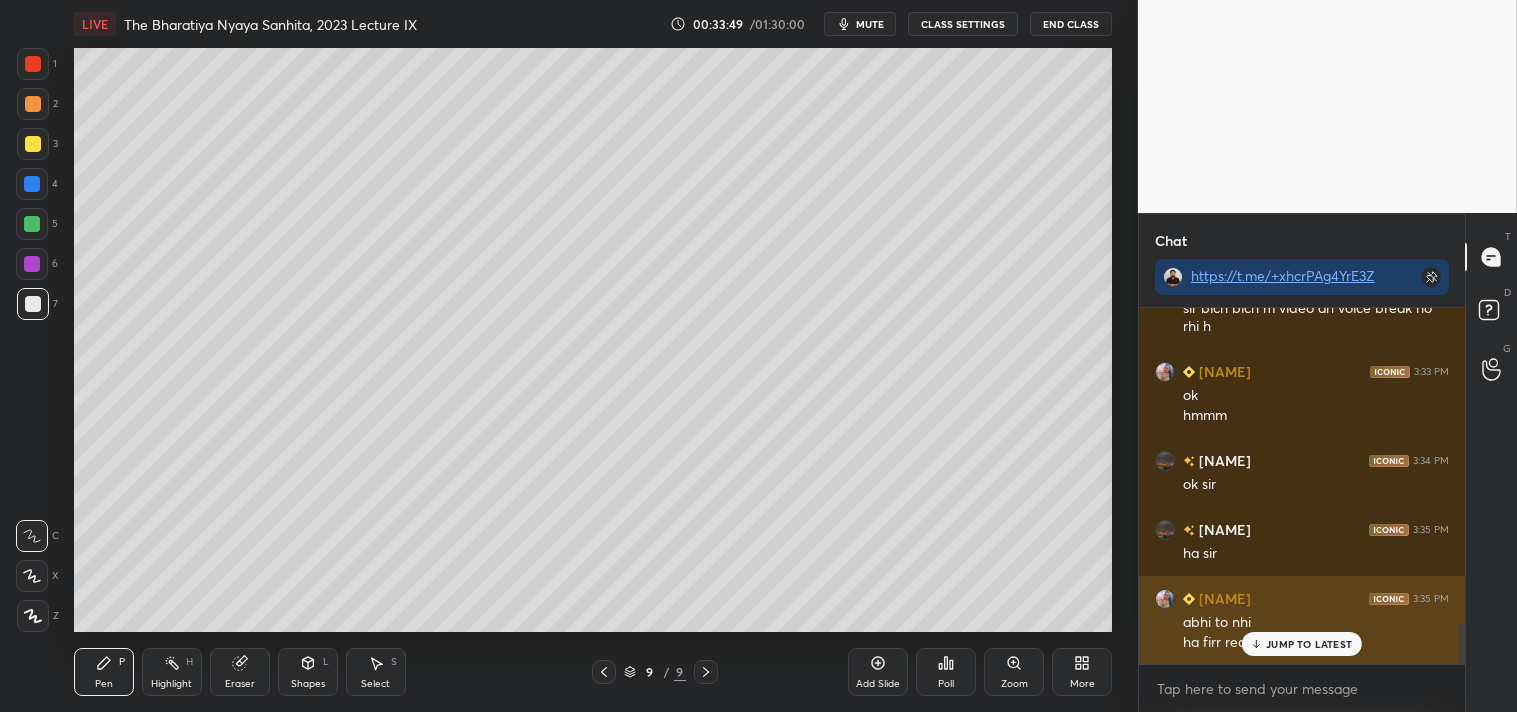 scroll, scrollTop: 2825, scrollLeft: 0, axis: vertical 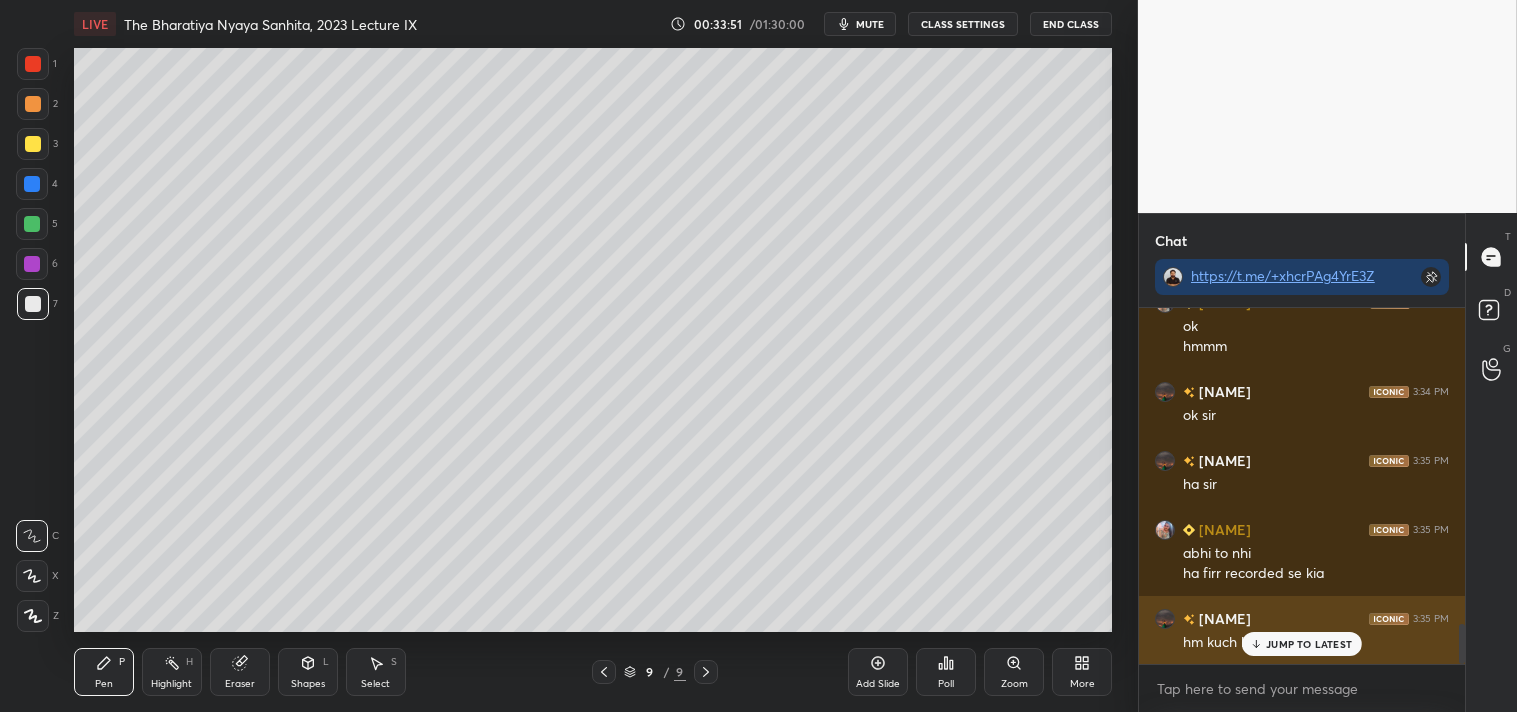 click on "JUMP TO LATEST" at bounding box center [1309, 644] 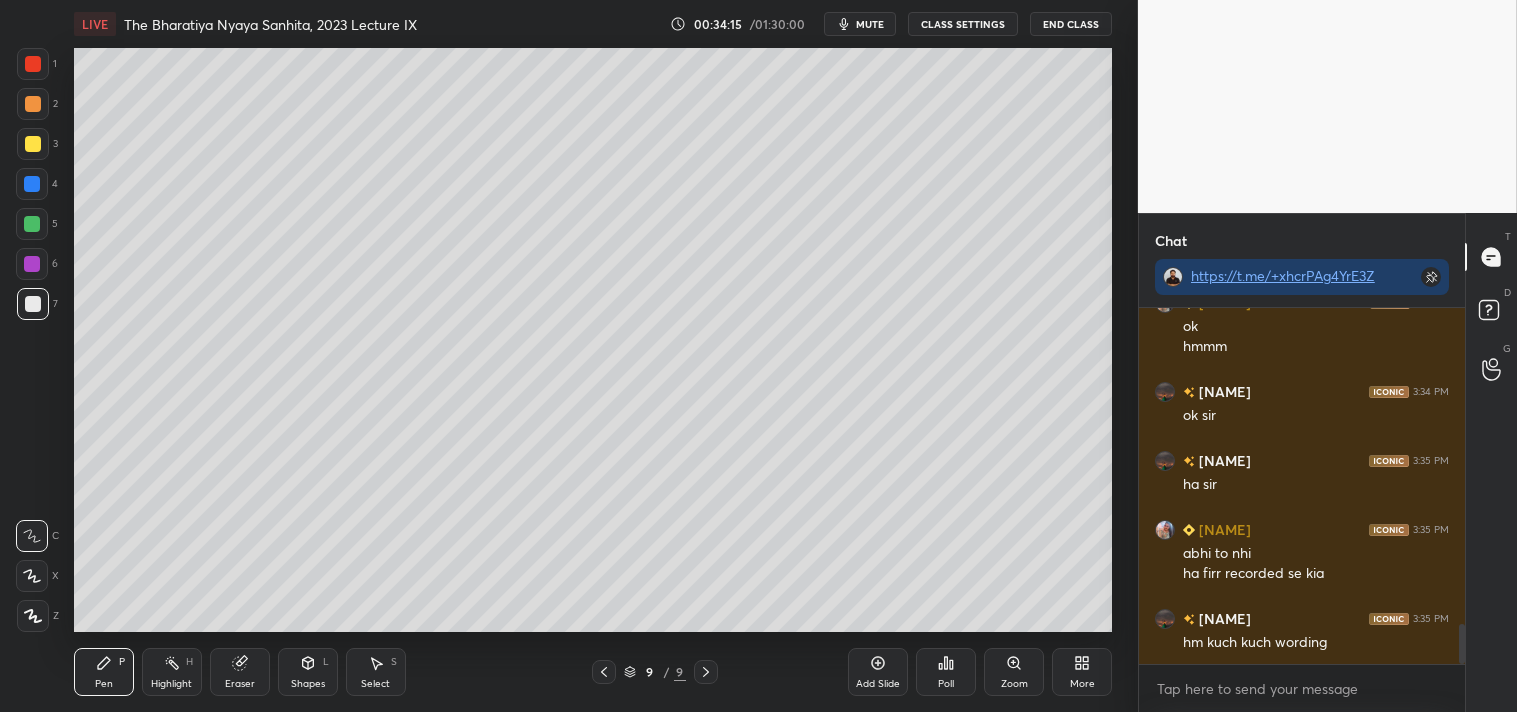 drag, startPoint x: 227, startPoint y: 675, endPoint x: 238, endPoint y: 671, distance: 11.7046995 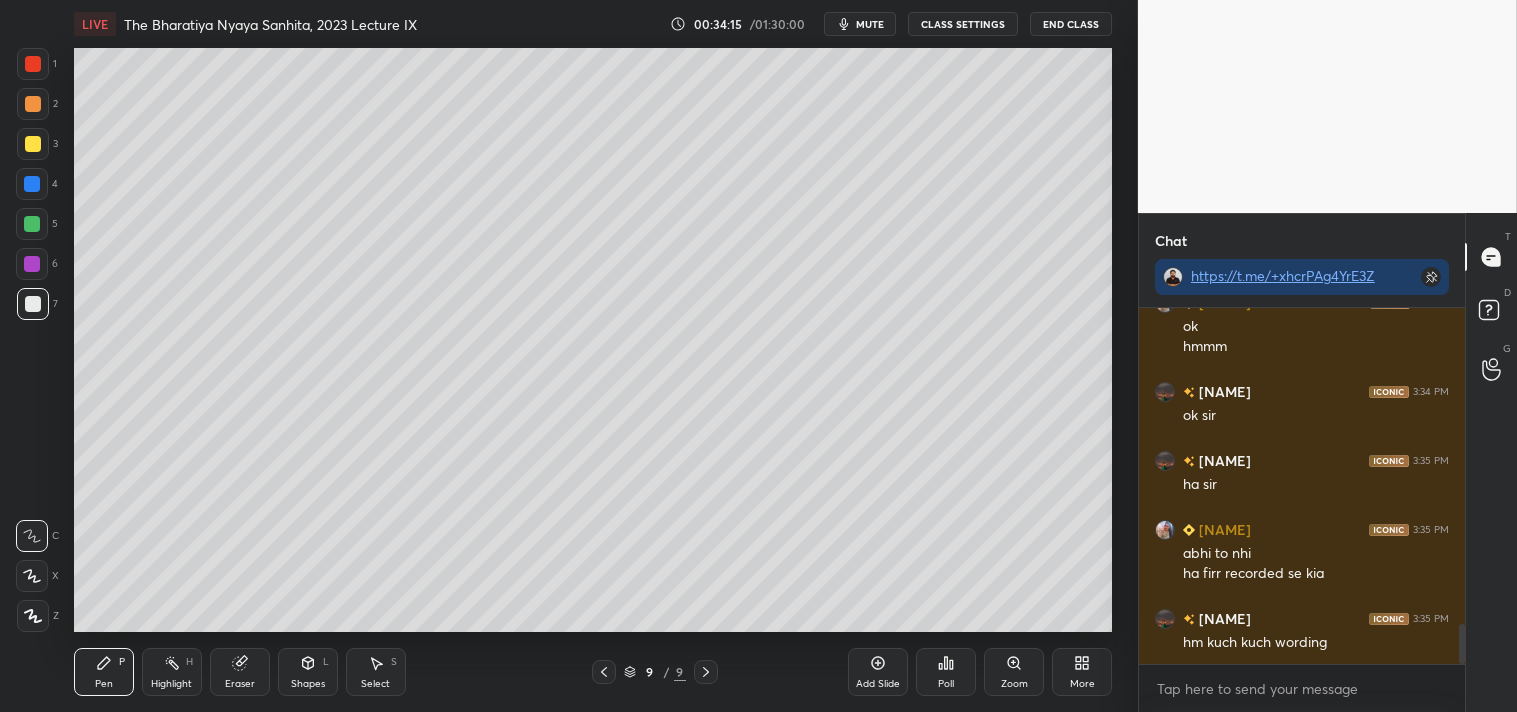 click on "Eraser" at bounding box center (240, 672) 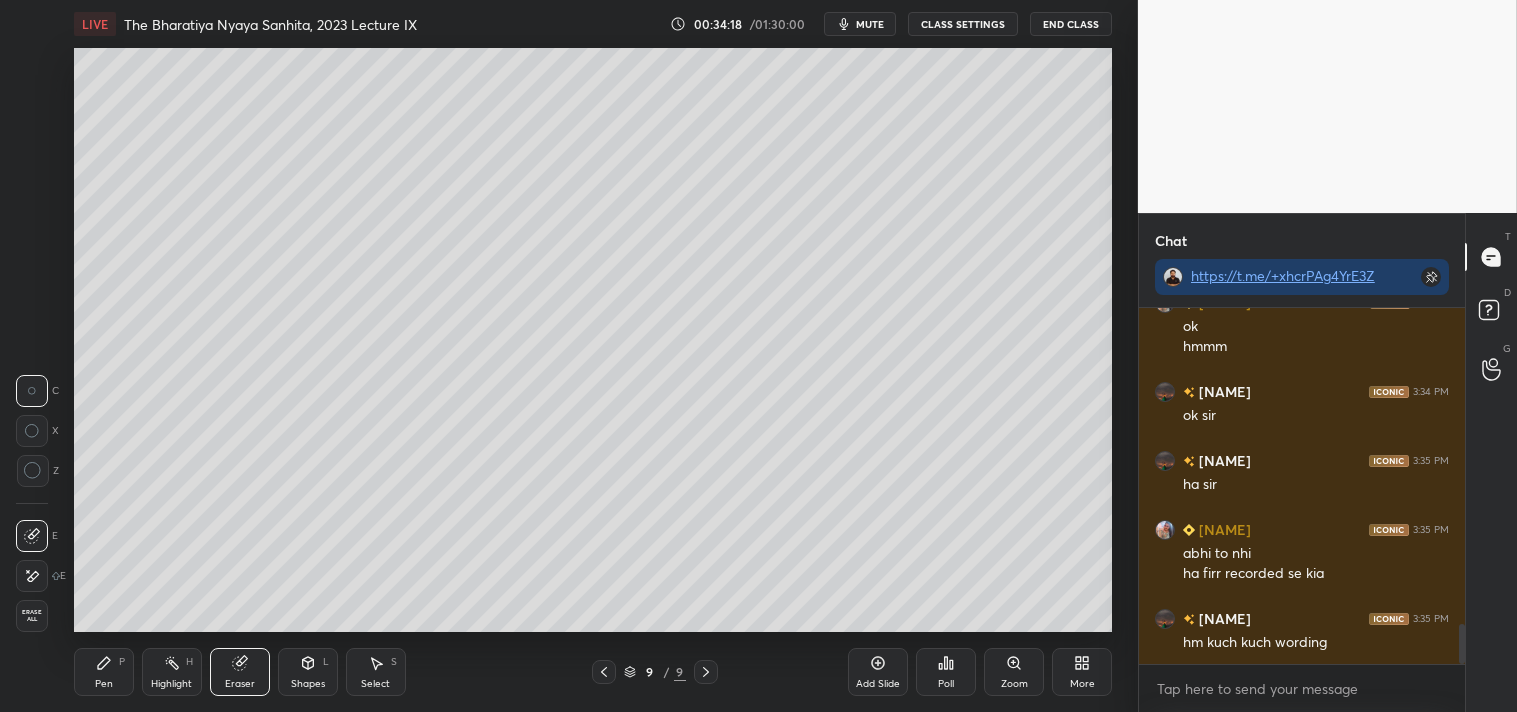 click on "Pen P" at bounding box center (104, 672) 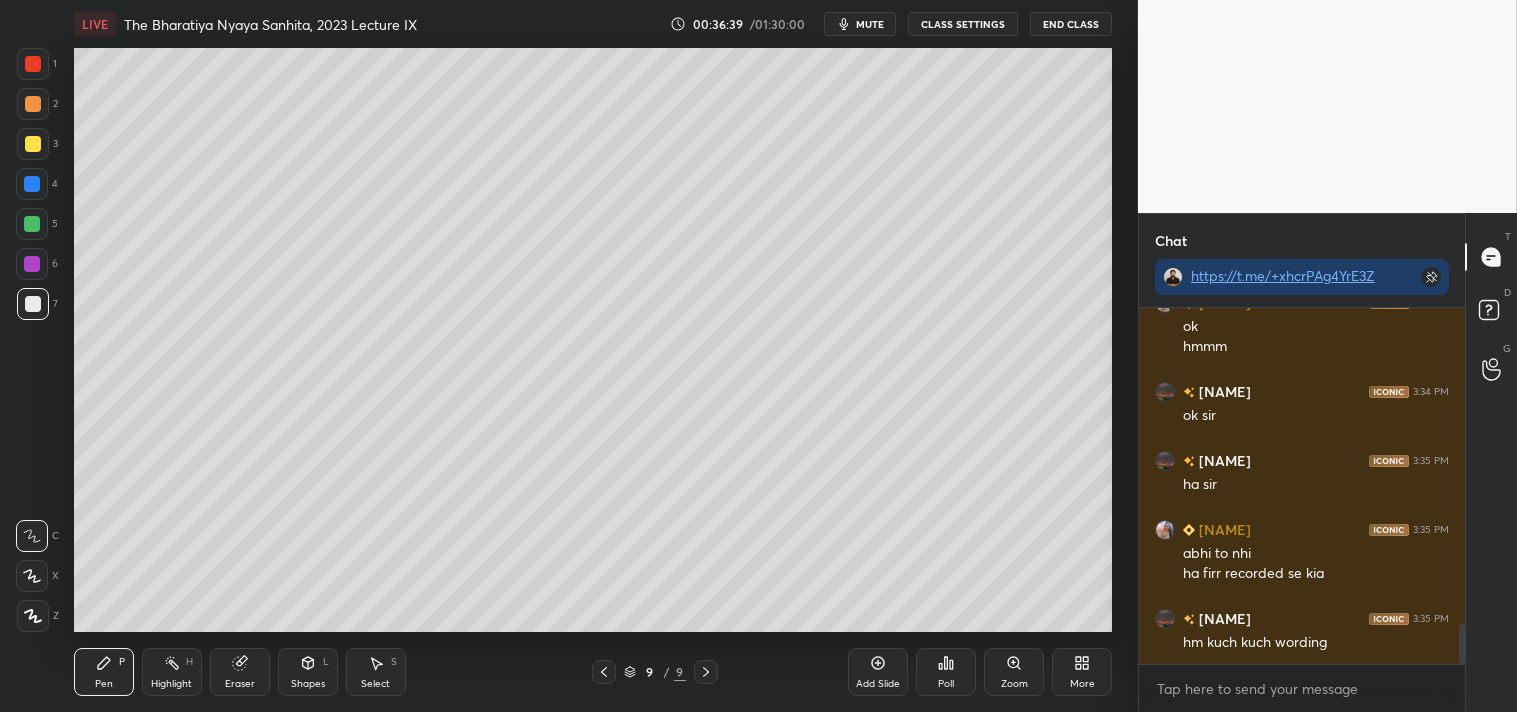 click on "LIVE The Bharatiya Nyaya Sanhita, 2023 Lecture IX 00:36:39 /  01:30:00 mute CLASS SETTINGS End Class Setting up your live class Poll for   secs No correct answer Start poll Back The Bharatiya Nyaya Sanhita, 2023 Lecture IX • L12 of Complete Course On The BNS 2023 For All State Judiciary Exam Ashutosh Pen P Highlight H Eraser Shapes L Select S 9 / 9 Add Slide Poll Zoom More" at bounding box center [593, 356] 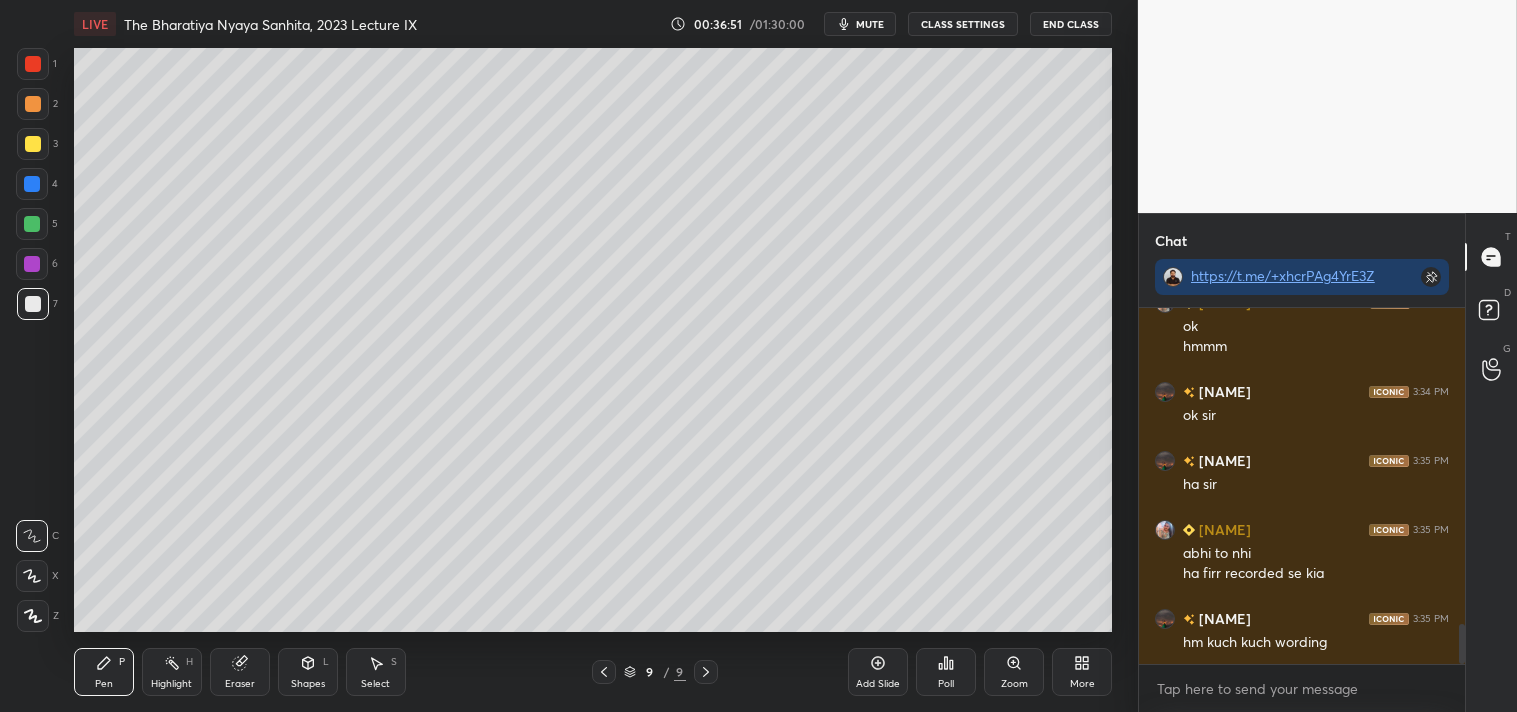 click on "Add Slide" at bounding box center (878, 672) 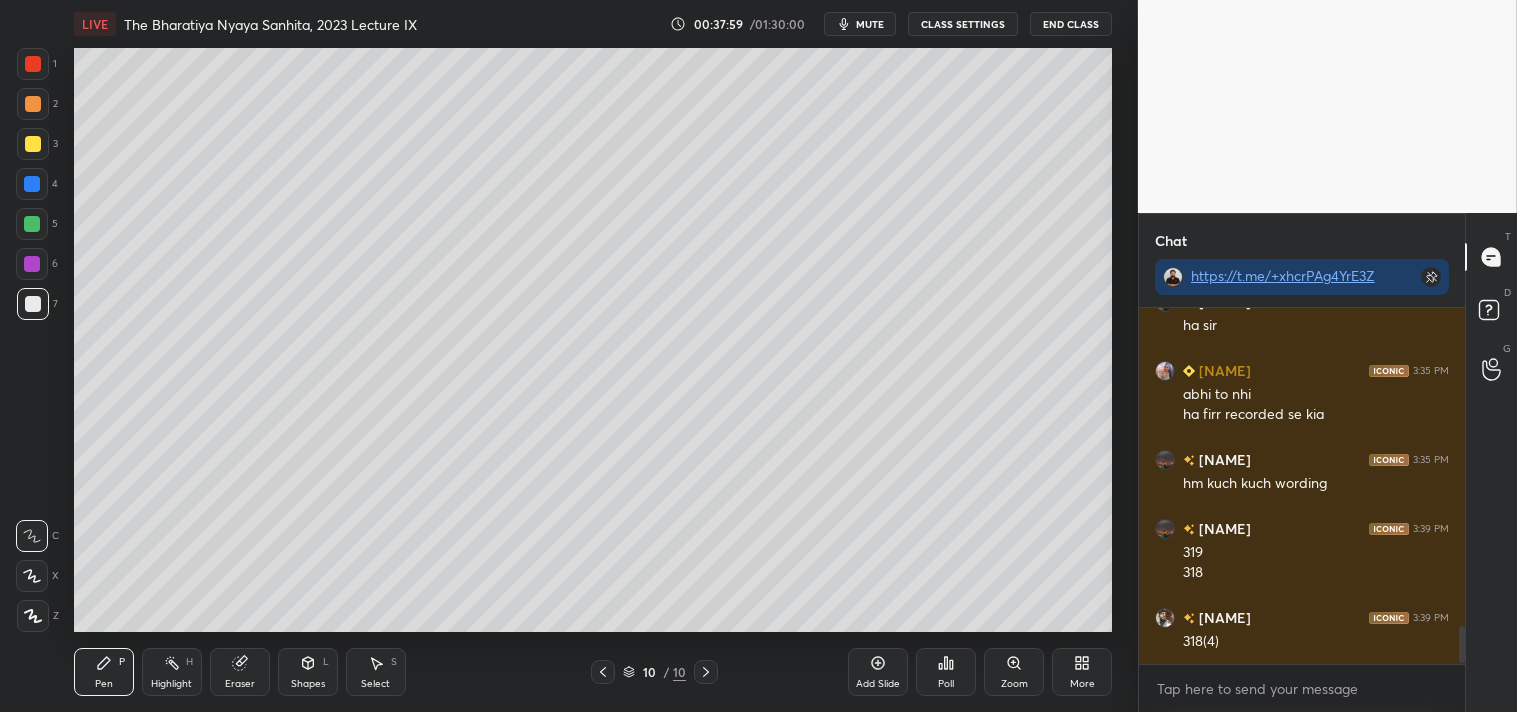scroll, scrollTop: 3053, scrollLeft: 0, axis: vertical 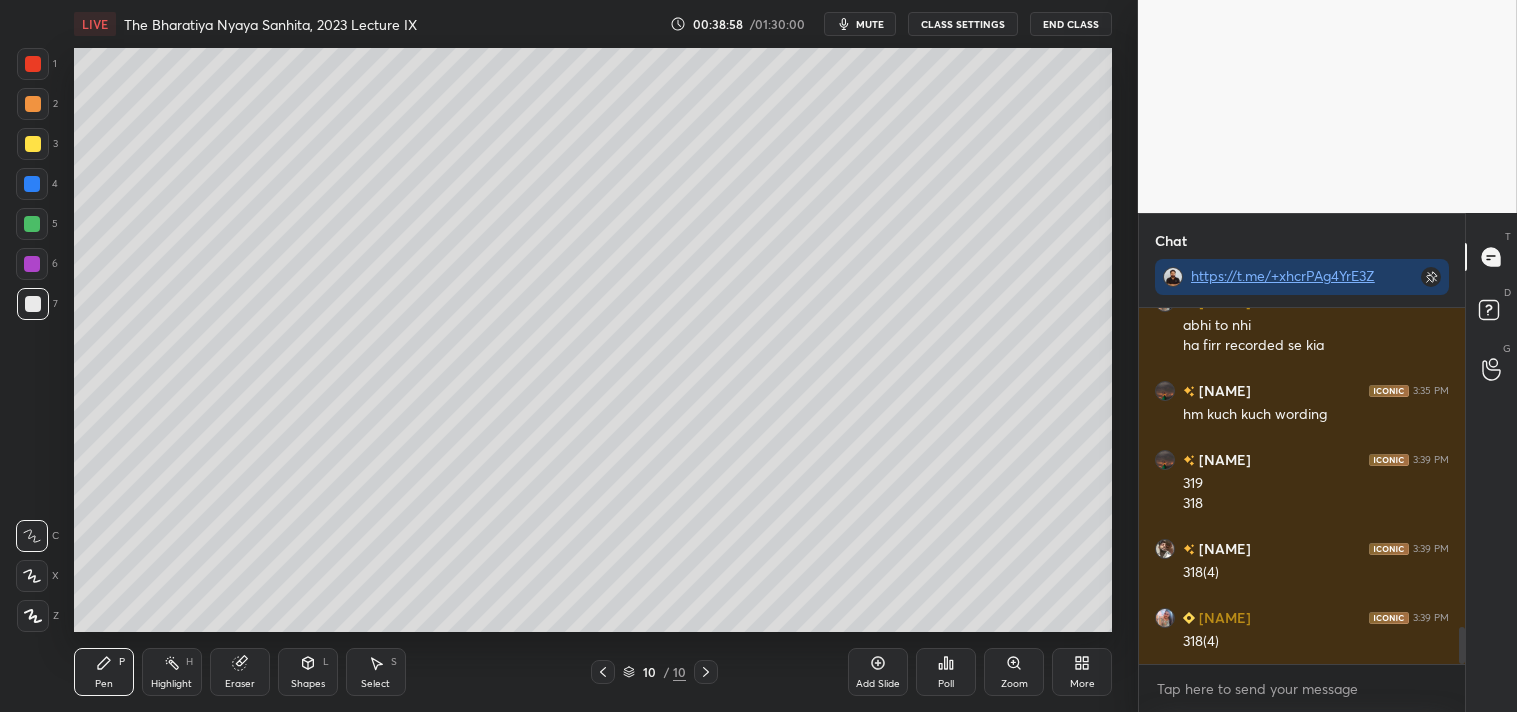 click 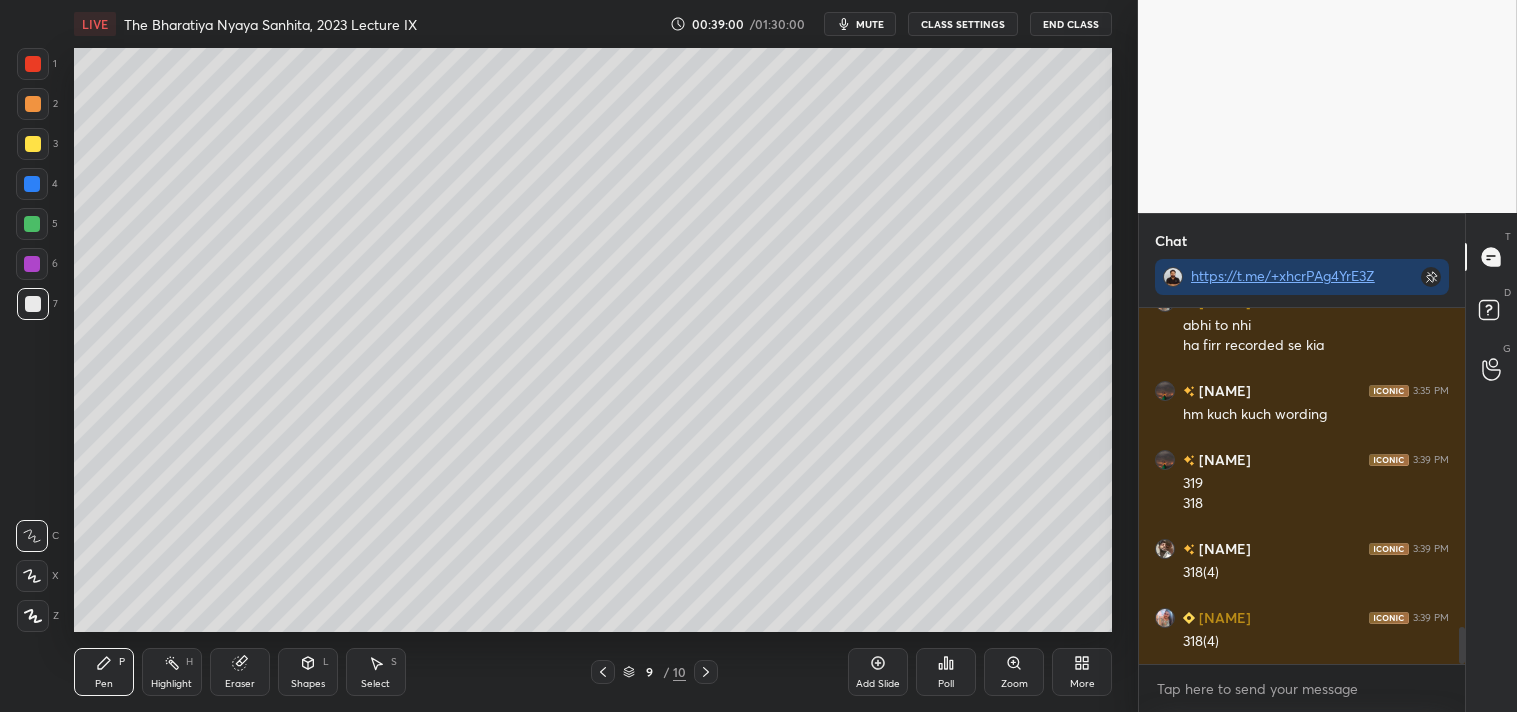 click 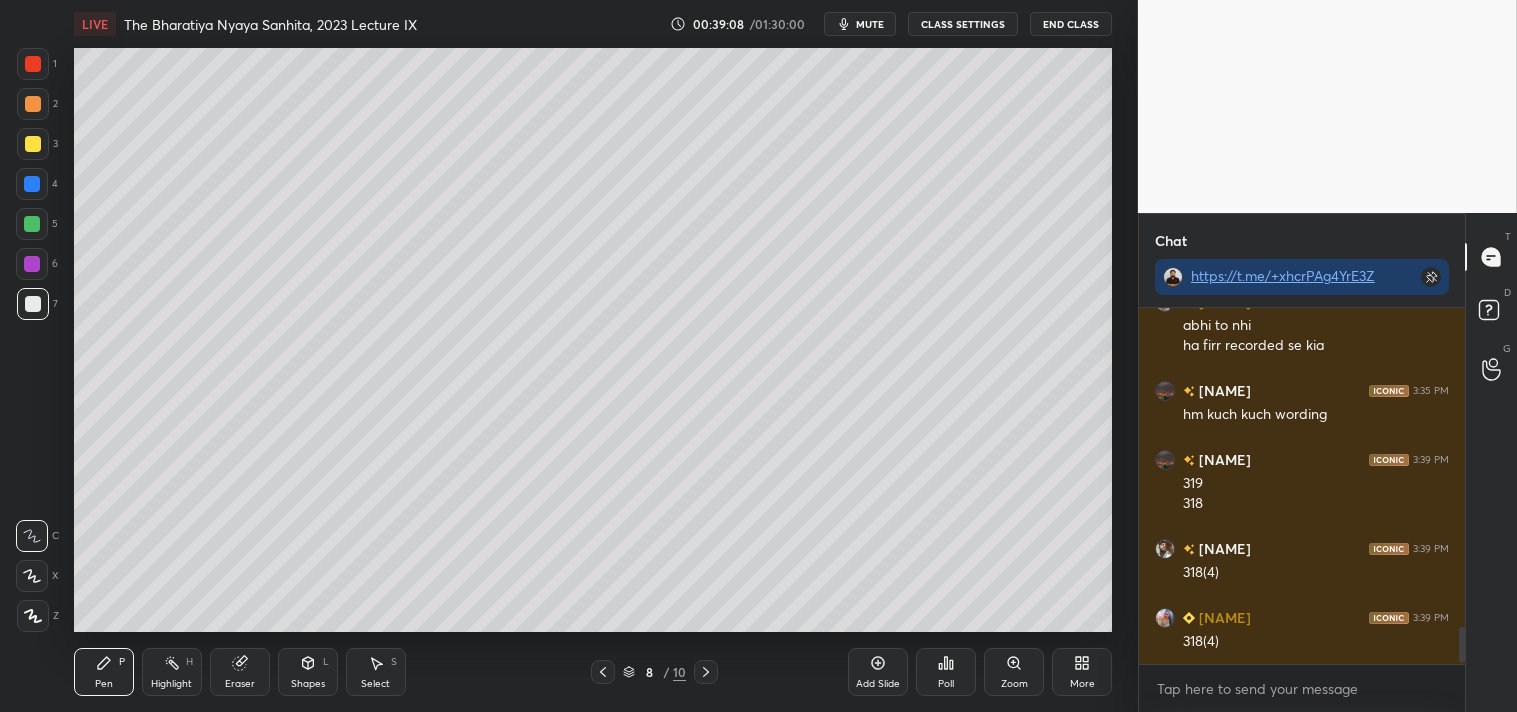 scroll, scrollTop: 3122, scrollLeft: 0, axis: vertical 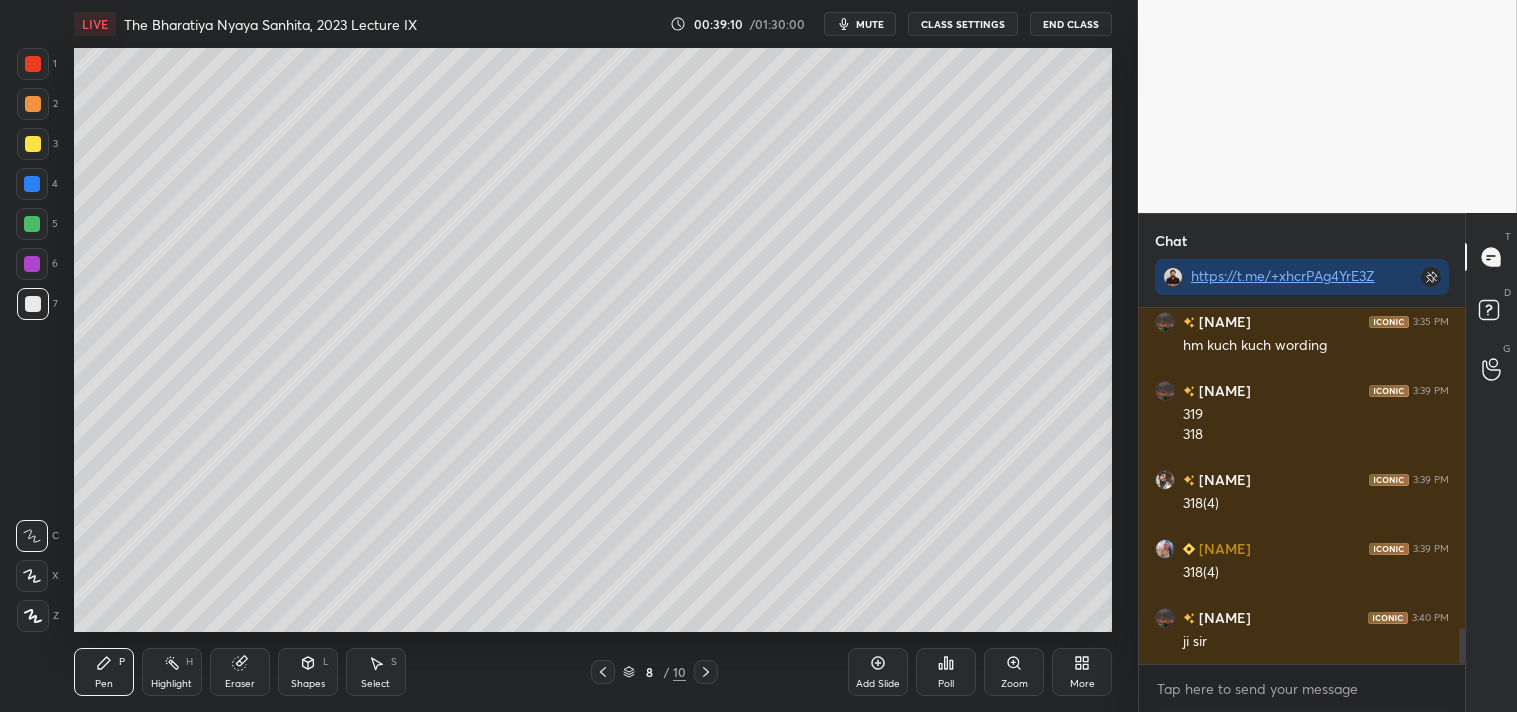 click 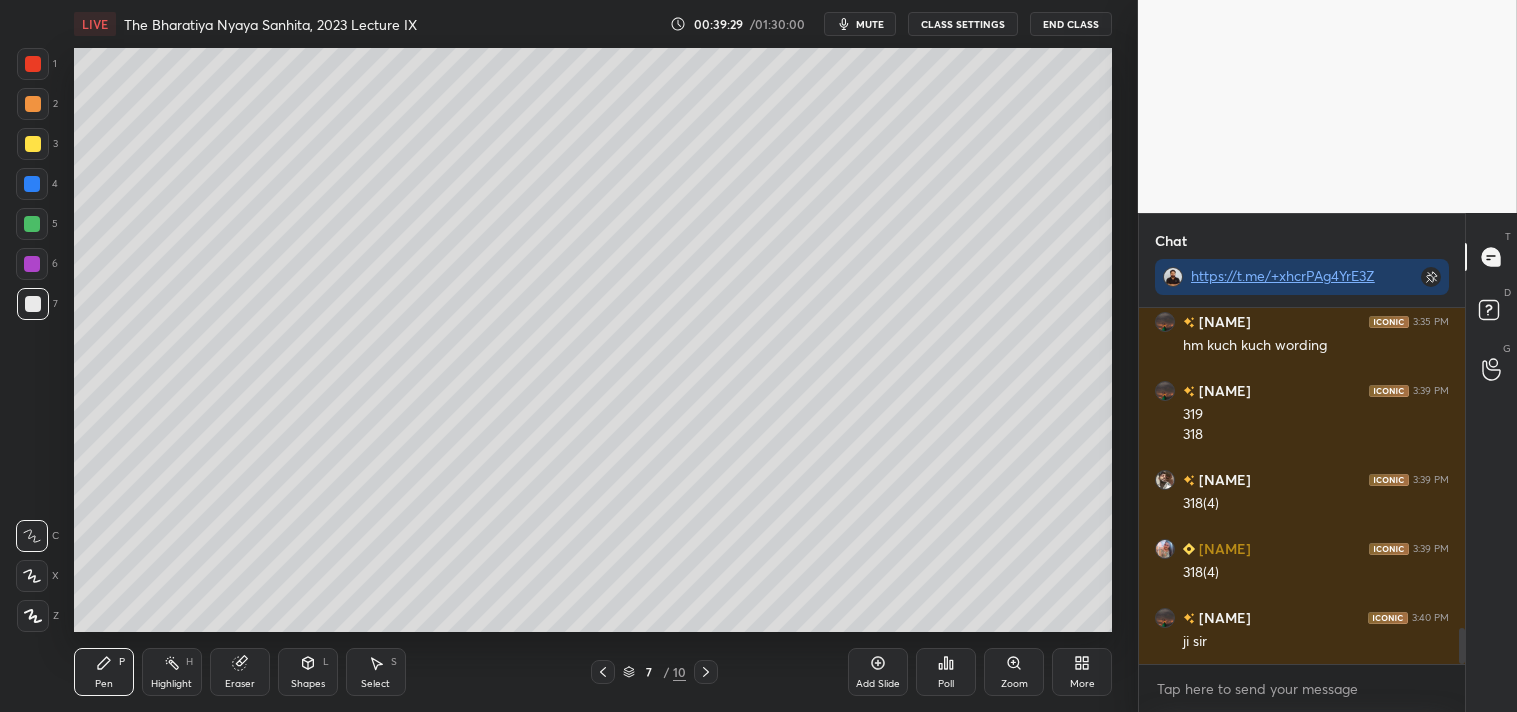 scroll, scrollTop: 3191, scrollLeft: 0, axis: vertical 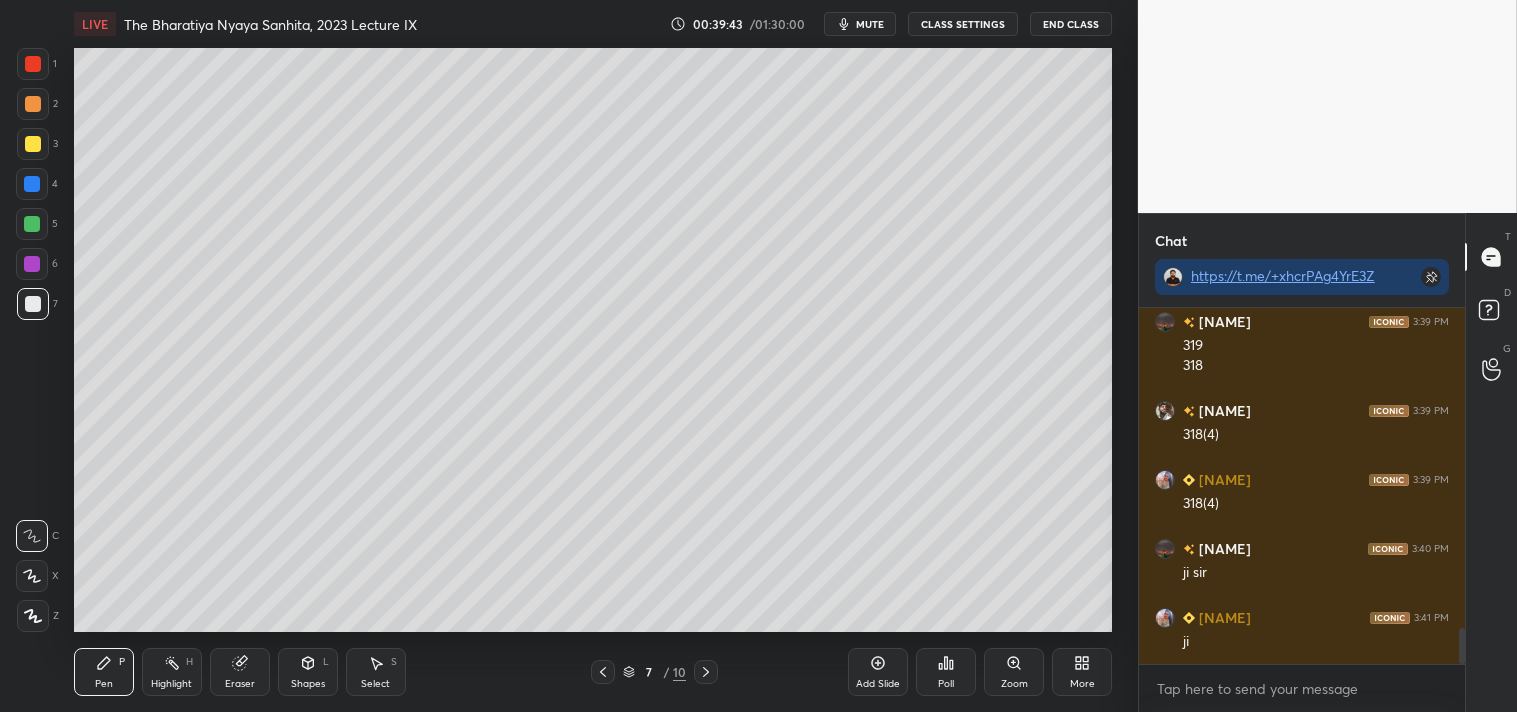 click 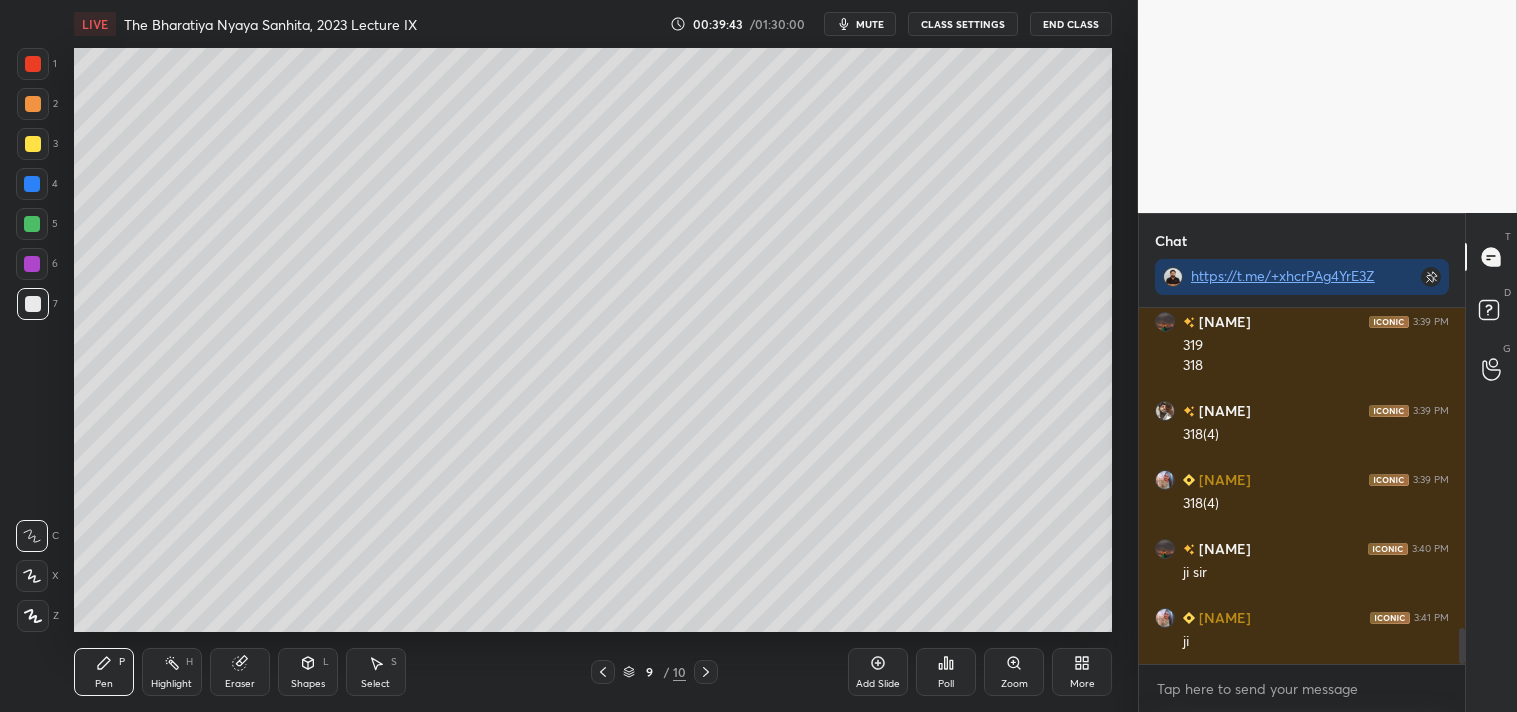 click 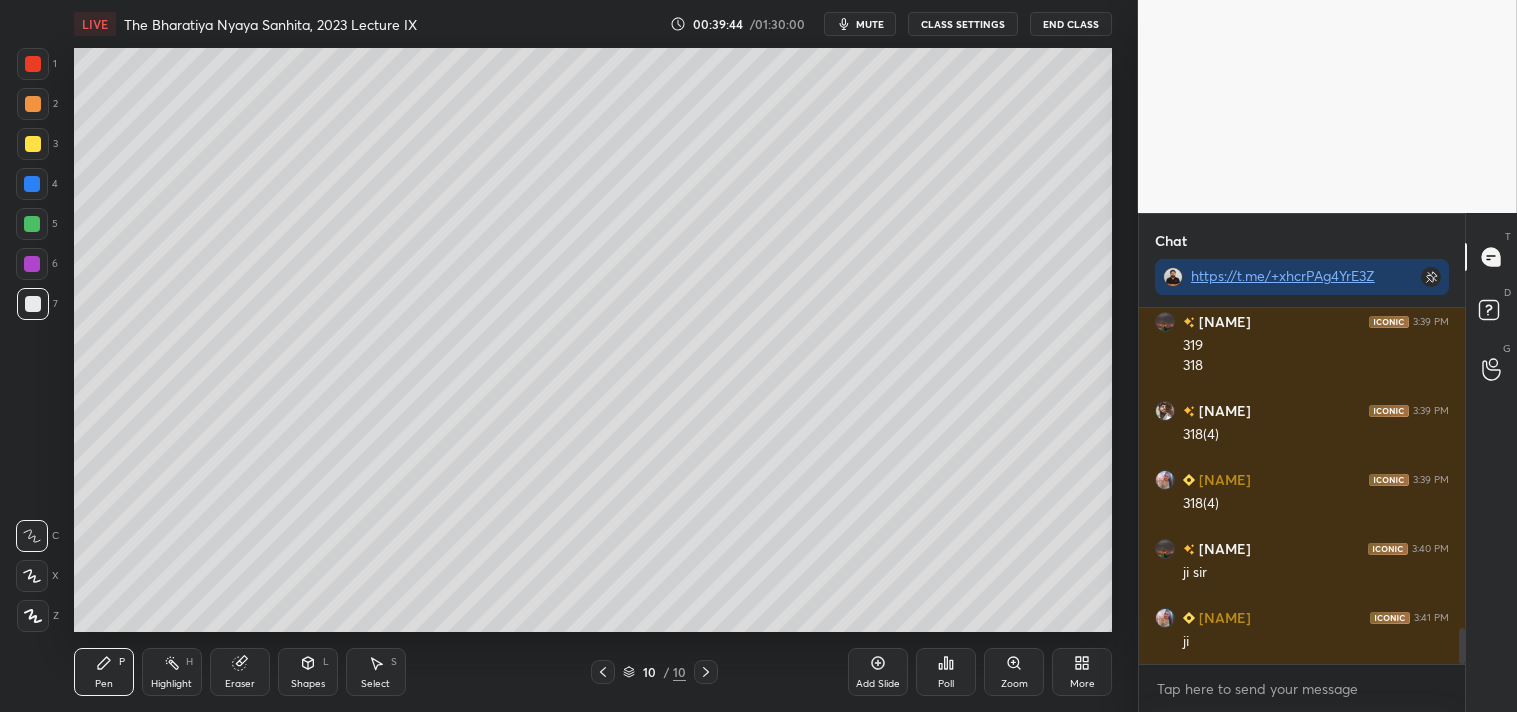 click 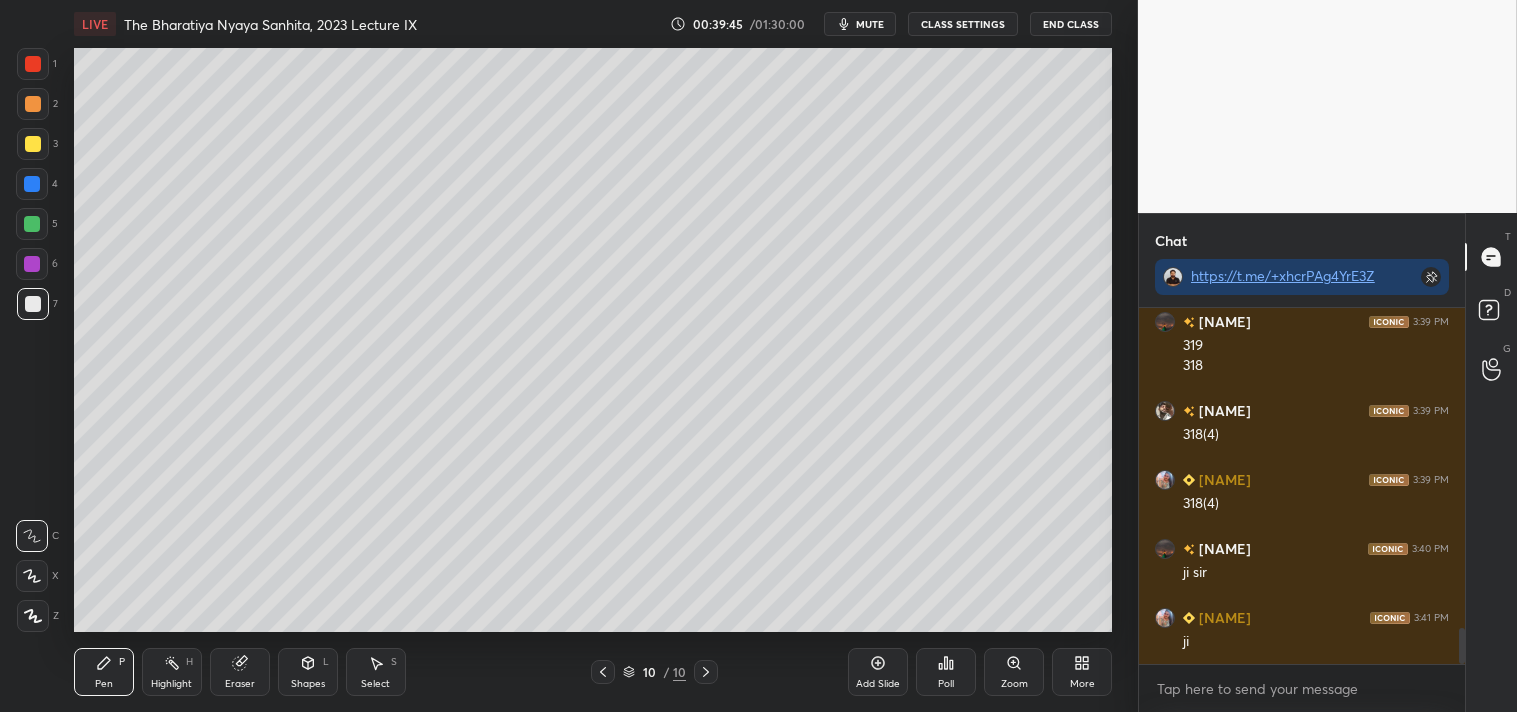 click on "Add Slide" at bounding box center [878, 672] 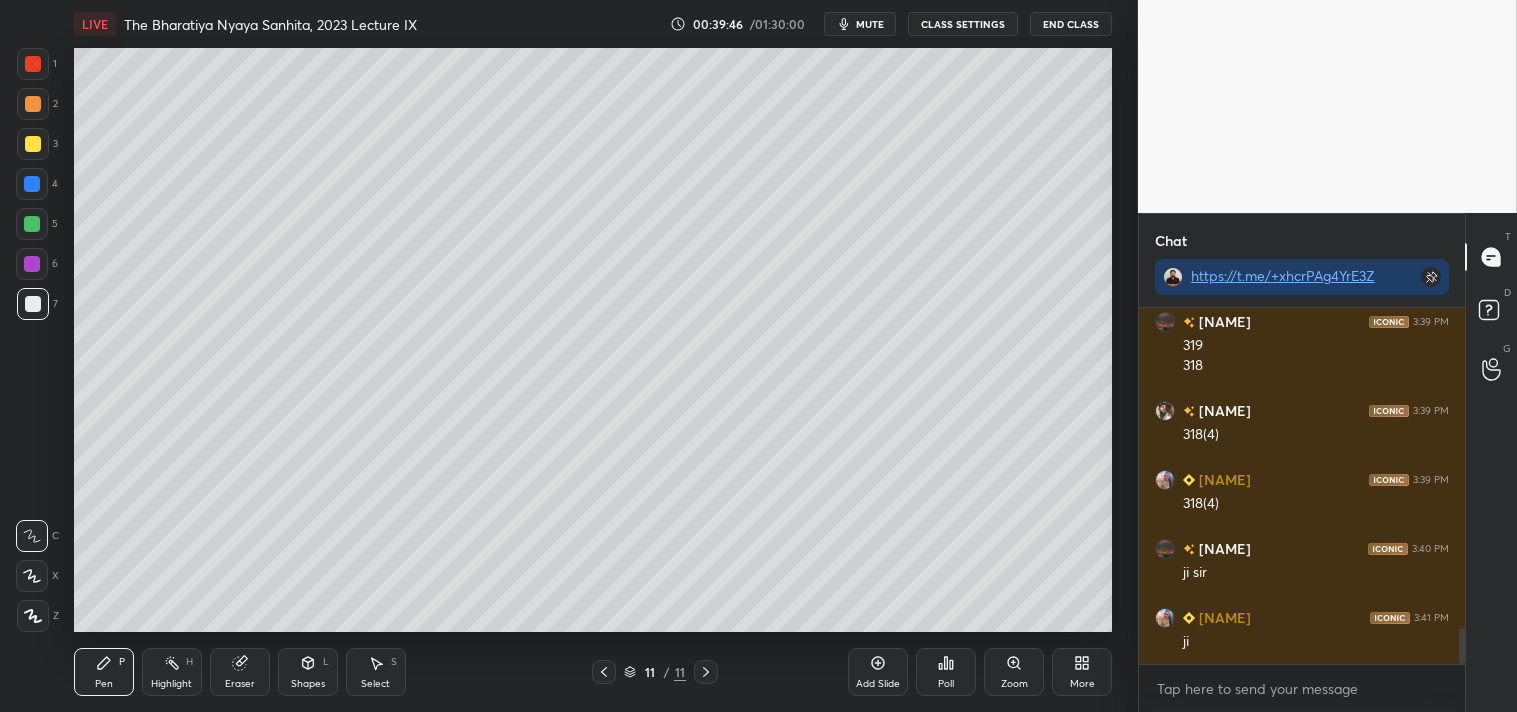 click at bounding box center [33, 144] 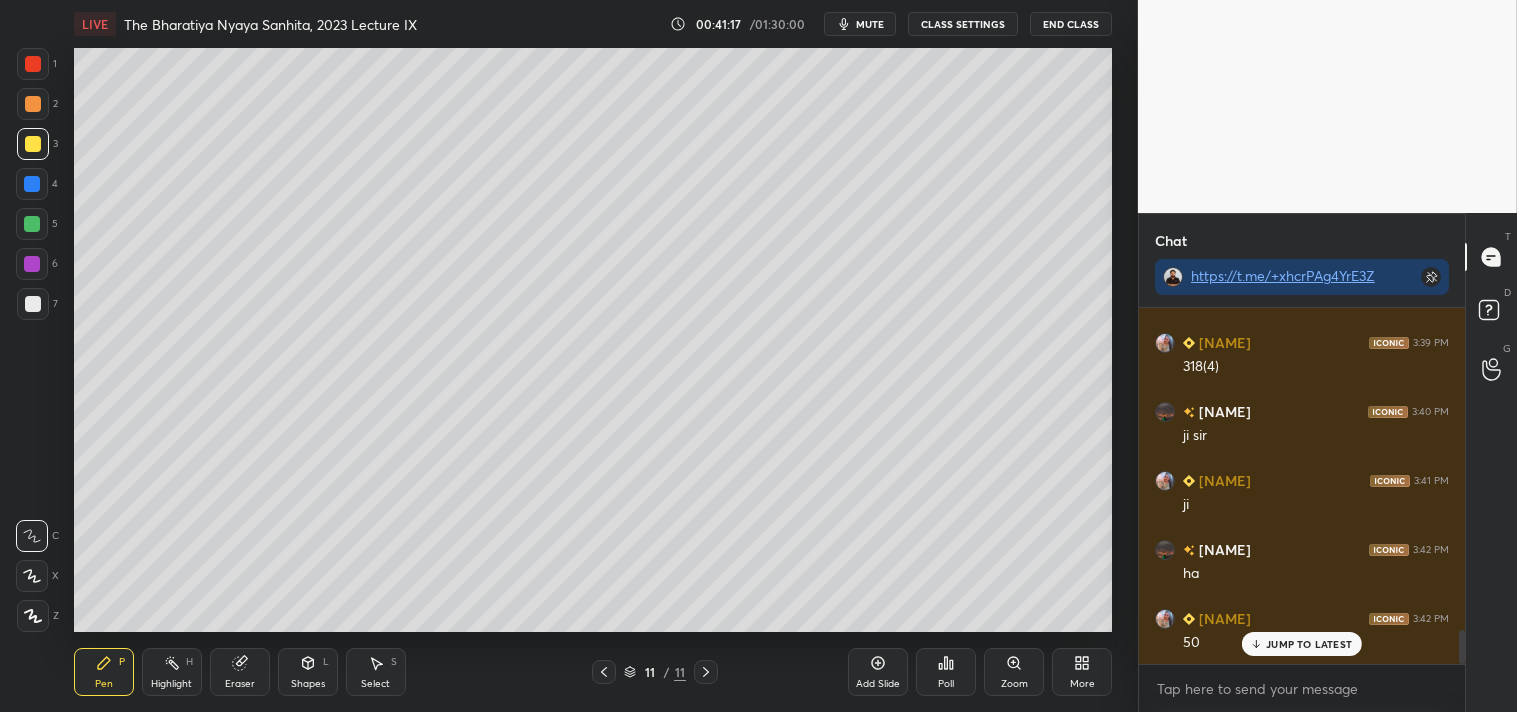 scroll, scrollTop: 3397, scrollLeft: 0, axis: vertical 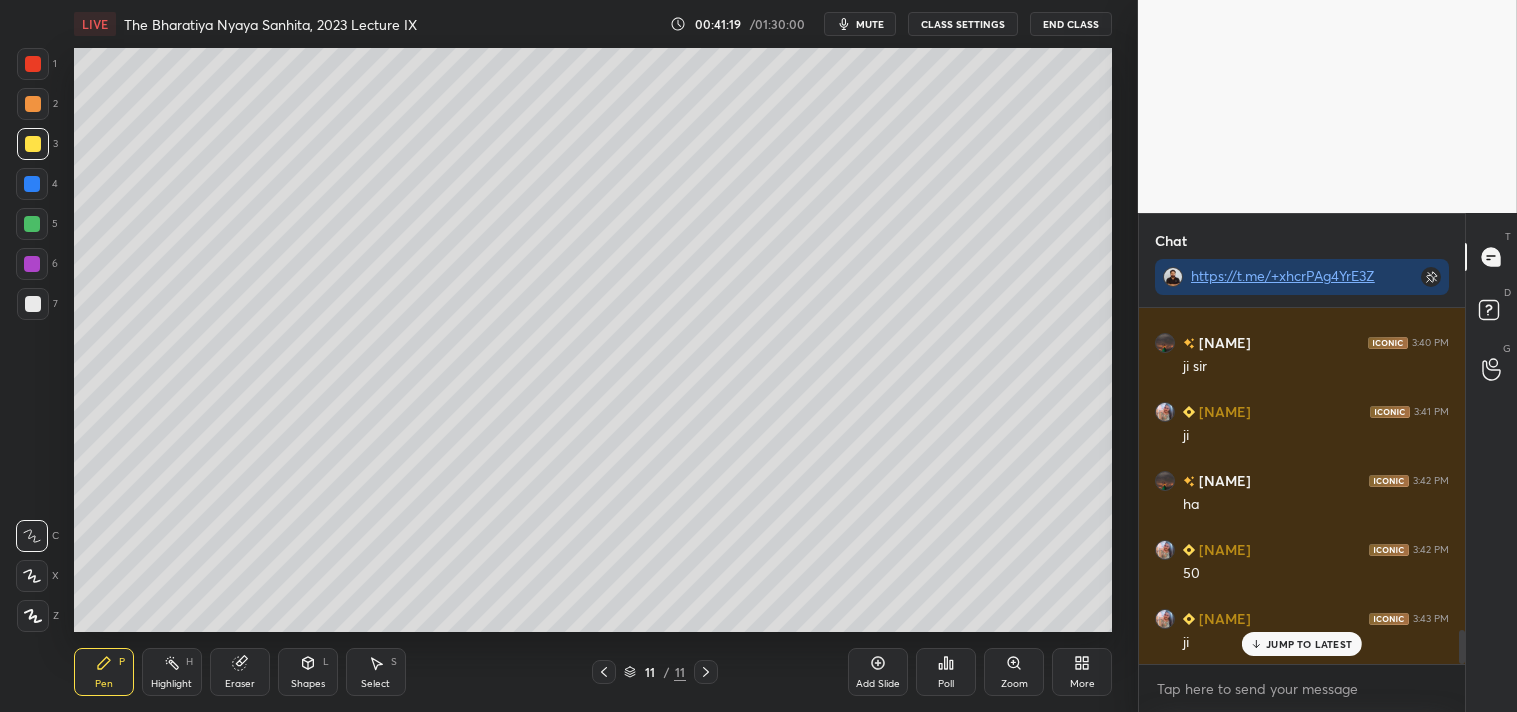 click 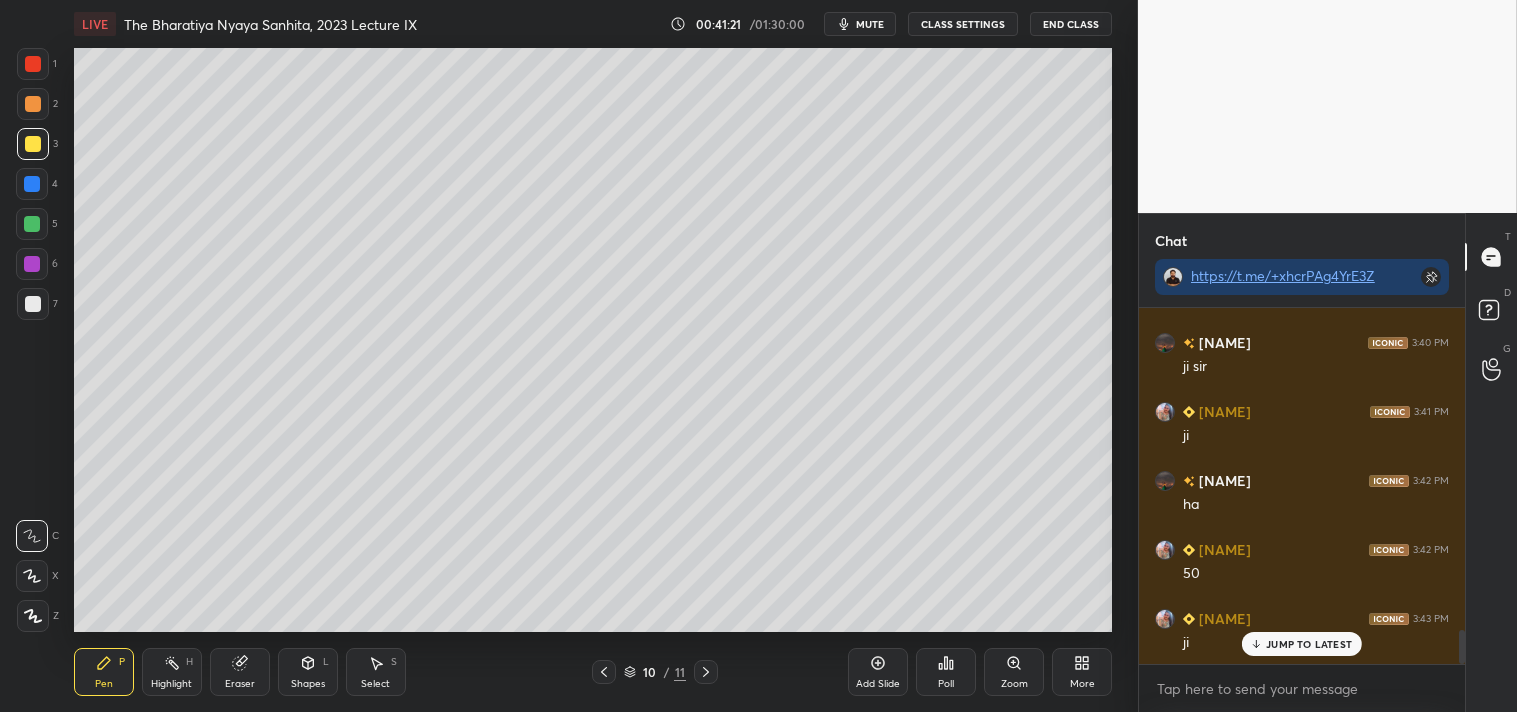 click 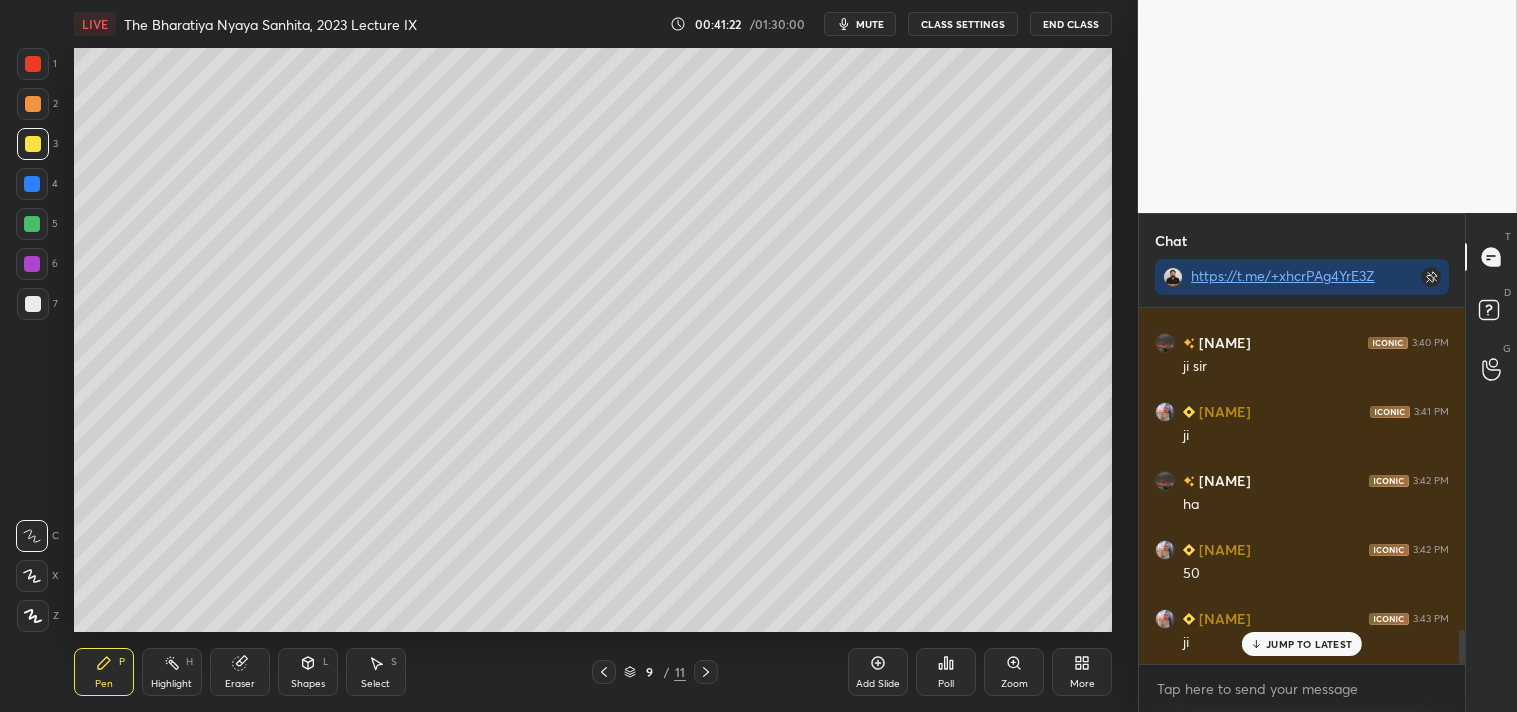 click 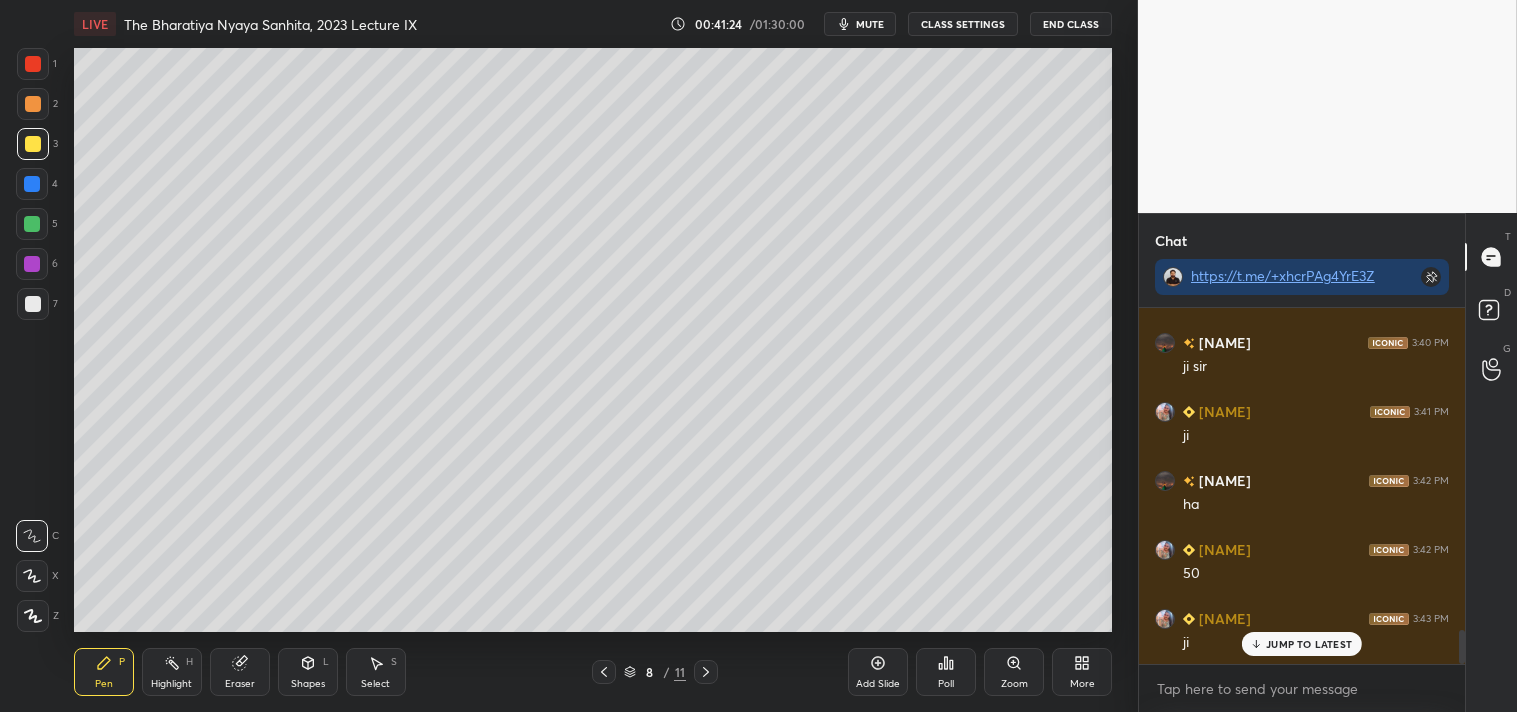 click 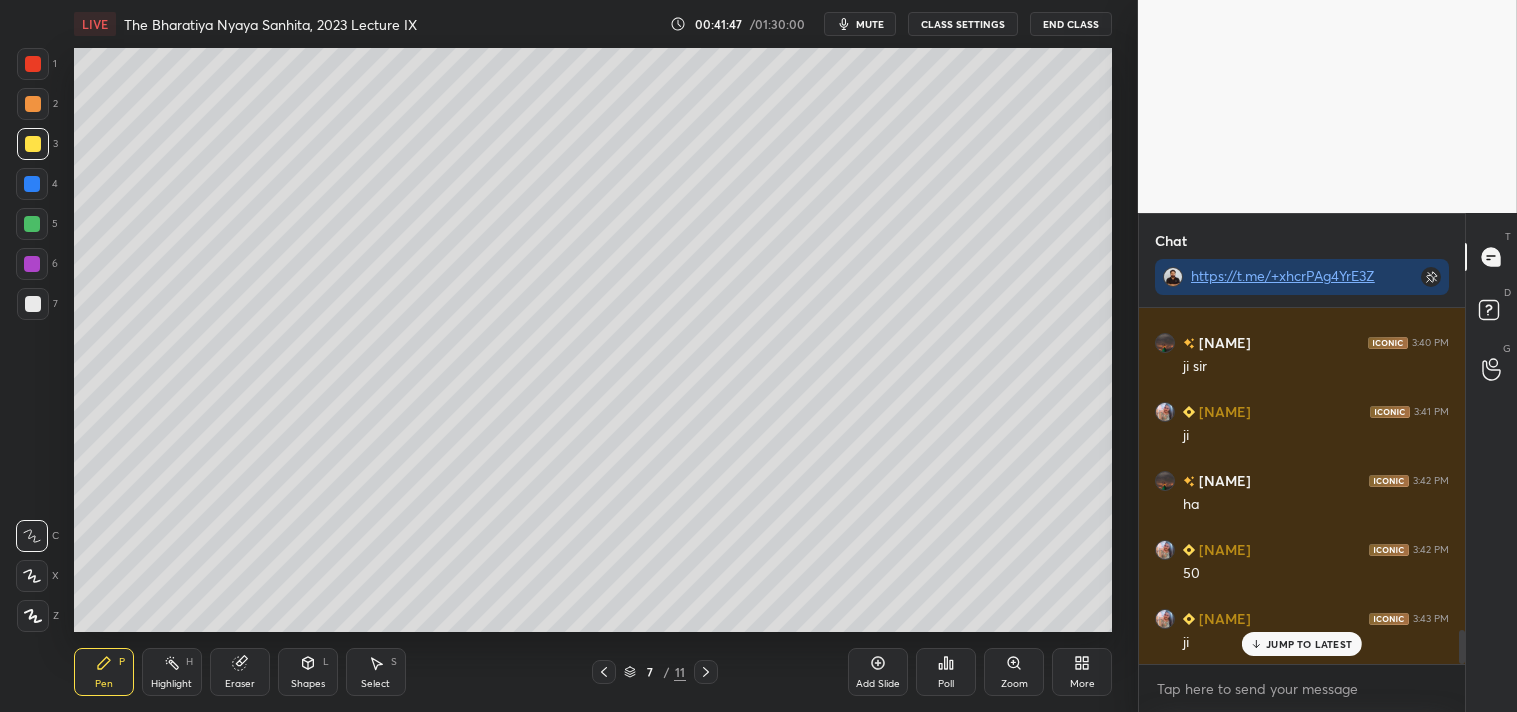click 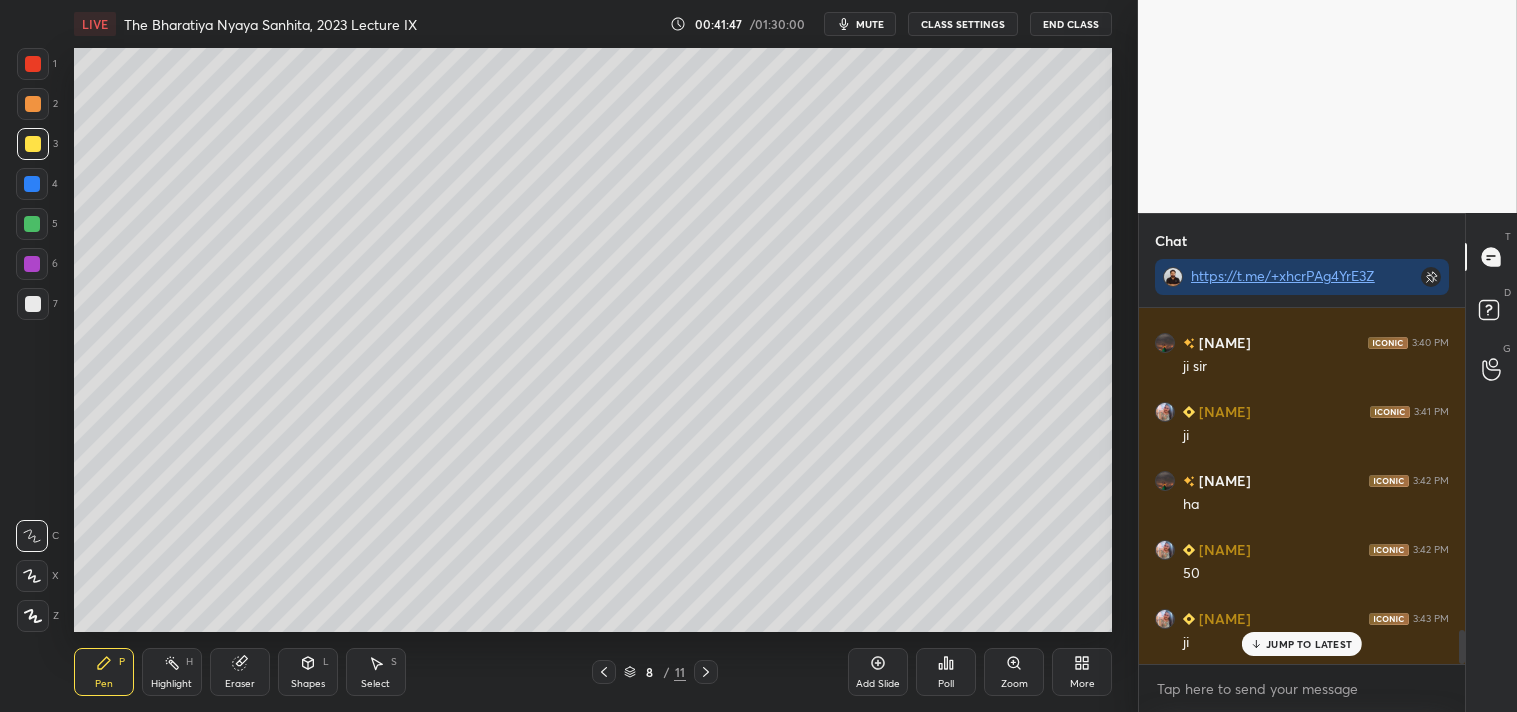 click 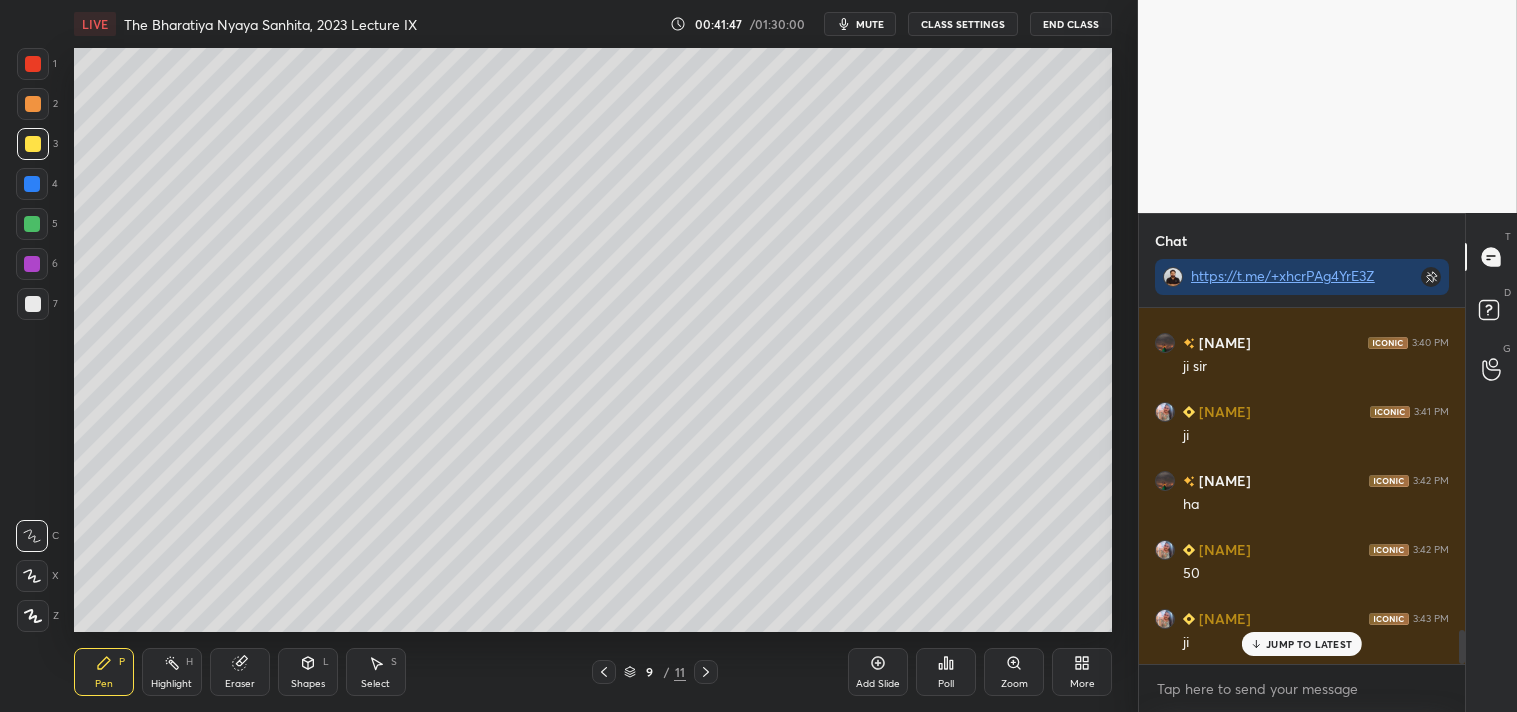 click 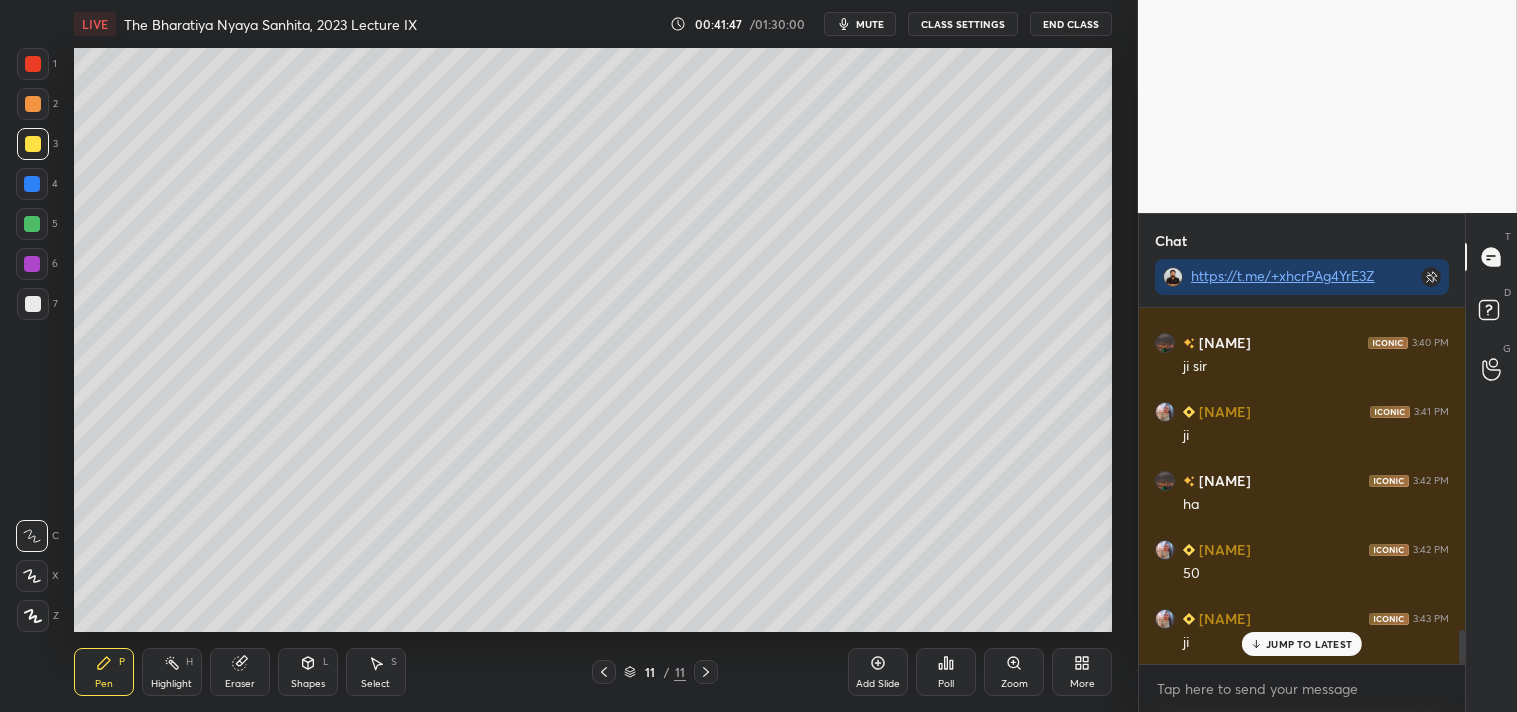 click 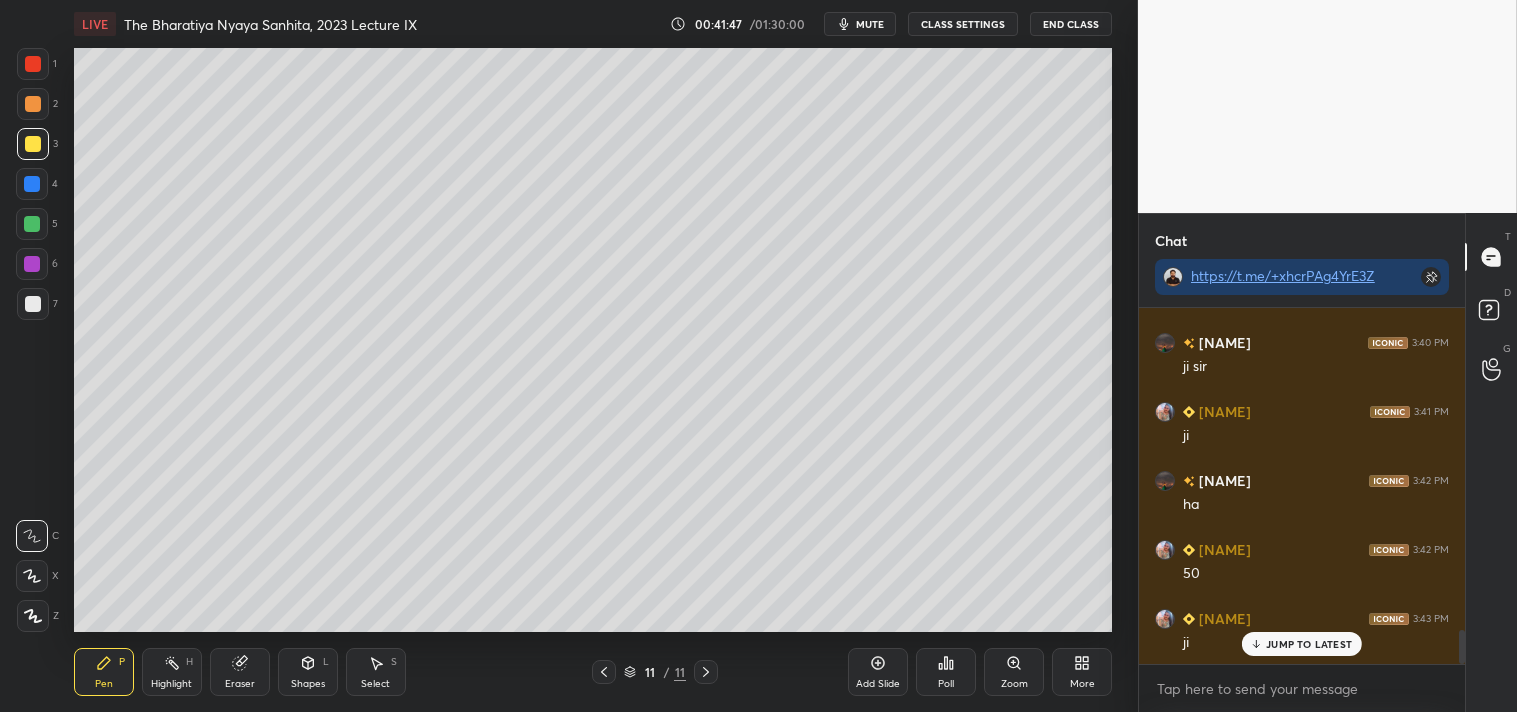click 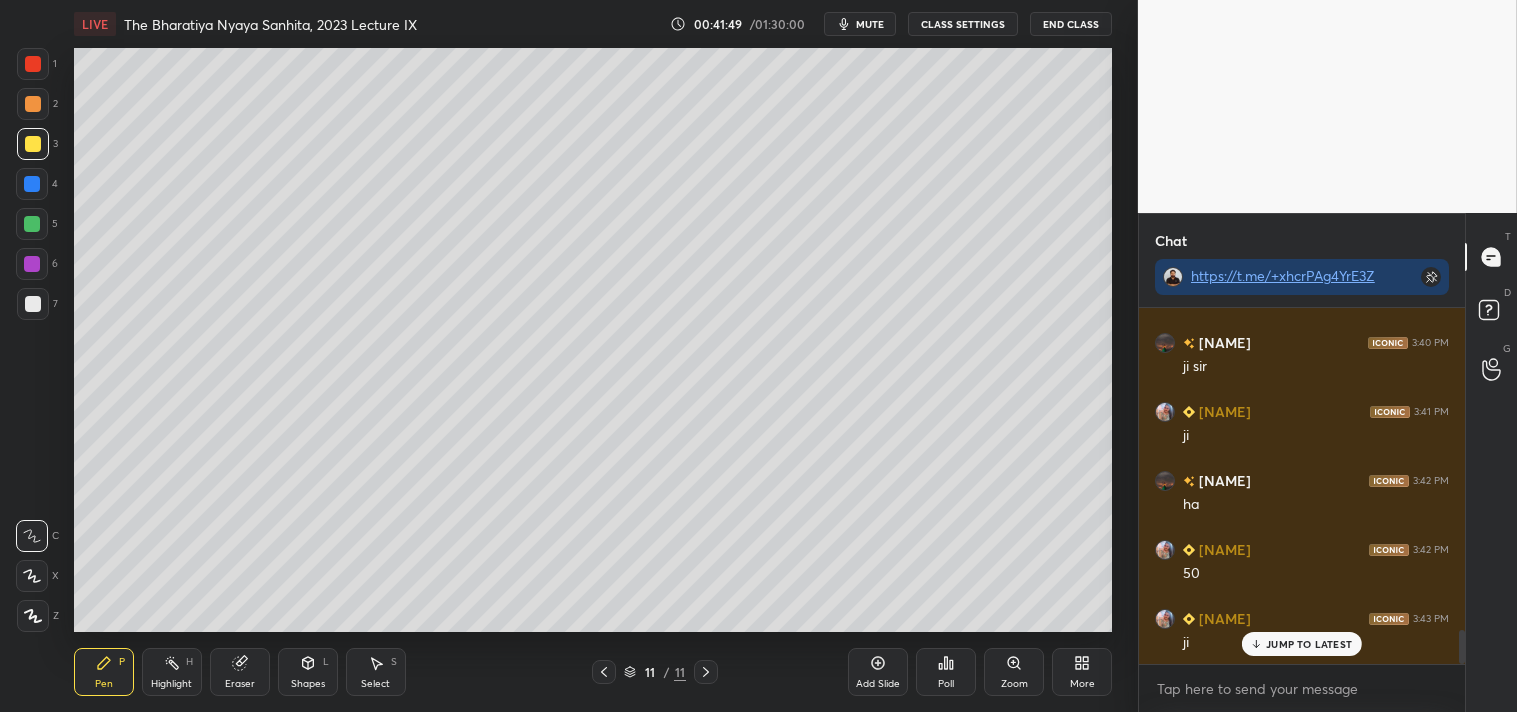 click on "Eraser" at bounding box center (240, 672) 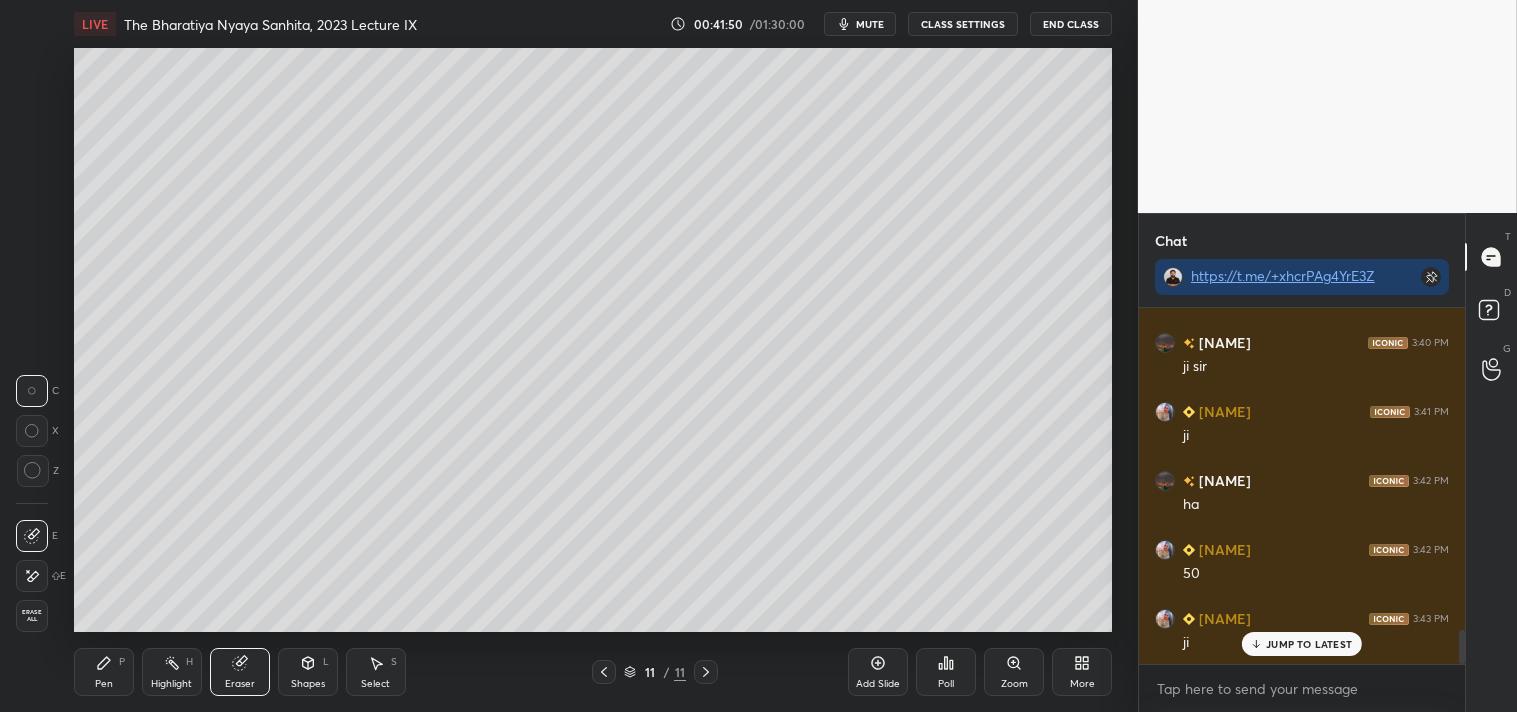 click on "Erase all" at bounding box center [32, 616] 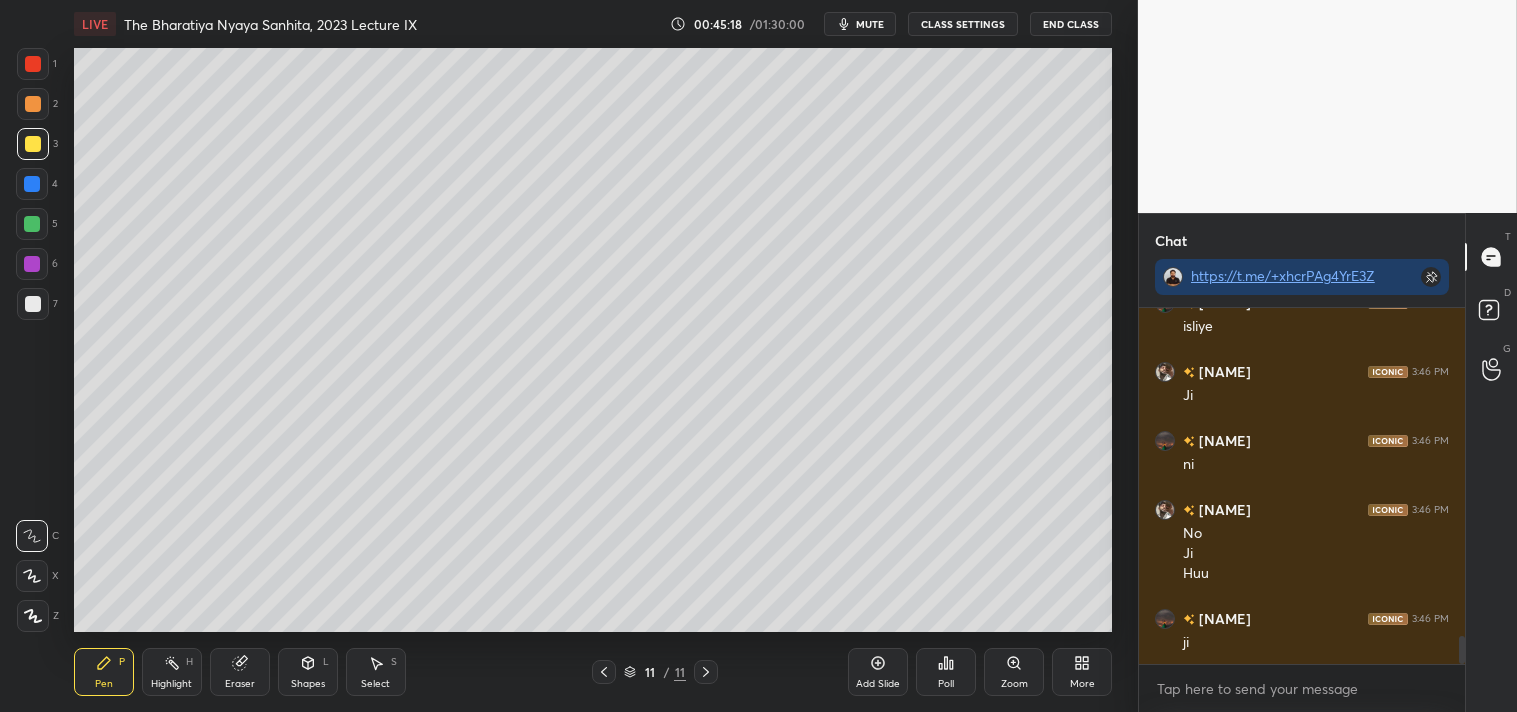 scroll, scrollTop: 4196, scrollLeft: 0, axis: vertical 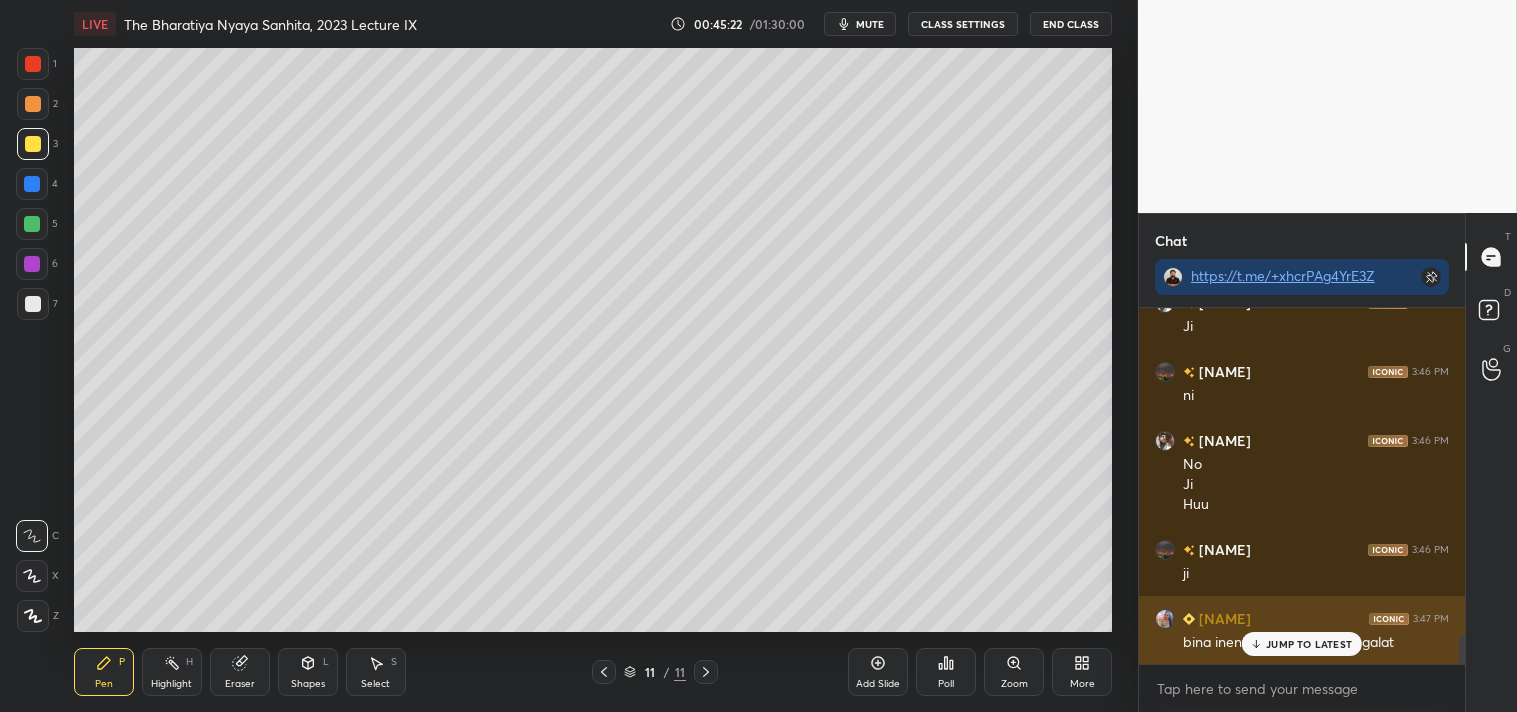 click on "JUMP TO LATEST" at bounding box center (1309, 644) 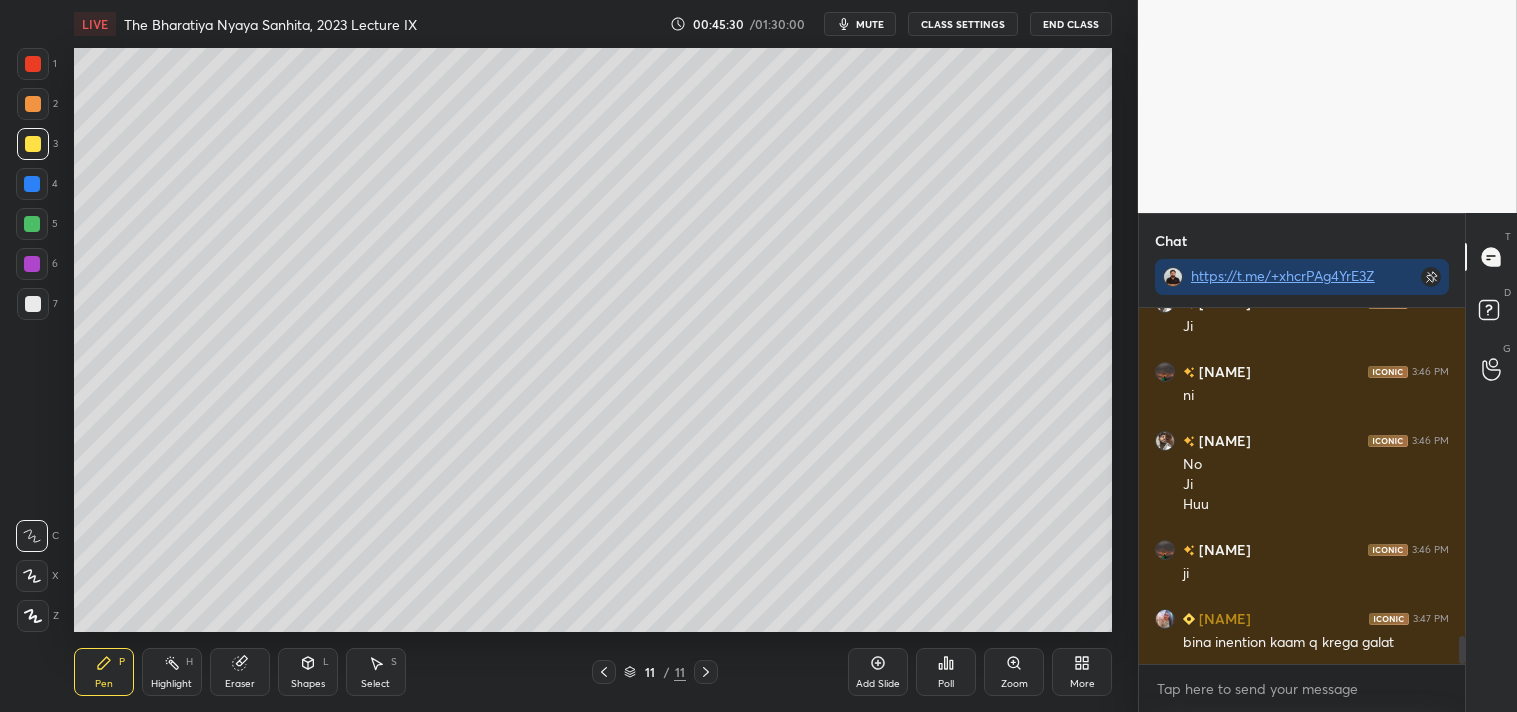 scroll, scrollTop: 4216, scrollLeft: 0, axis: vertical 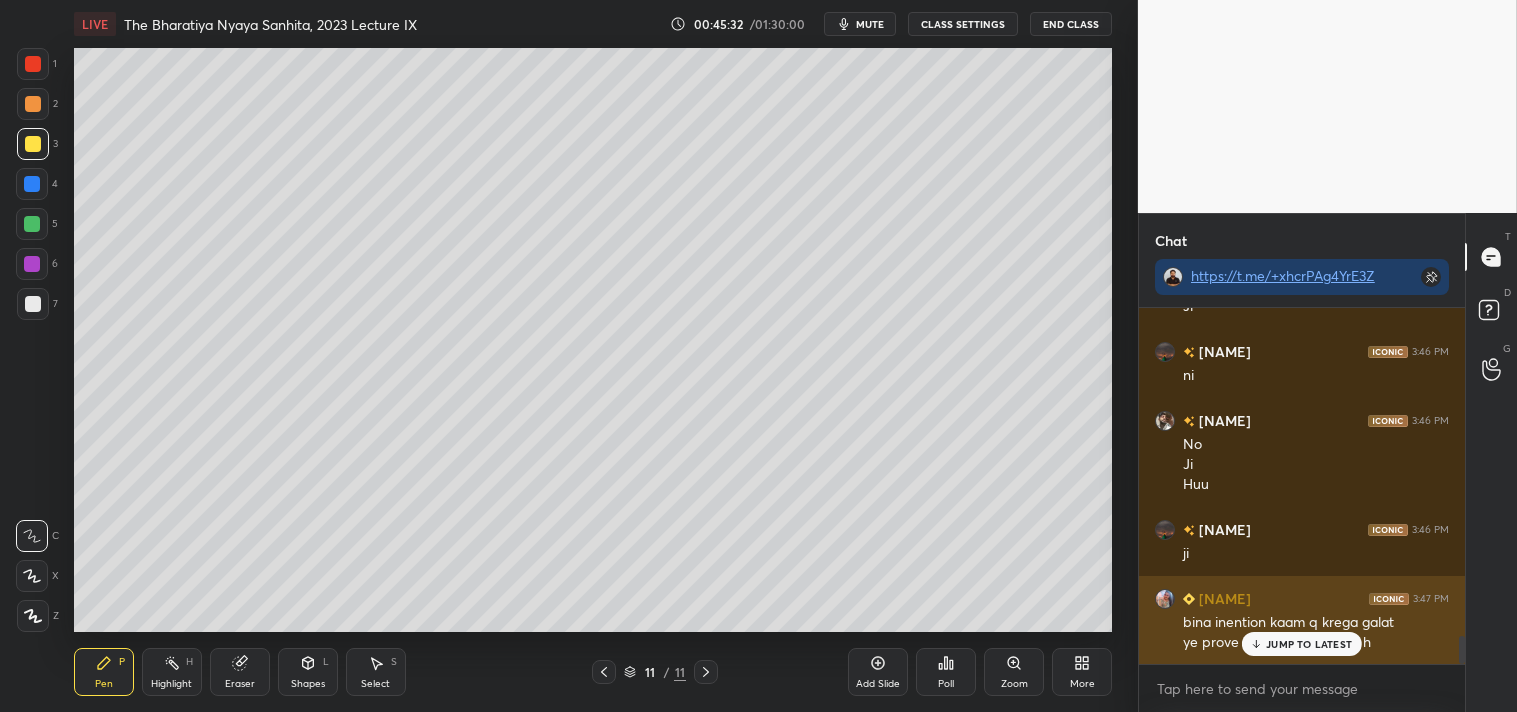 click on "JUMP TO LATEST" at bounding box center (1309, 644) 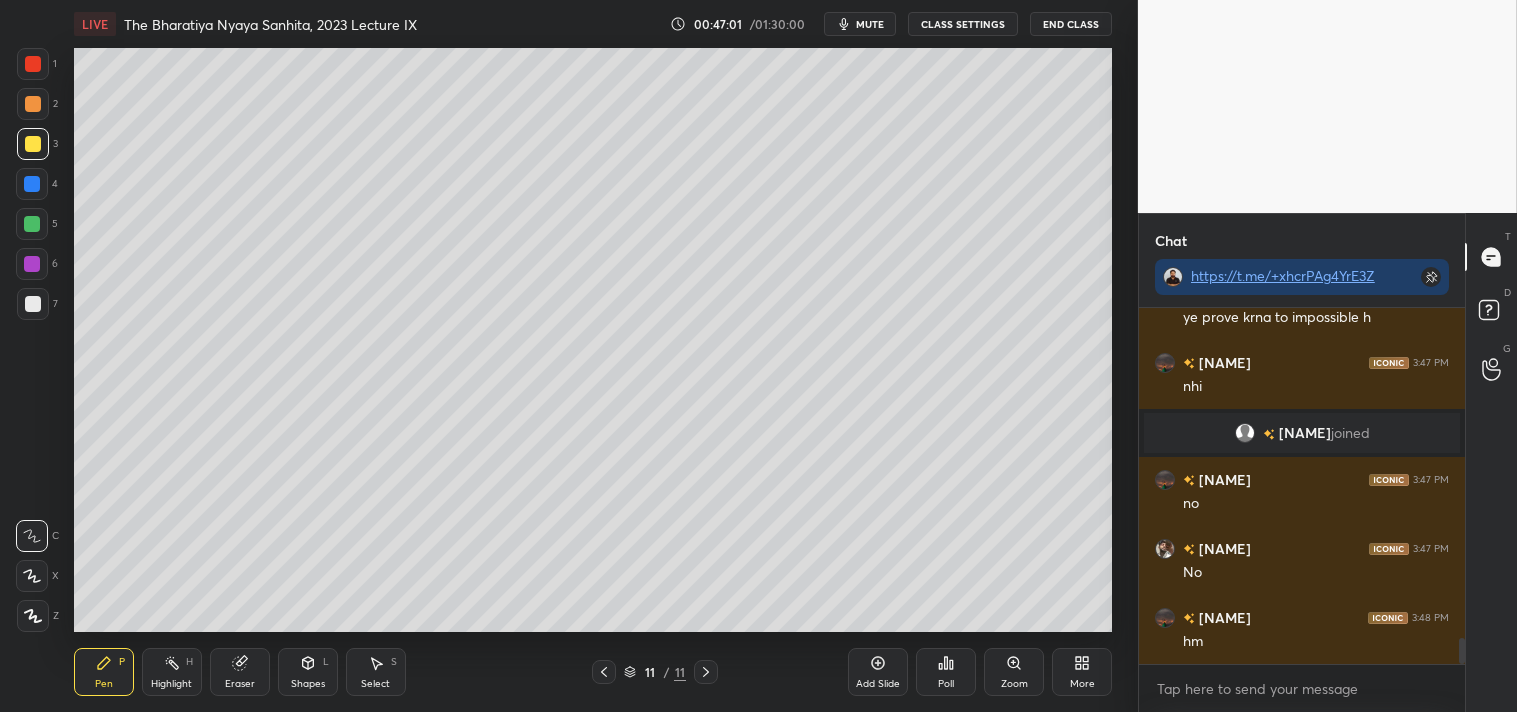 scroll, scrollTop: 4578, scrollLeft: 0, axis: vertical 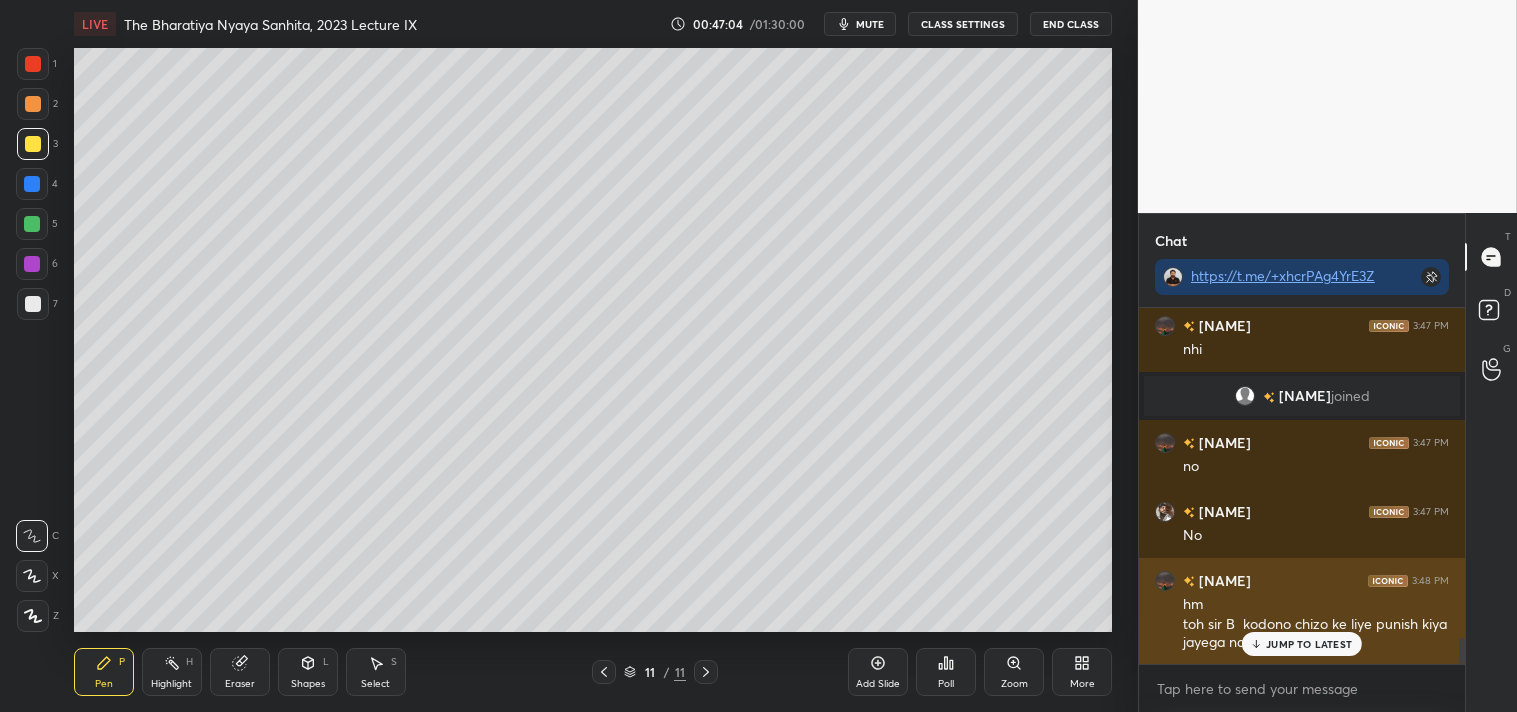 click on "JUMP TO LATEST" at bounding box center [1309, 644] 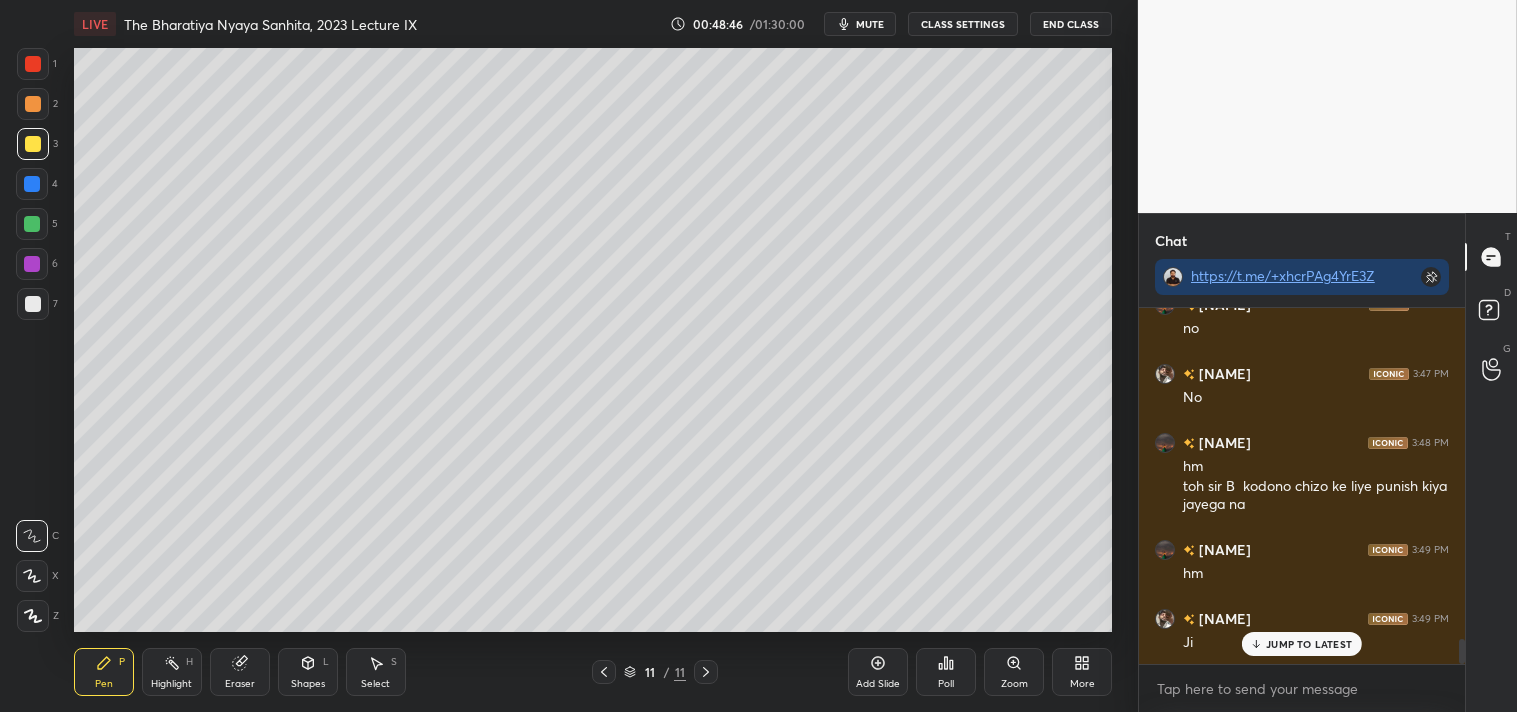 scroll, scrollTop: 4785, scrollLeft: 0, axis: vertical 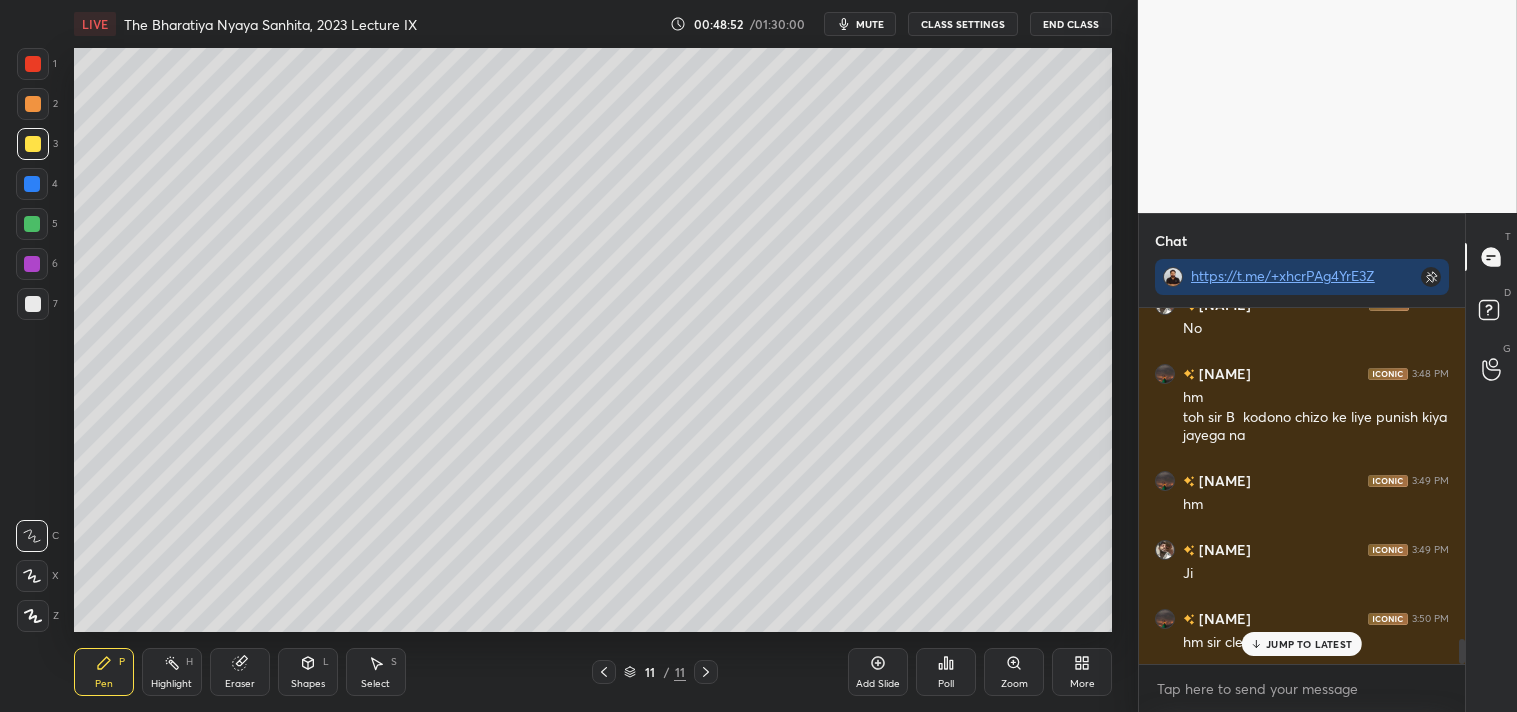 click on "JUMP TO LATEST" at bounding box center (1309, 644) 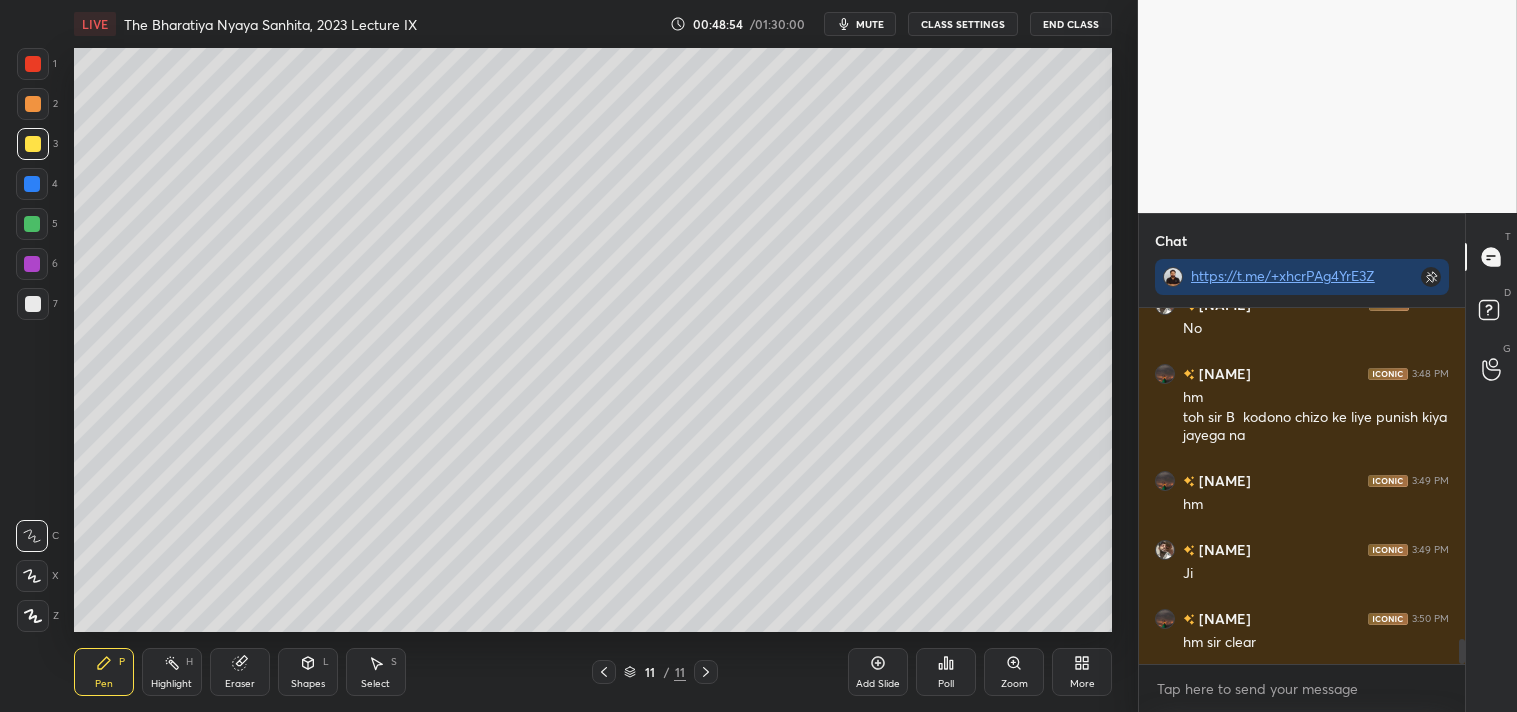 click 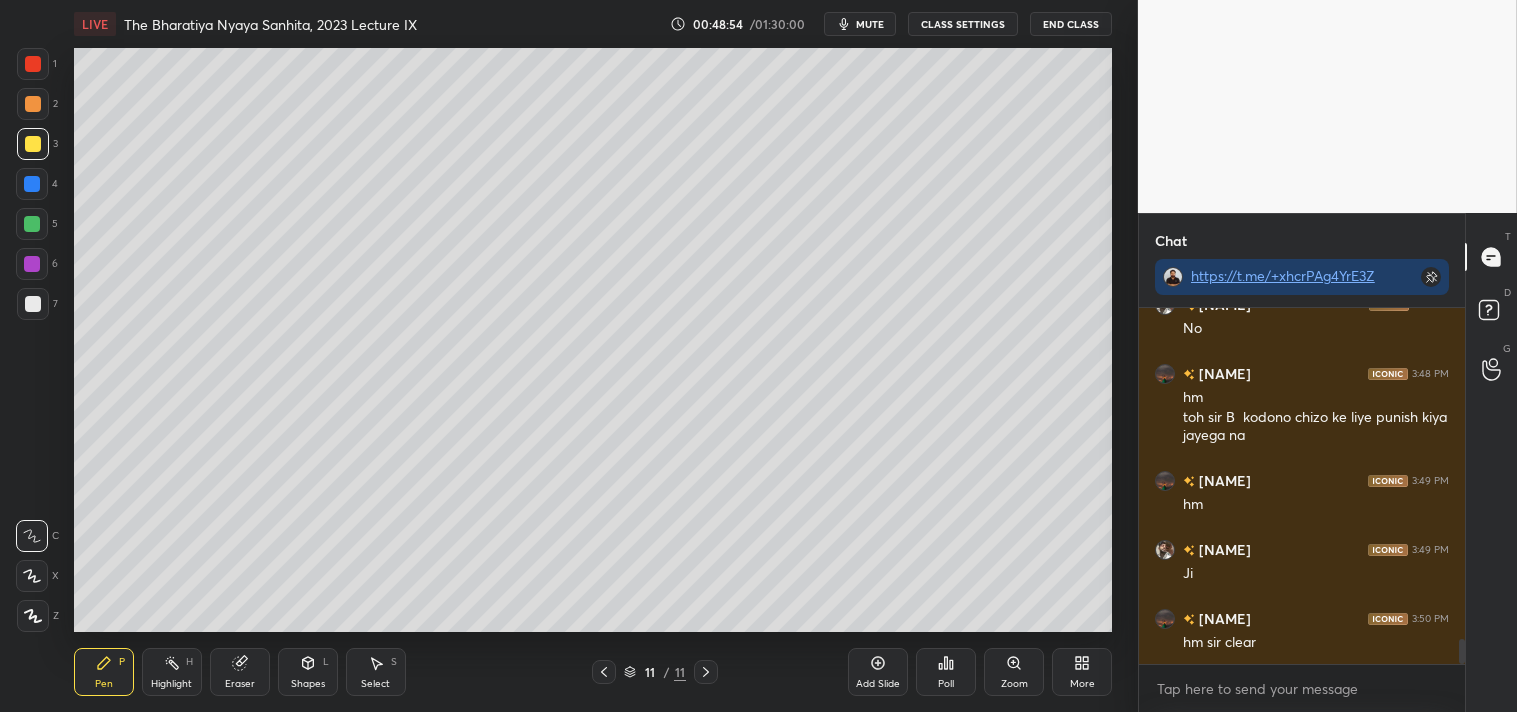 click on "Add Slide" at bounding box center (878, 672) 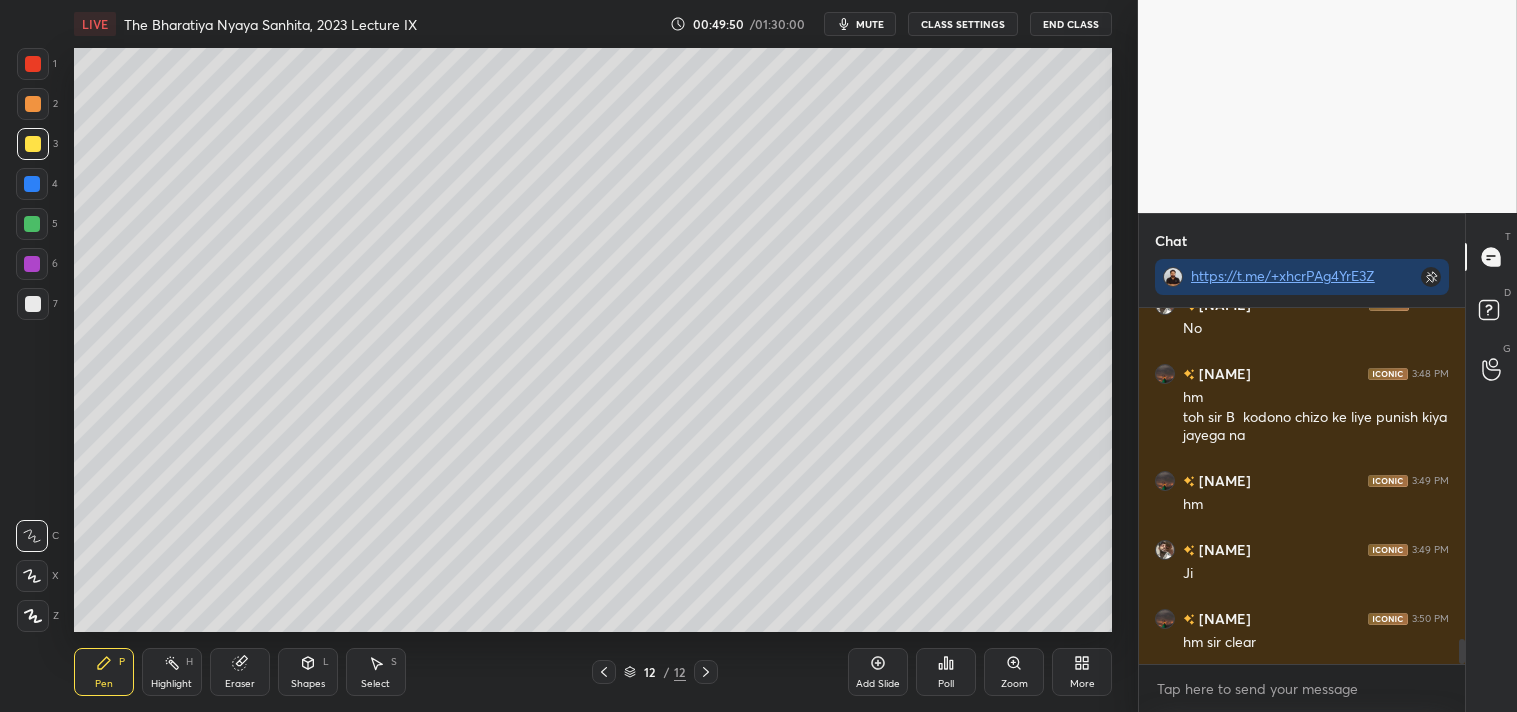 click 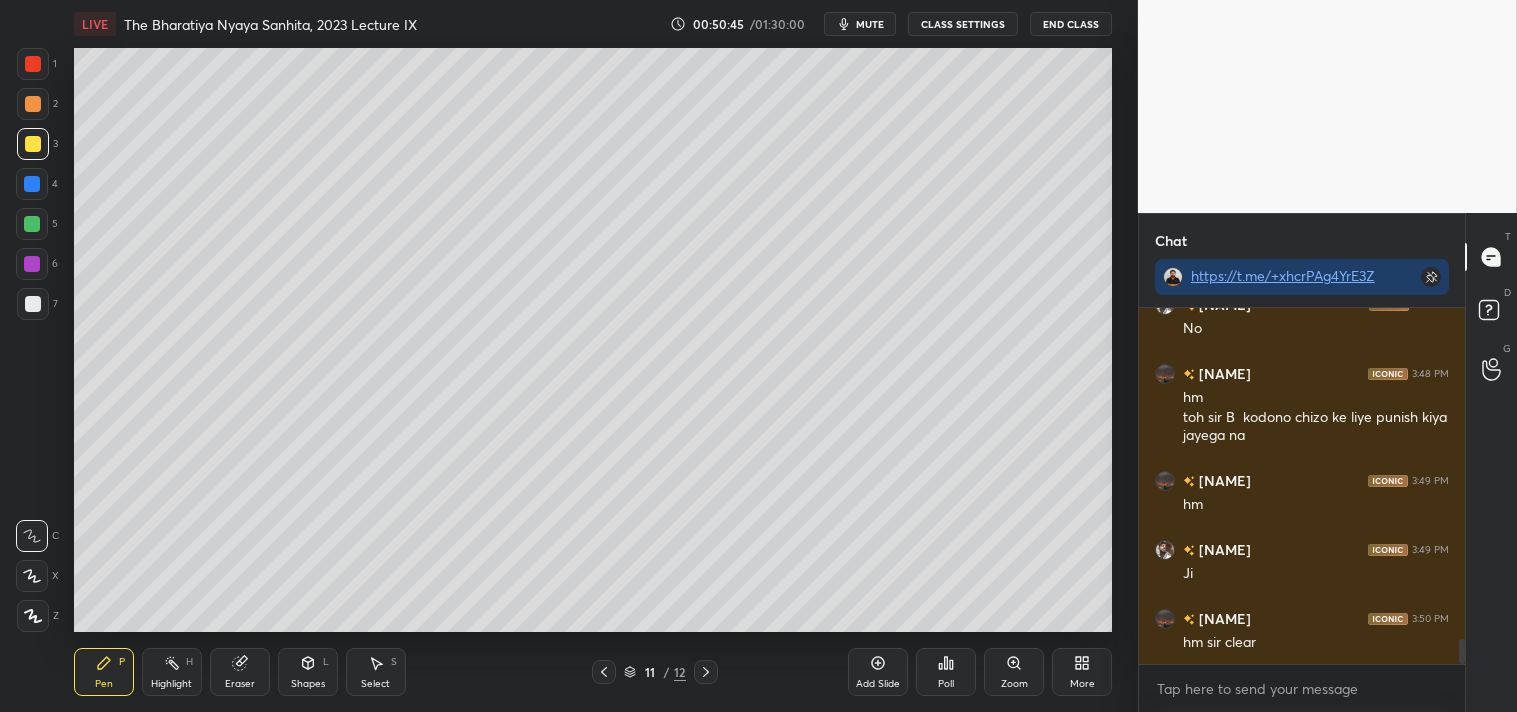 click 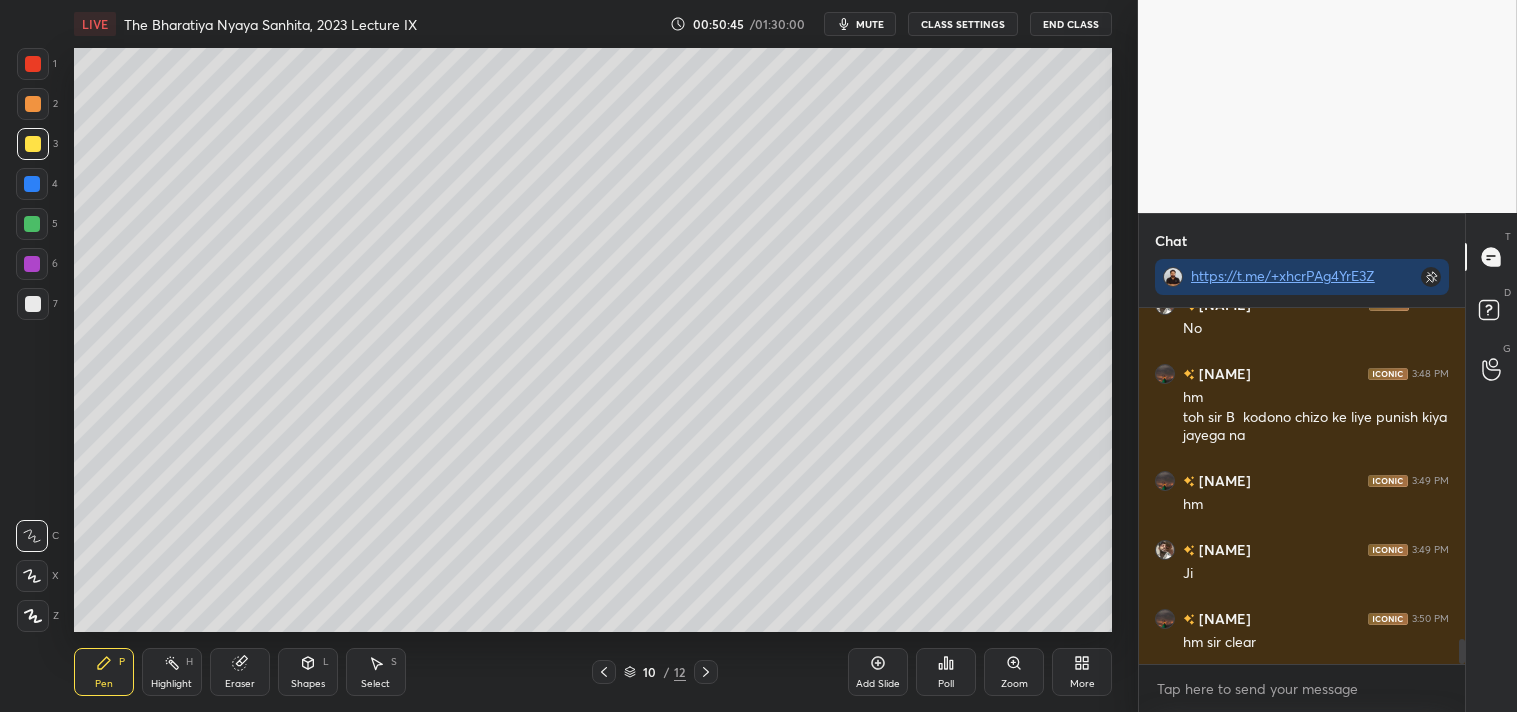 click 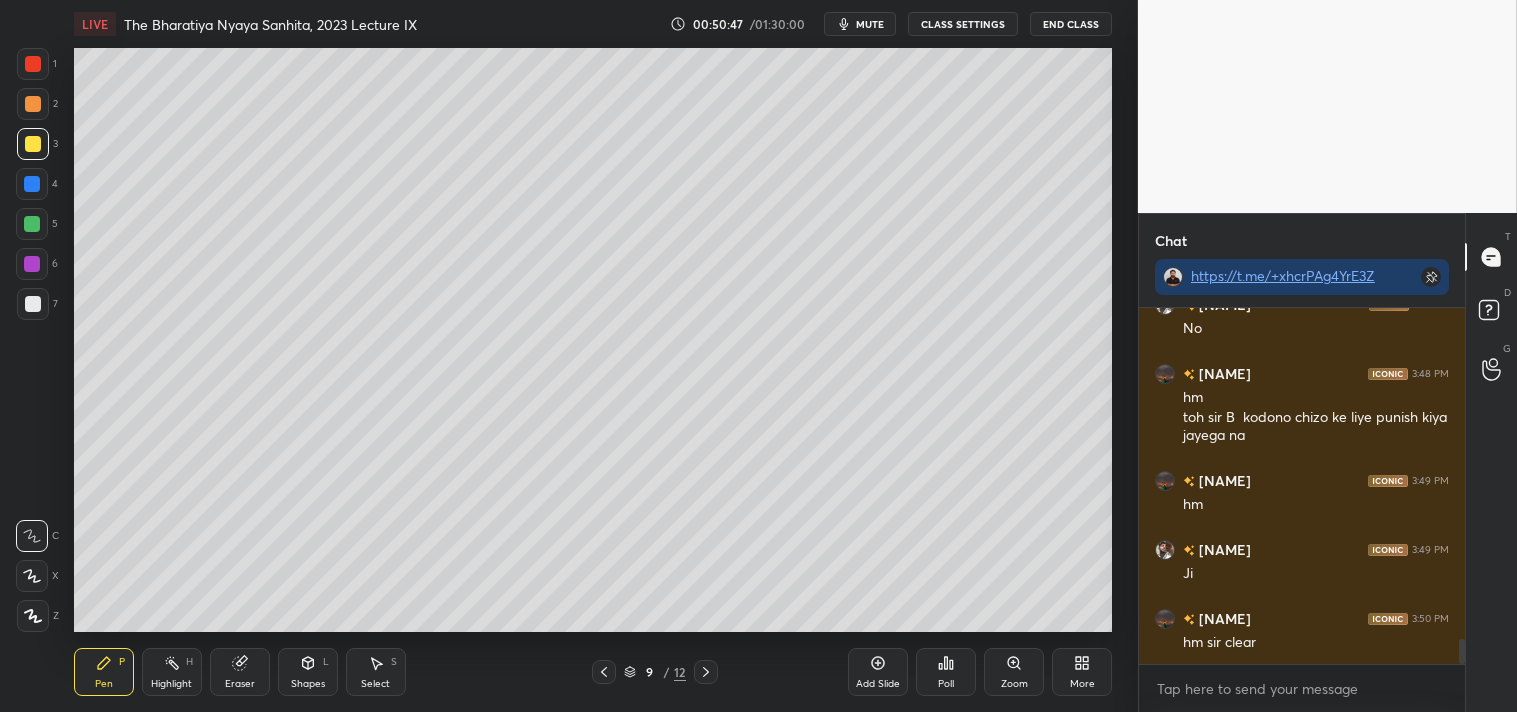 click 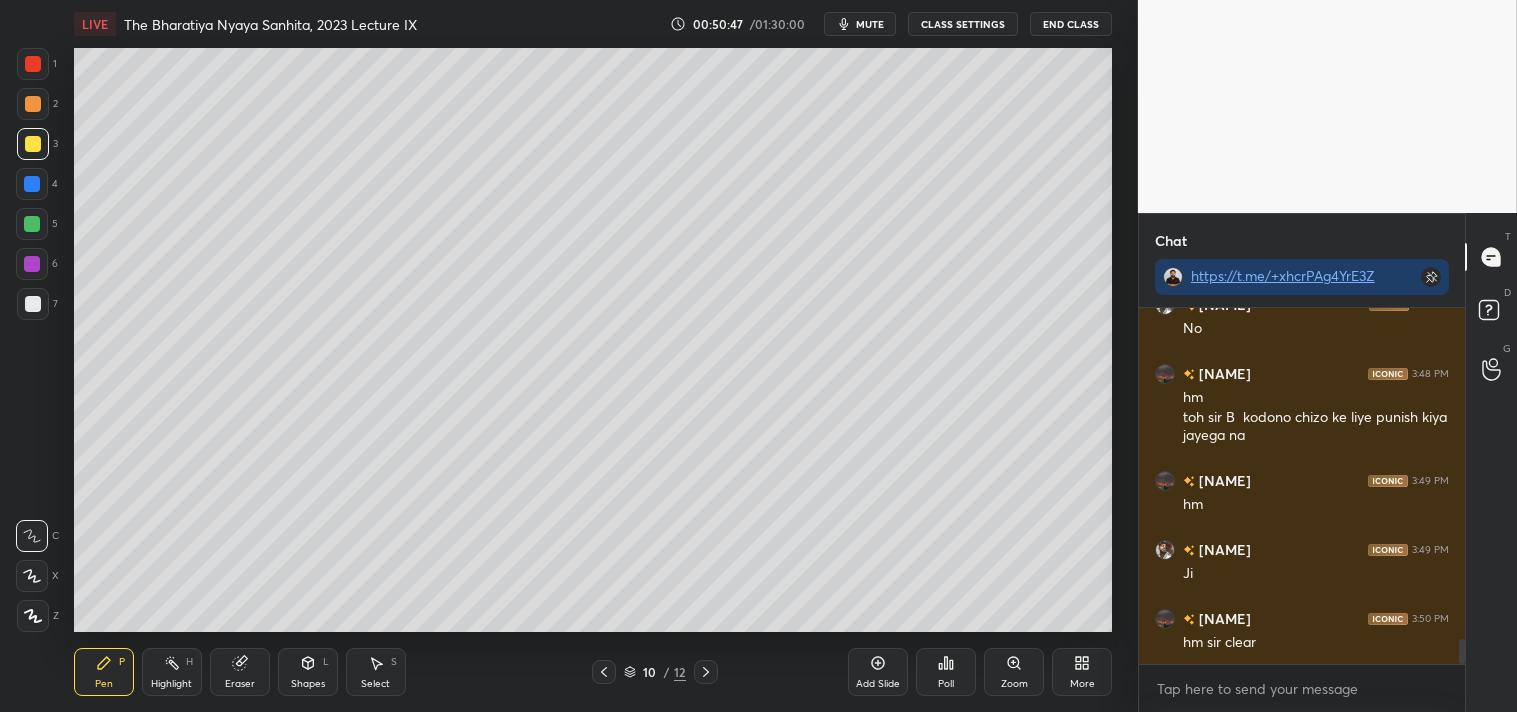 click 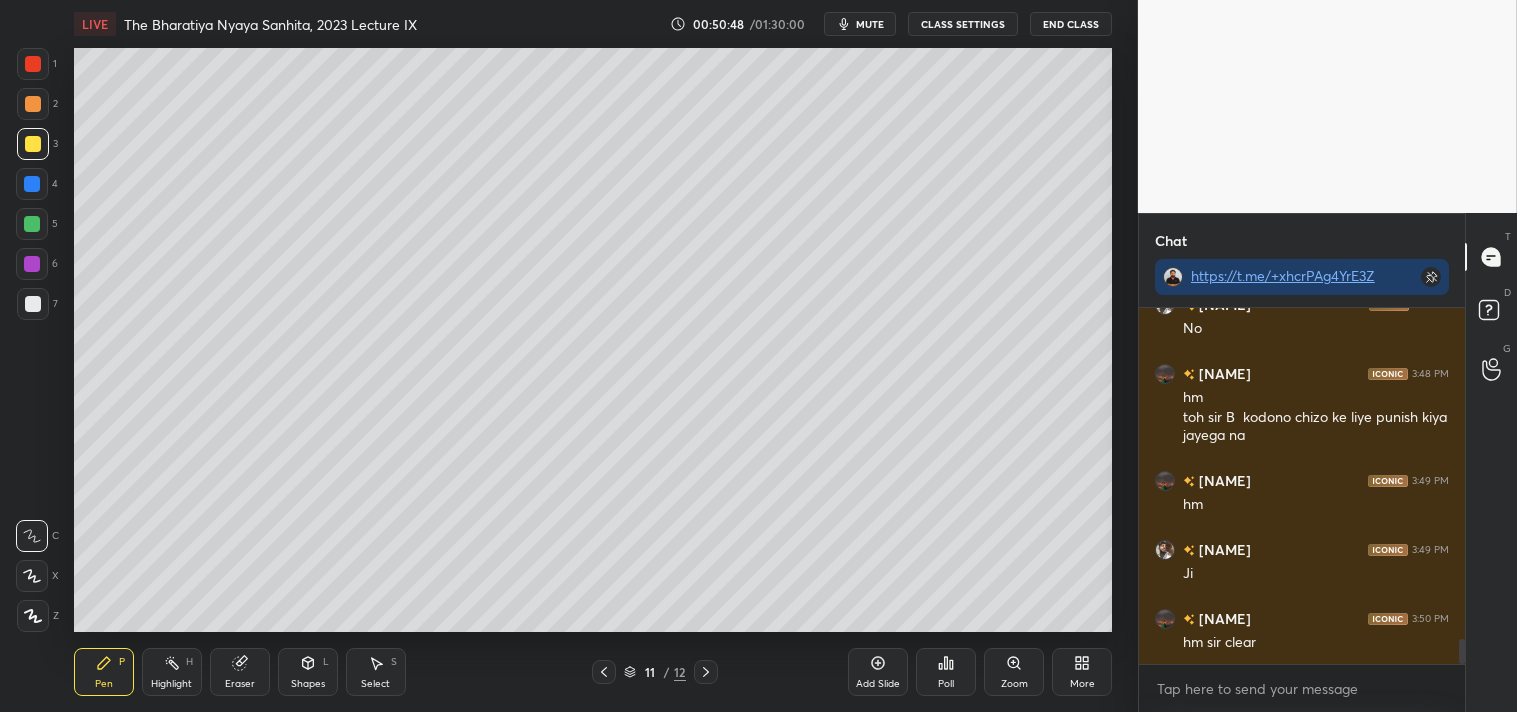 click 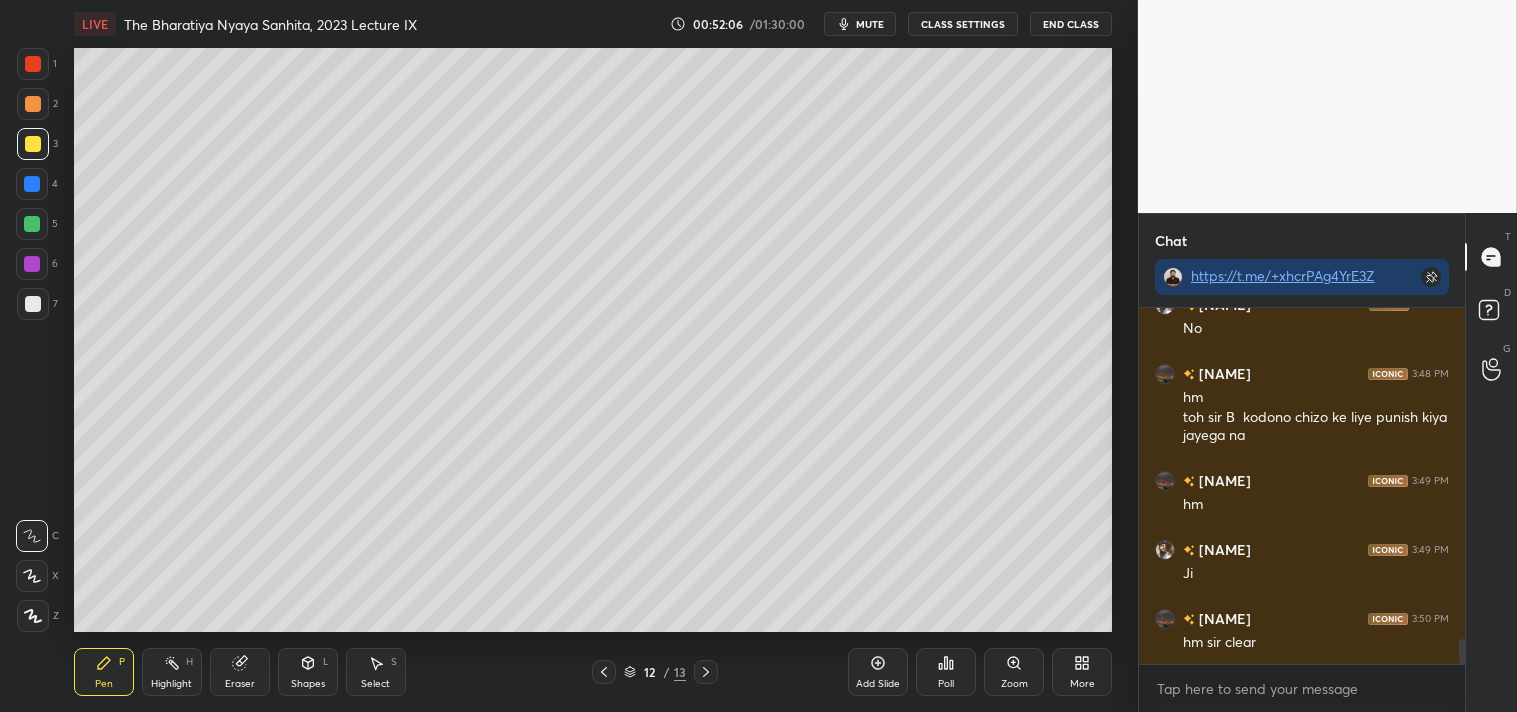 click at bounding box center [33, 304] 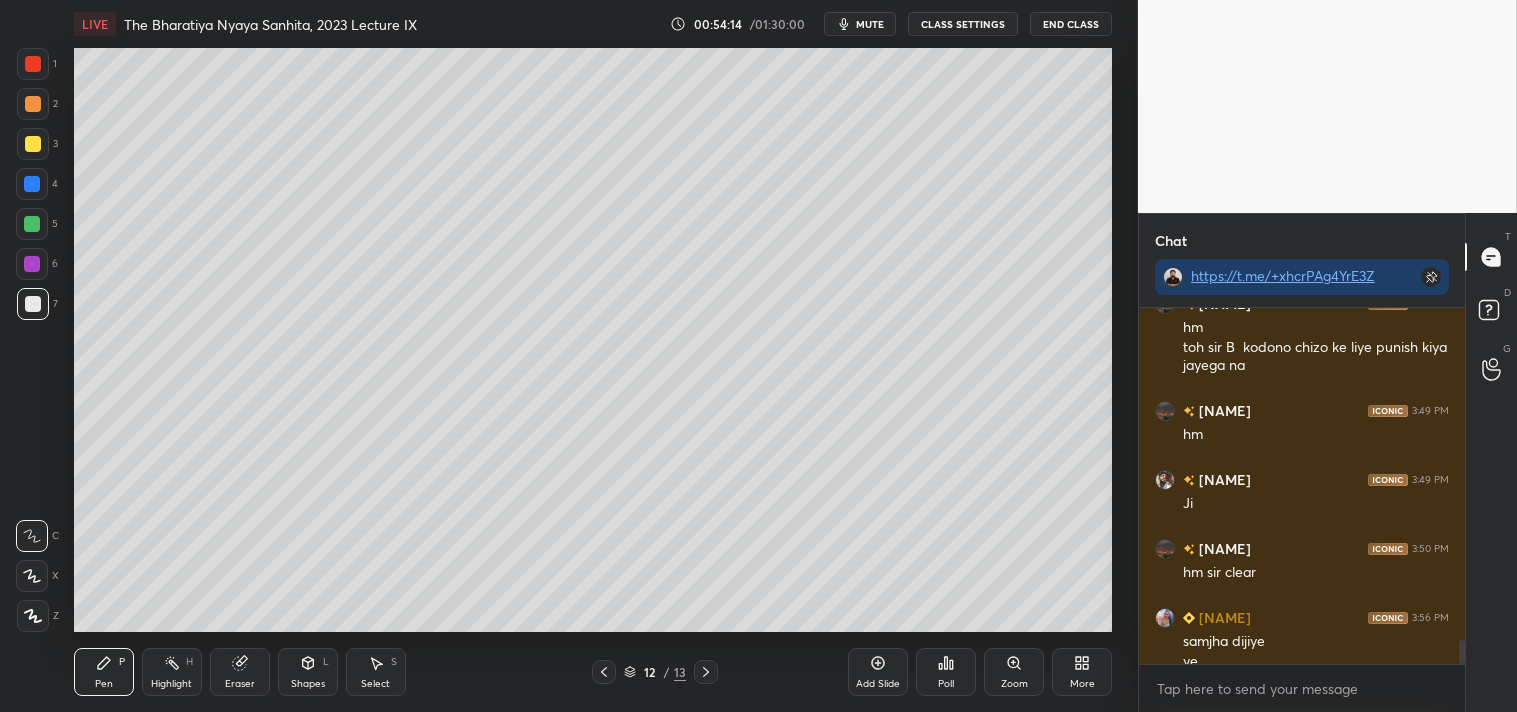 scroll, scrollTop: 4875, scrollLeft: 0, axis: vertical 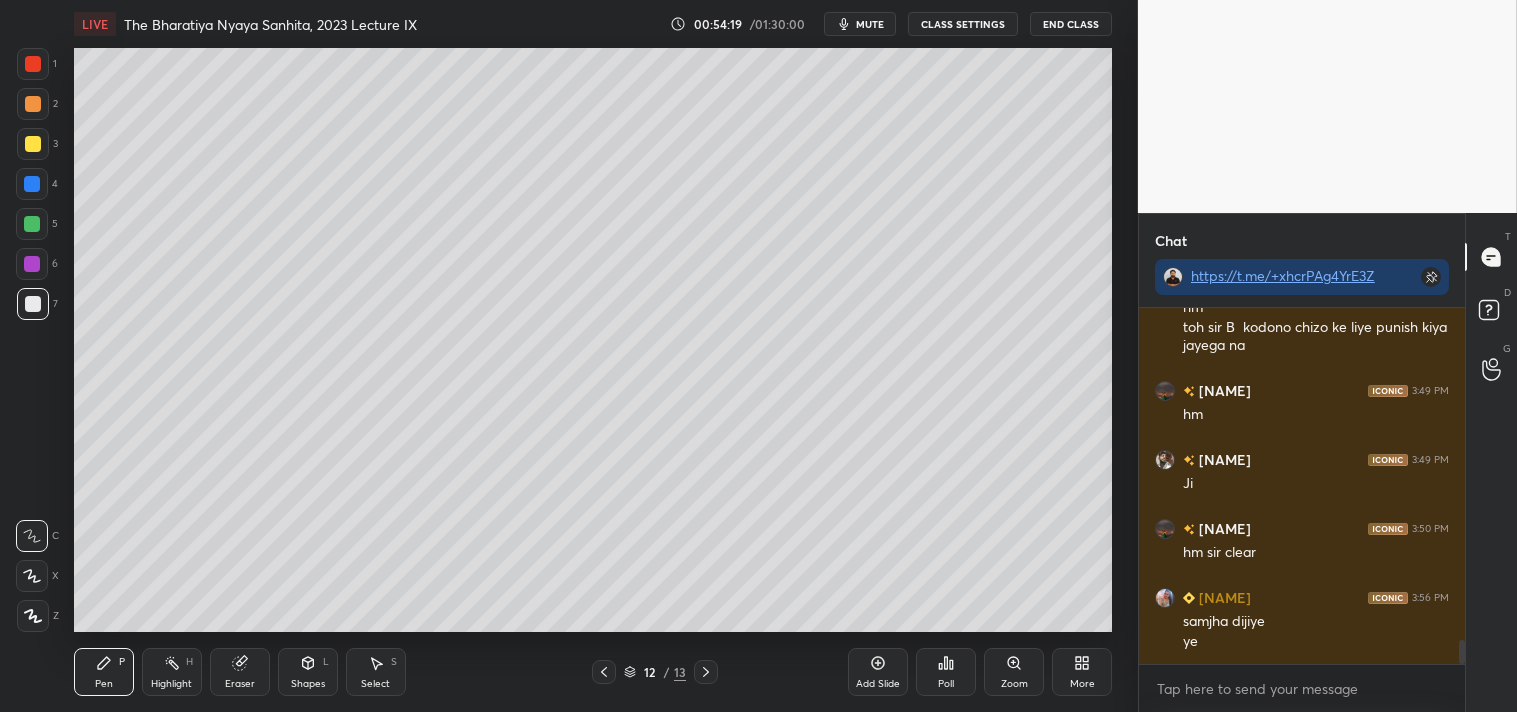 click 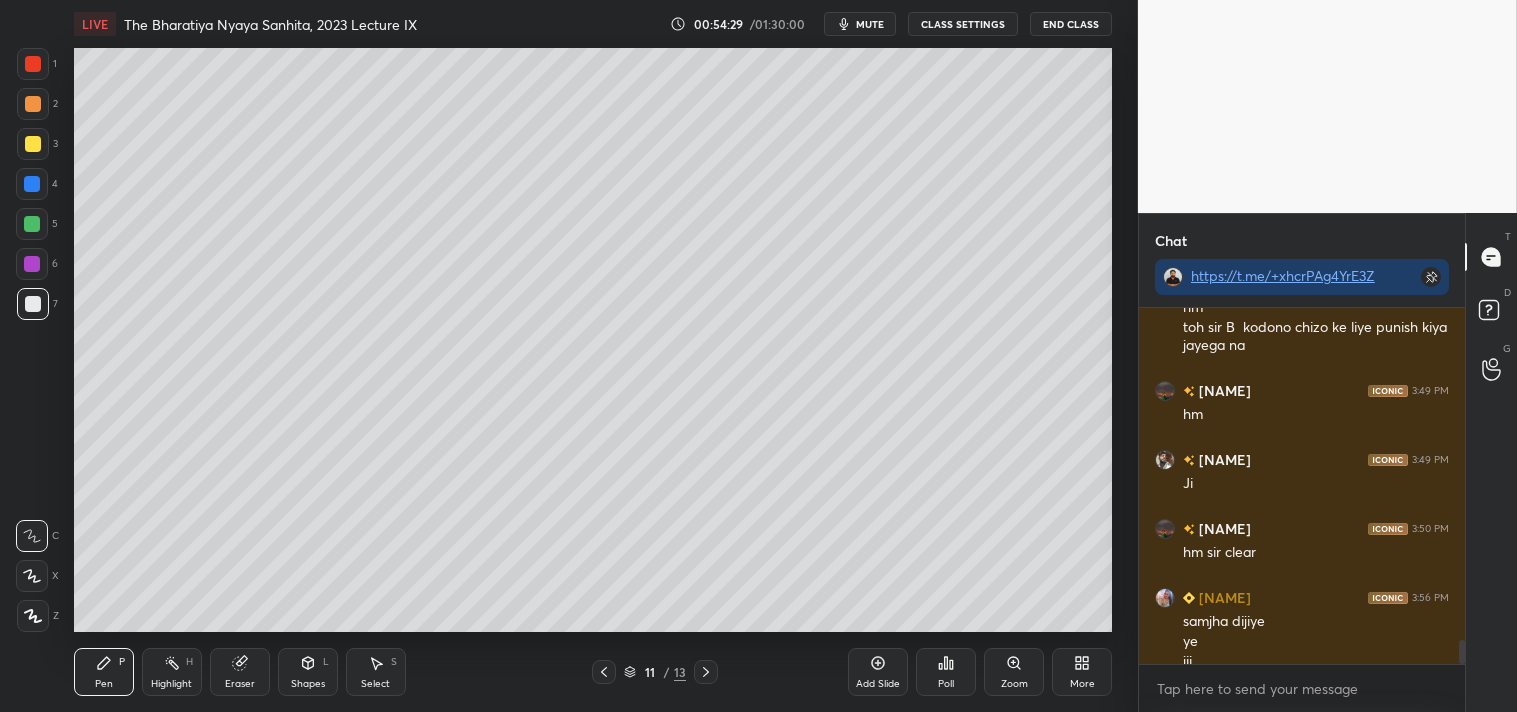 scroll, scrollTop: 4895, scrollLeft: 0, axis: vertical 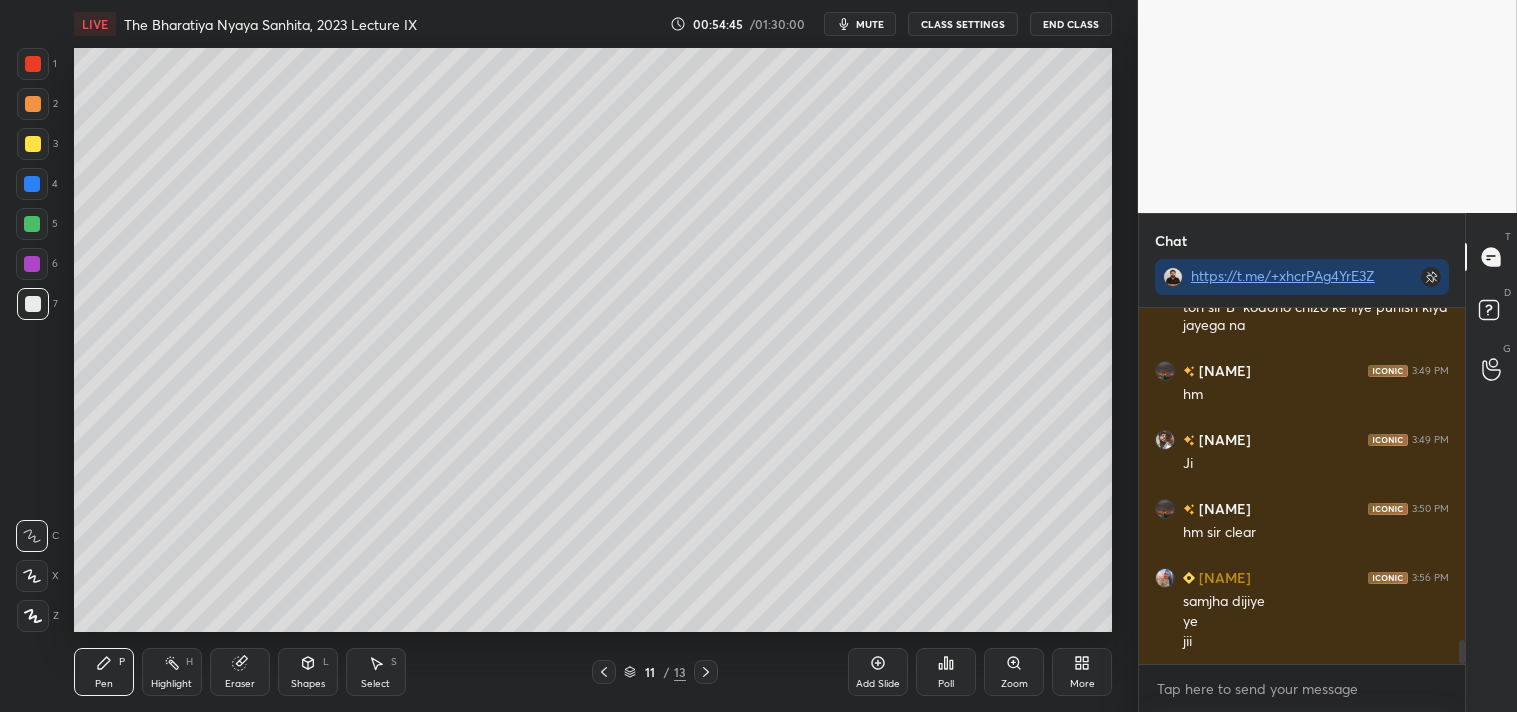 click 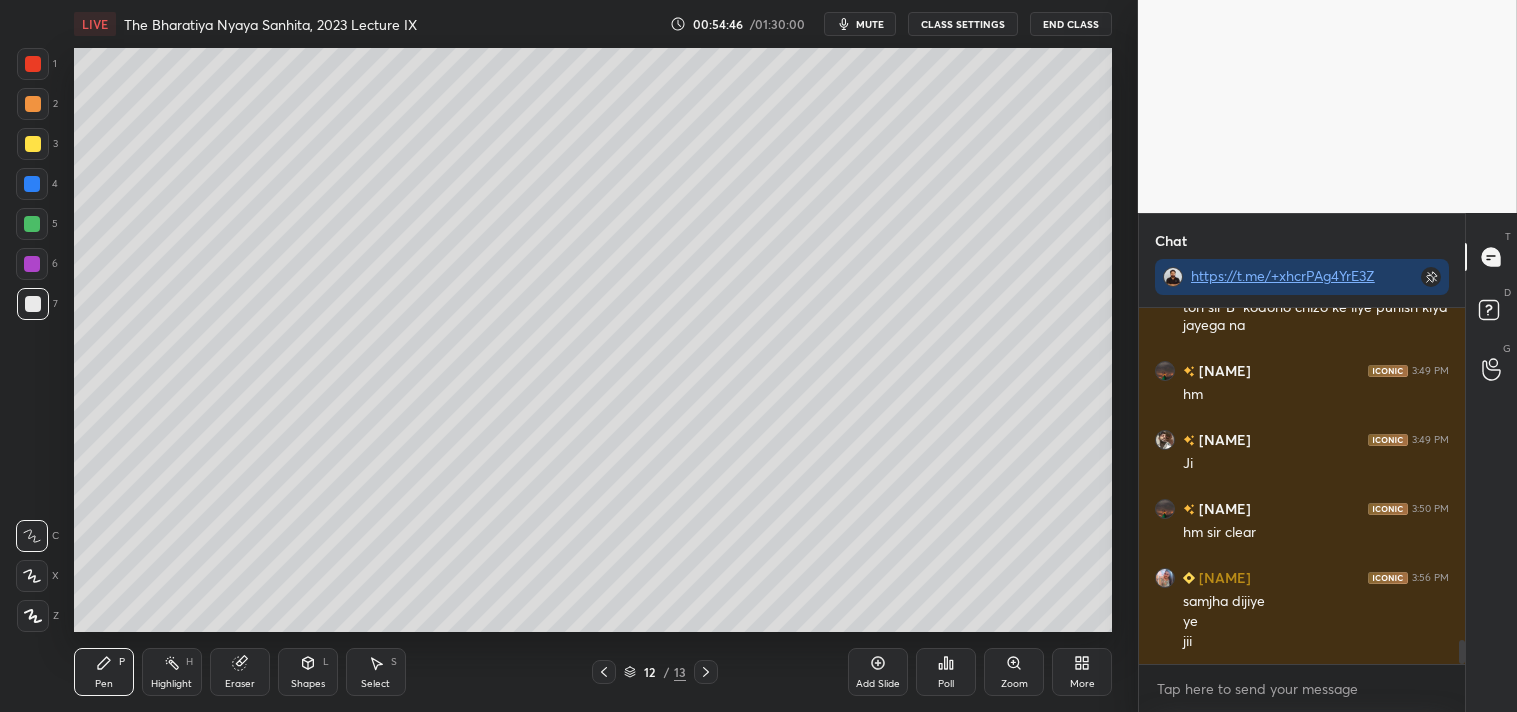 click 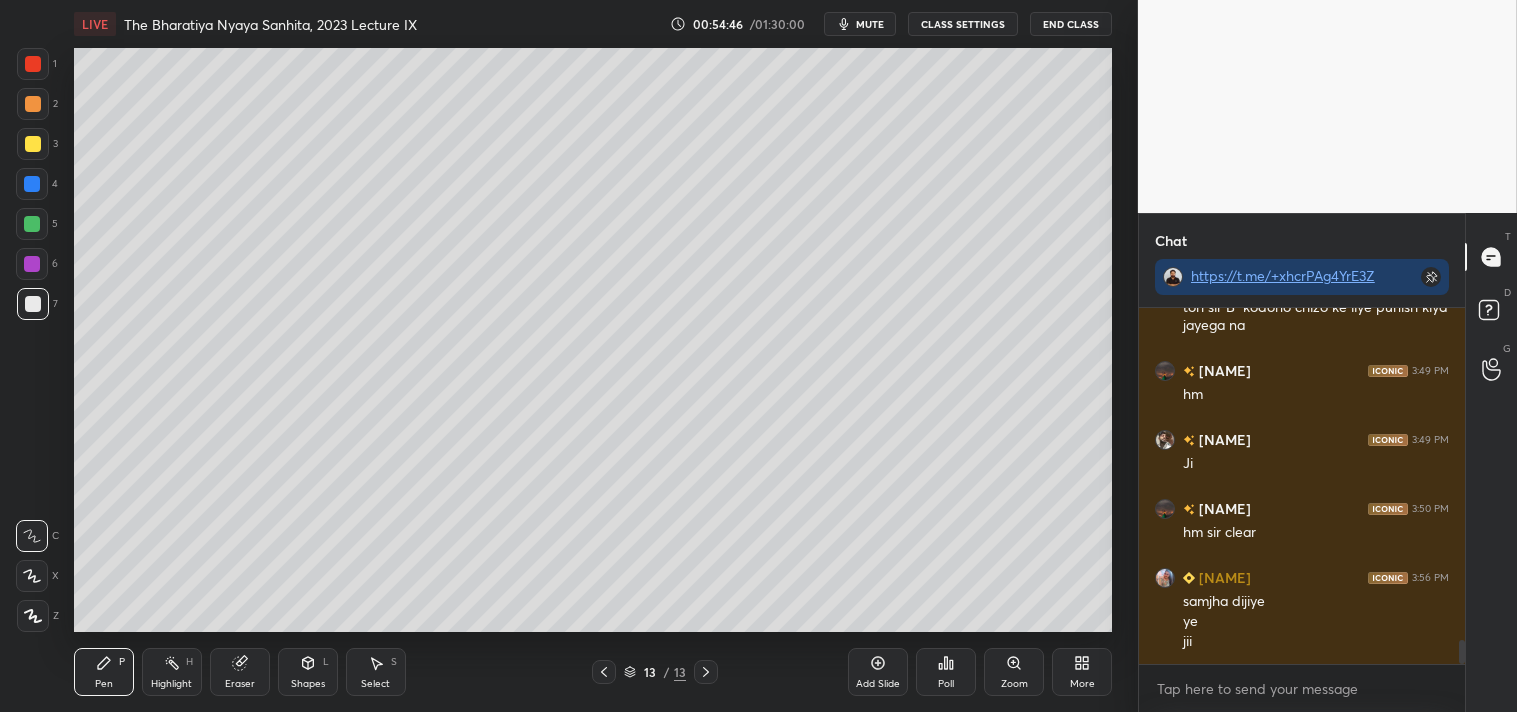 click 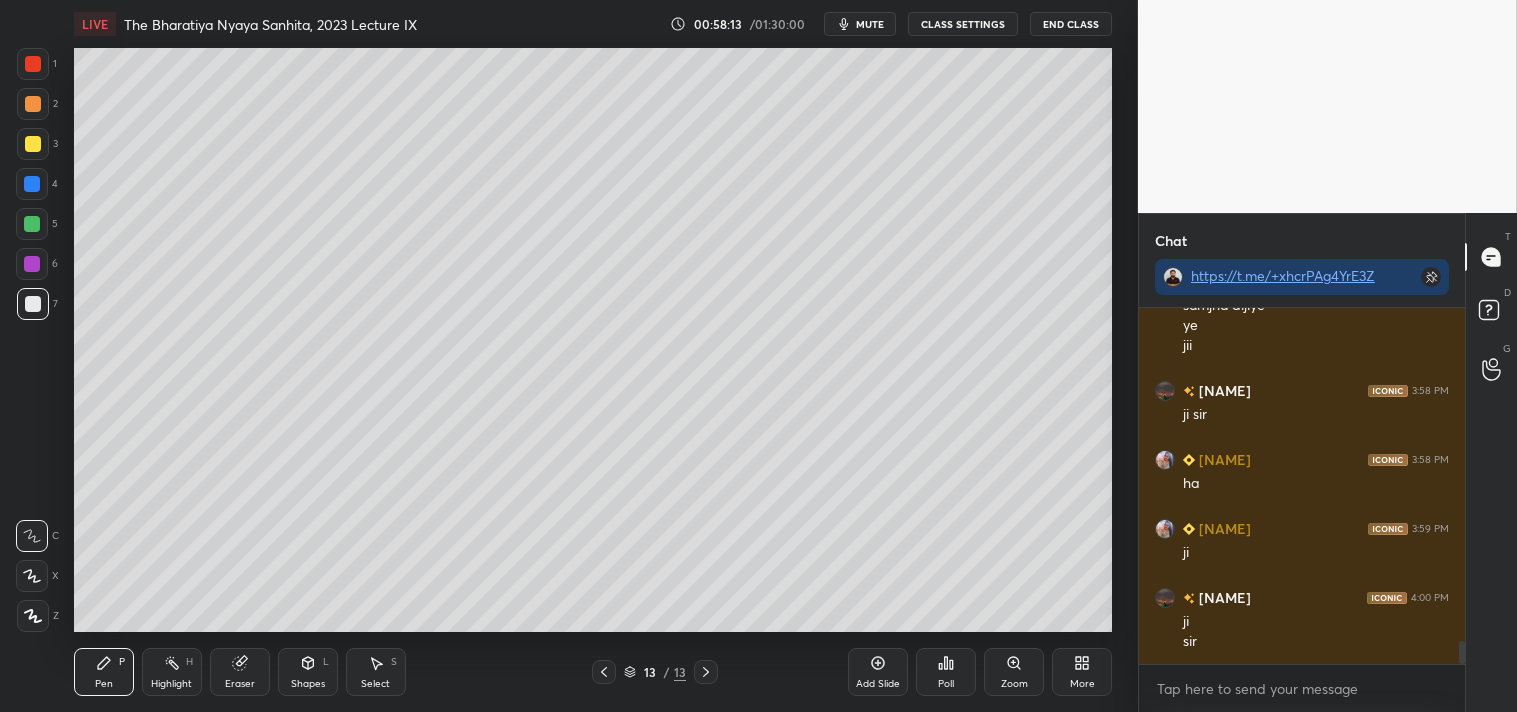 scroll, scrollTop: 5260, scrollLeft: 0, axis: vertical 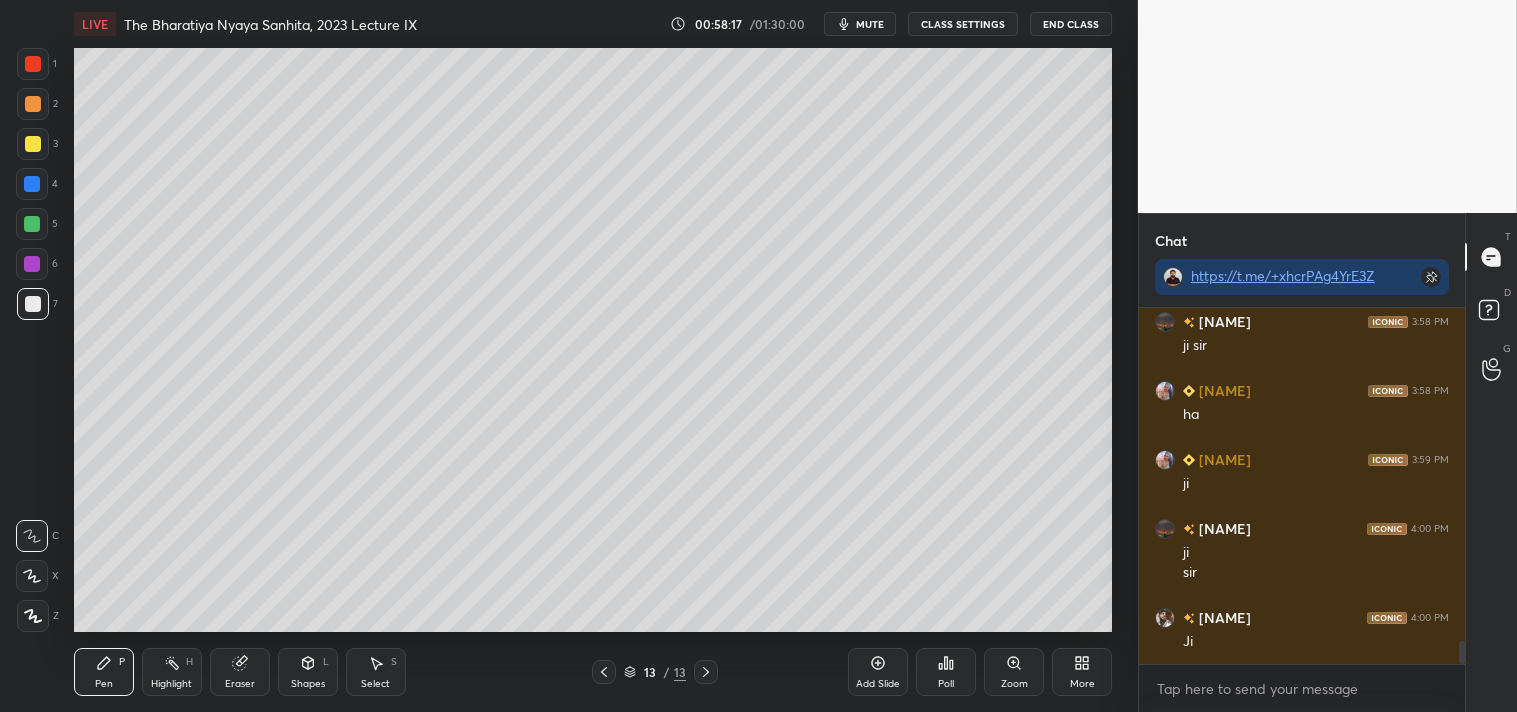 click 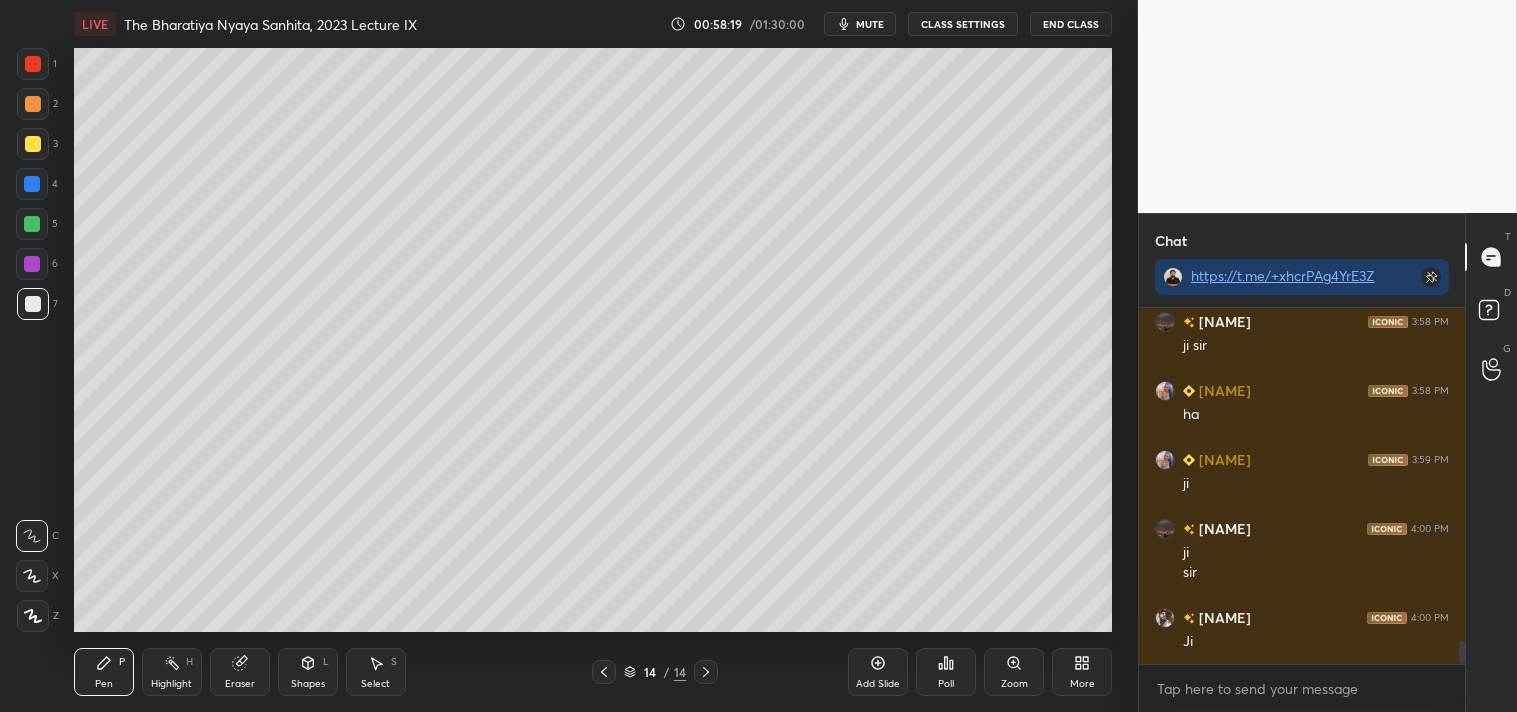 click at bounding box center [33, 144] 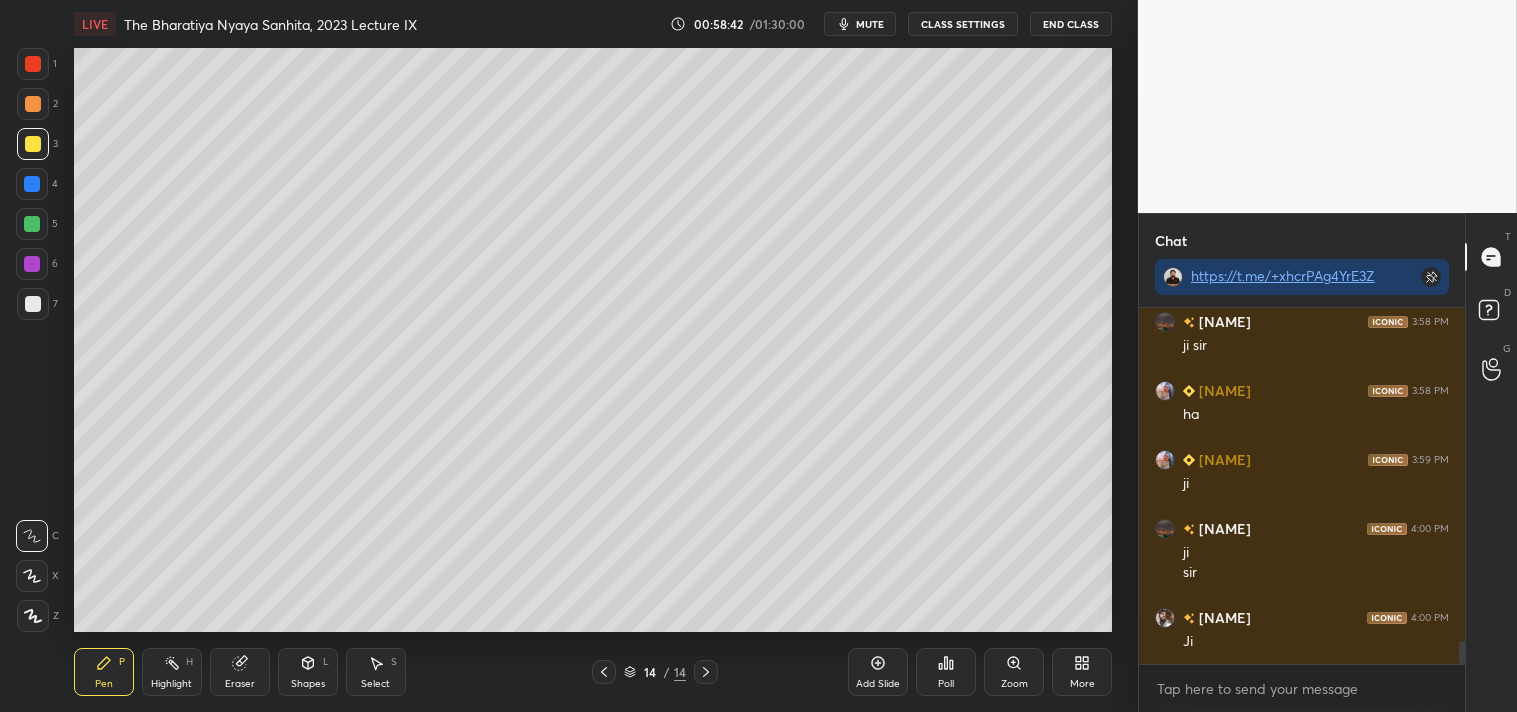 click at bounding box center [33, 304] 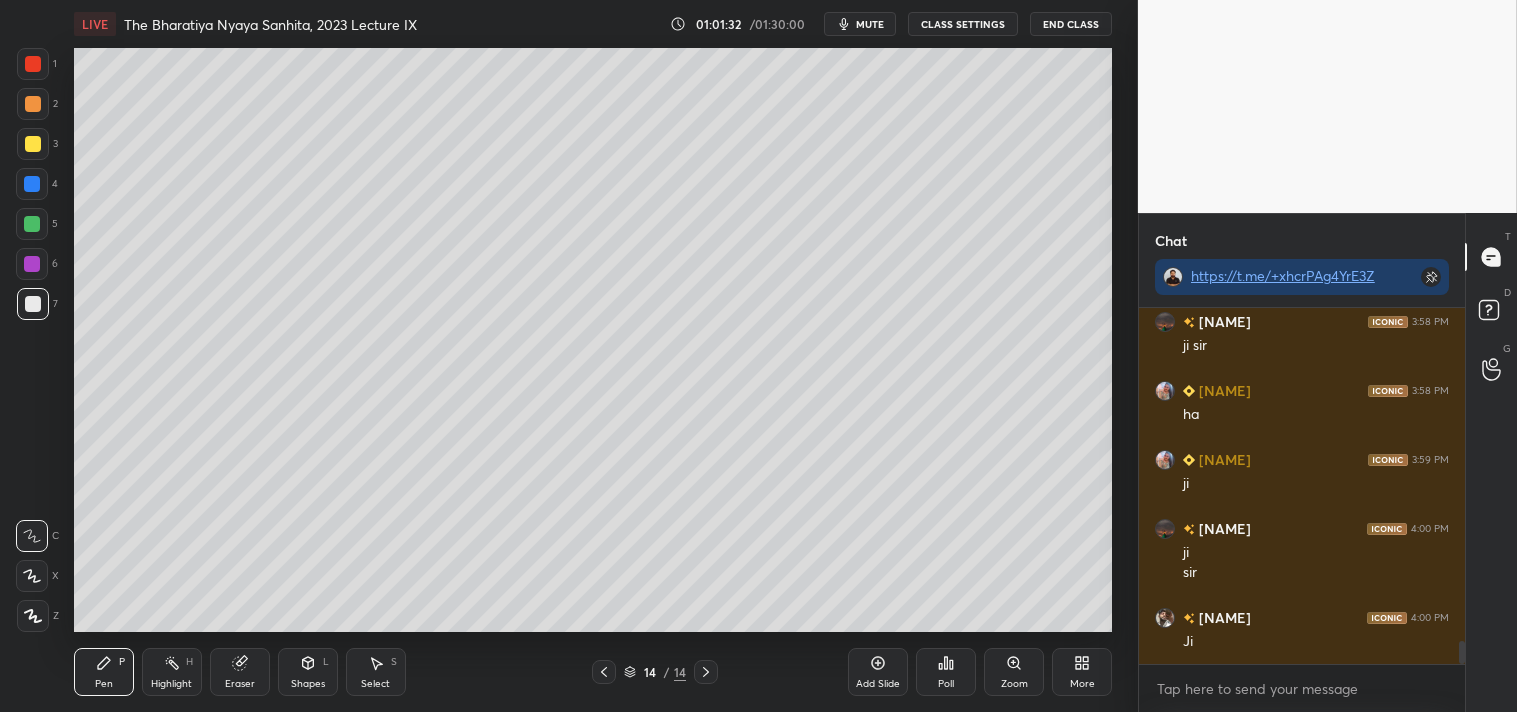 scroll, scrollTop: 5328, scrollLeft: 0, axis: vertical 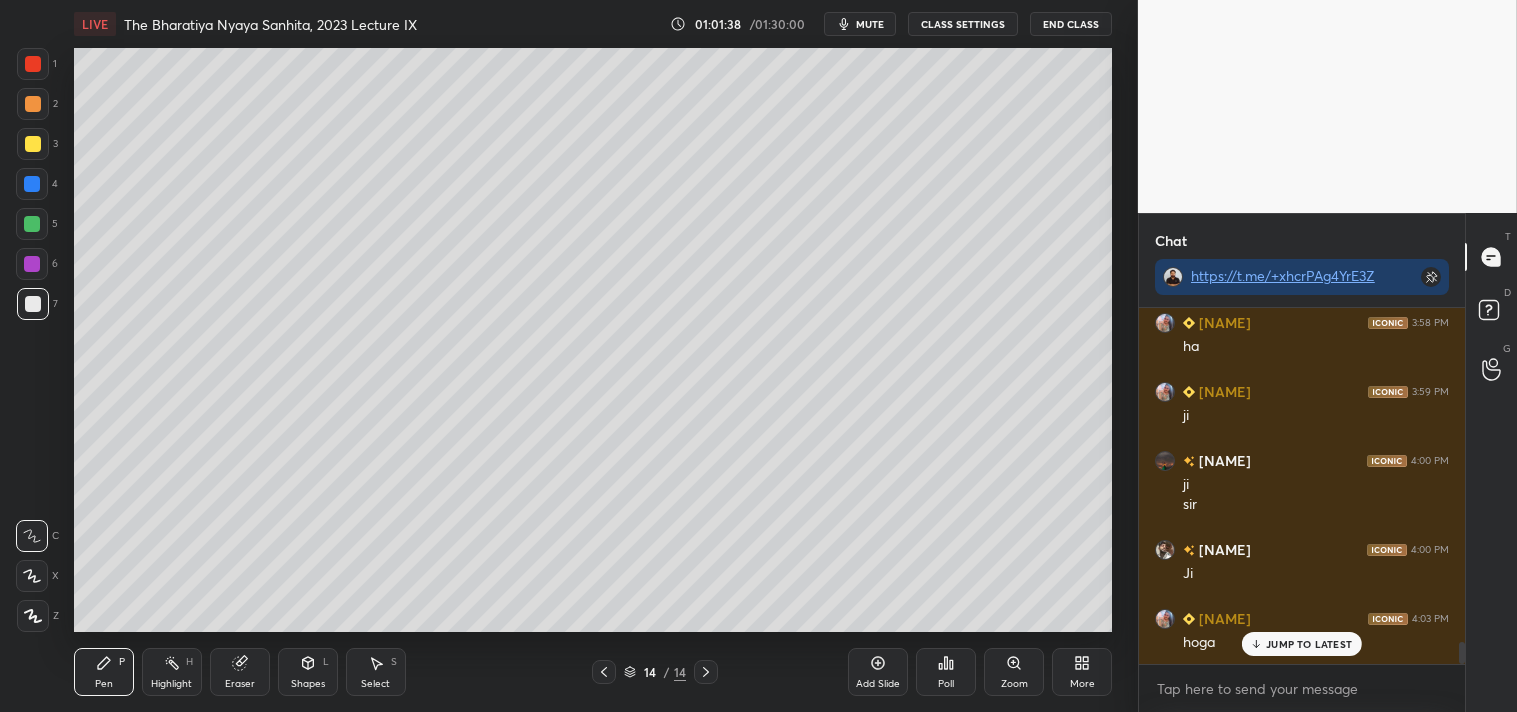click on "LIVE The Bharatiya Nyaya Sanhita, 2023 Lecture IX 01:01:38 /  01:30:00 mute CLASS SETTINGS End Class Setting up your live class Poll for   secs No correct answer Start poll Back The Bharatiya Nyaya Sanhita, 2023 Lecture IX • L12 of Complete Course On The BNS 2023 For All State Judiciary Exam Ashutosh Pen P Highlight H Eraser Shapes L Select S 14 / 14 Add Slide Poll Zoom More" at bounding box center [593, 356] 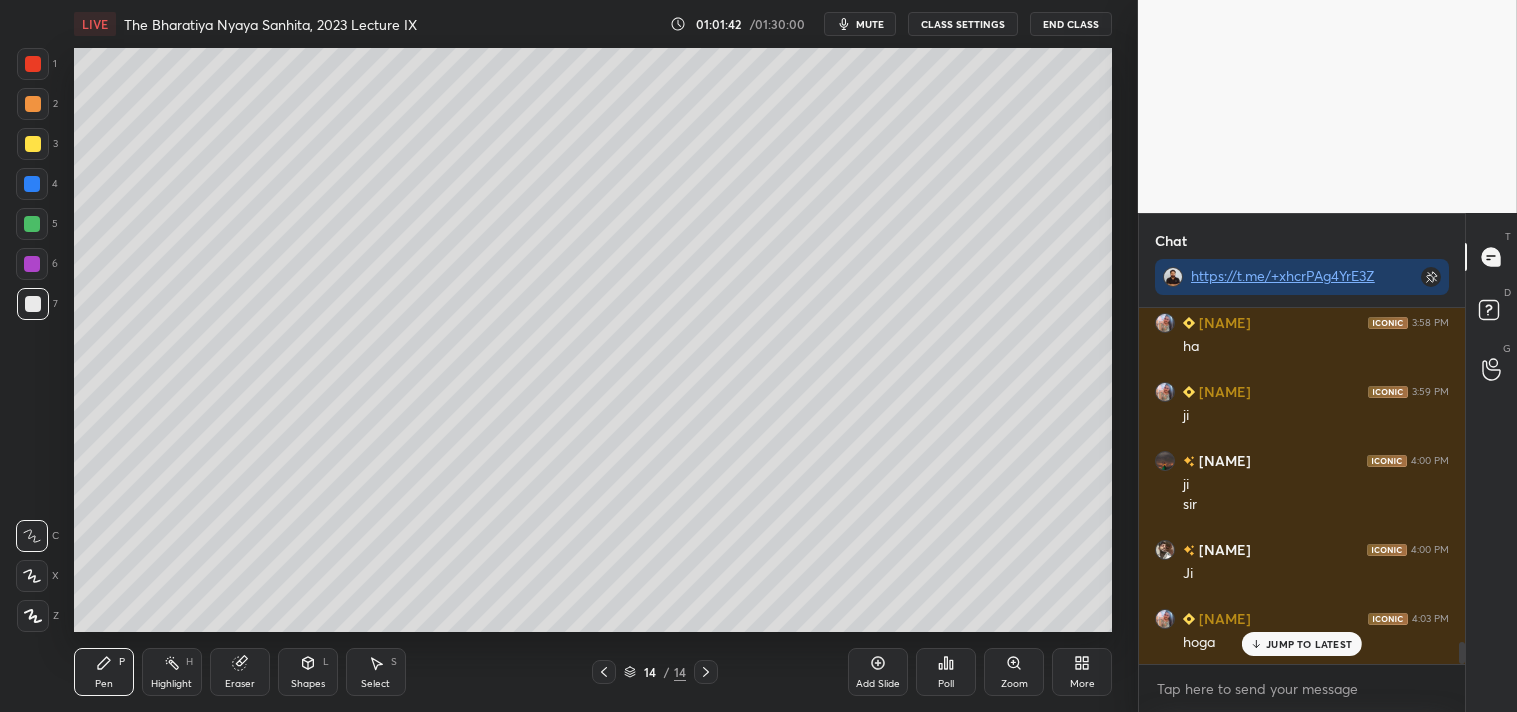 click on "Add Slide" at bounding box center [878, 684] 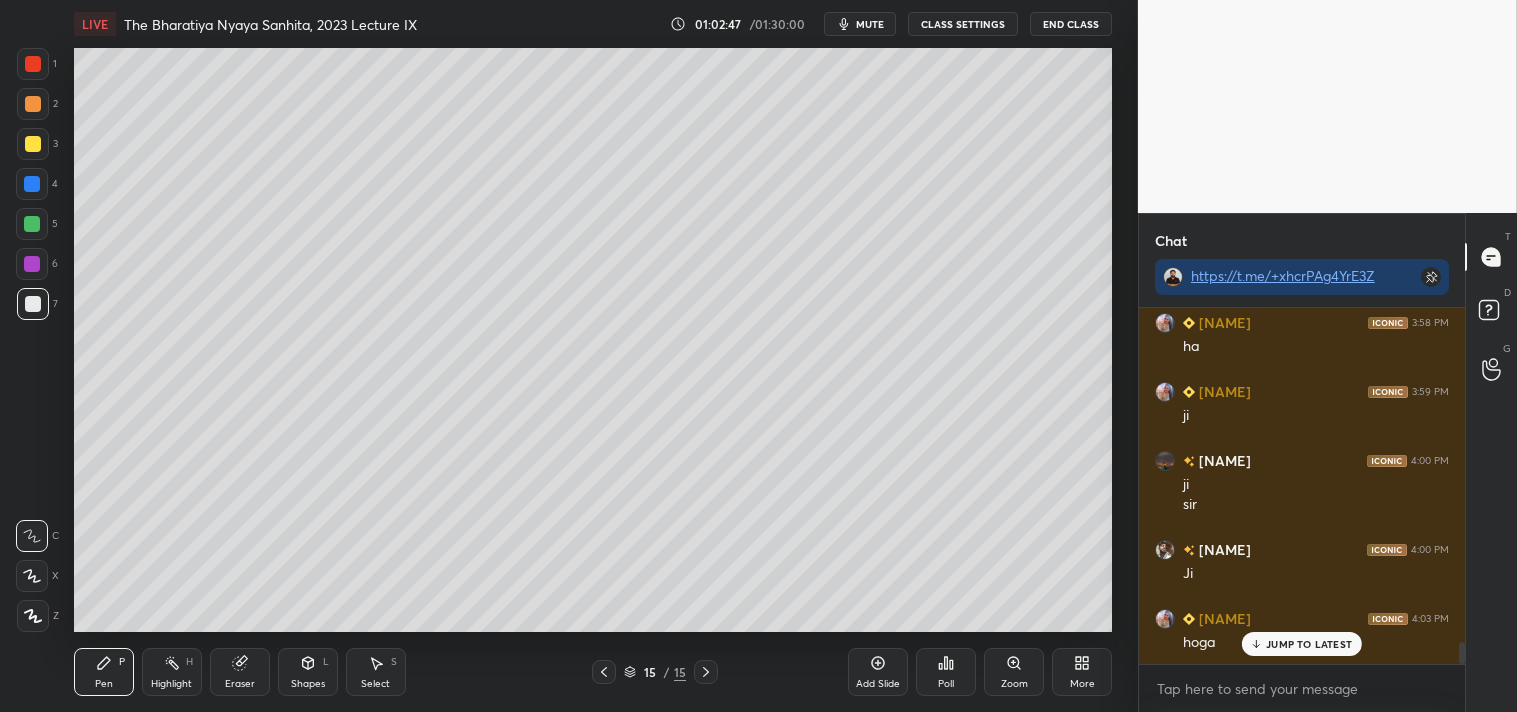click on "1 2 3 4 5 6 7 C X Z C X Z E E Erase all   H H LIVE The Bharatiya Nyaya Sanhita, 2023 Lecture IX 01:02:47 /  01:30:00 mute CLASS SETTINGS End Class Setting up your live class Poll for   secs No correct answer Start poll Back The Bharatiya Nyaya Sanhita, 2023 Lecture IX • L12 of Complete Course On The BNS 2023 For All State Judiciary Exam Ashutosh Pen P Highlight H Eraser Shapes L Select S 15 / 15 Add Slide Poll Zoom More" at bounding box center [569, 356] 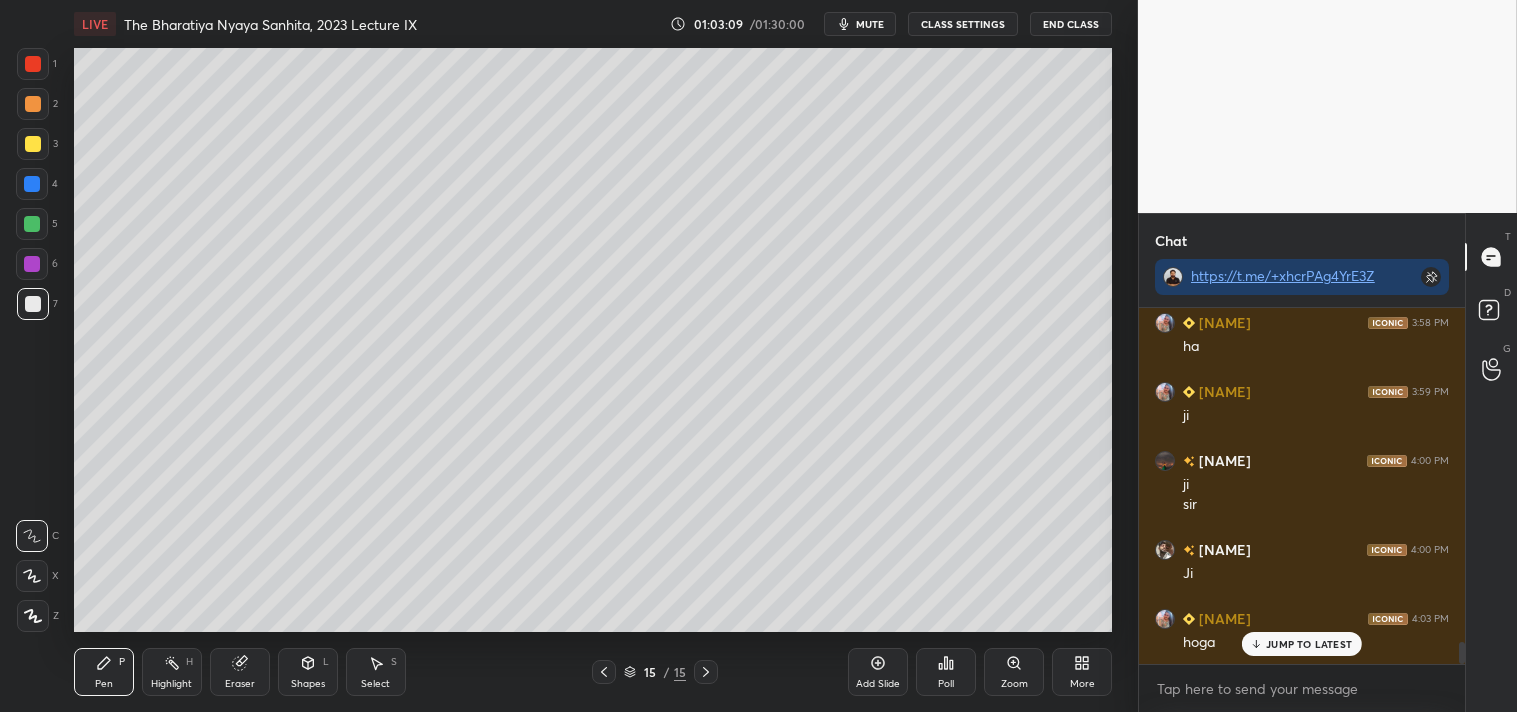 scroll, scrollTop: 5397, scrollLeft: 0, axis: vertical 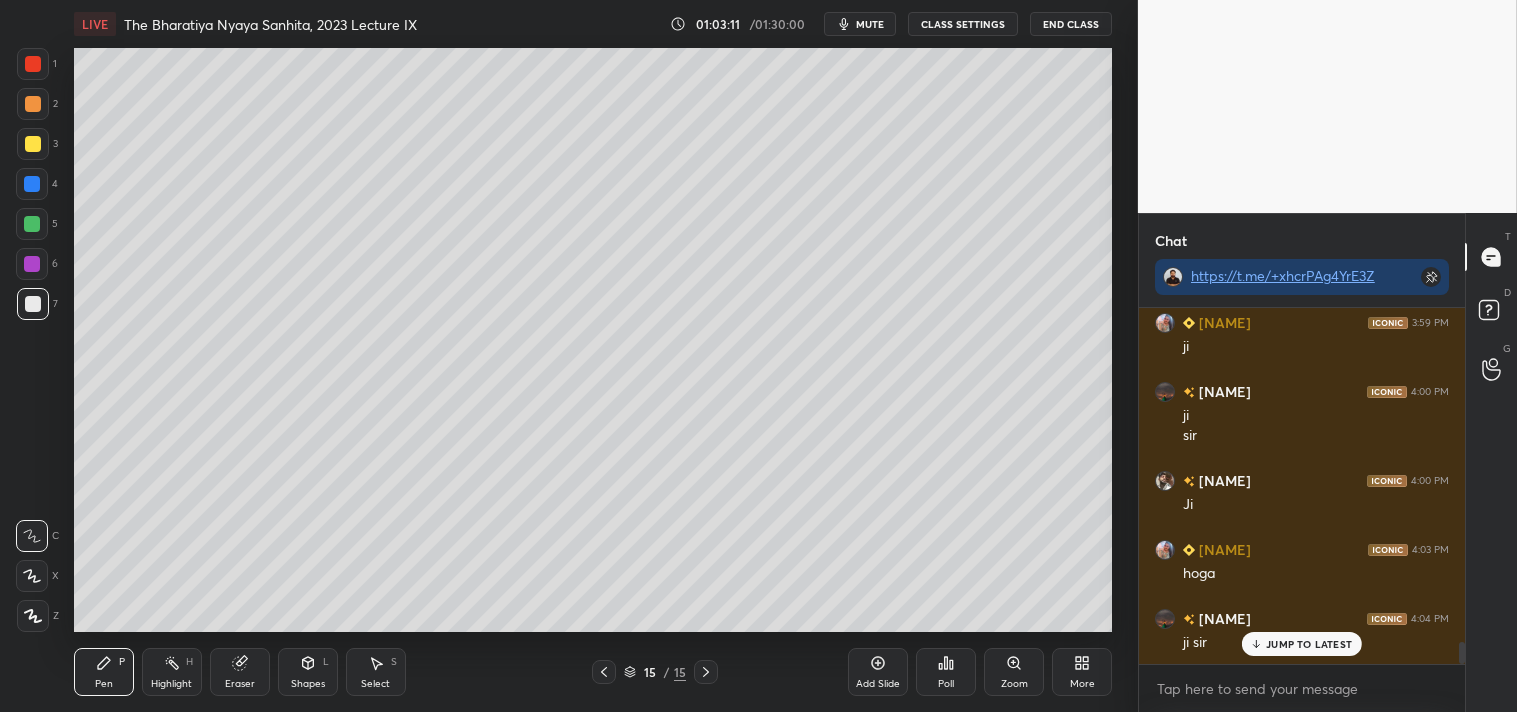 click 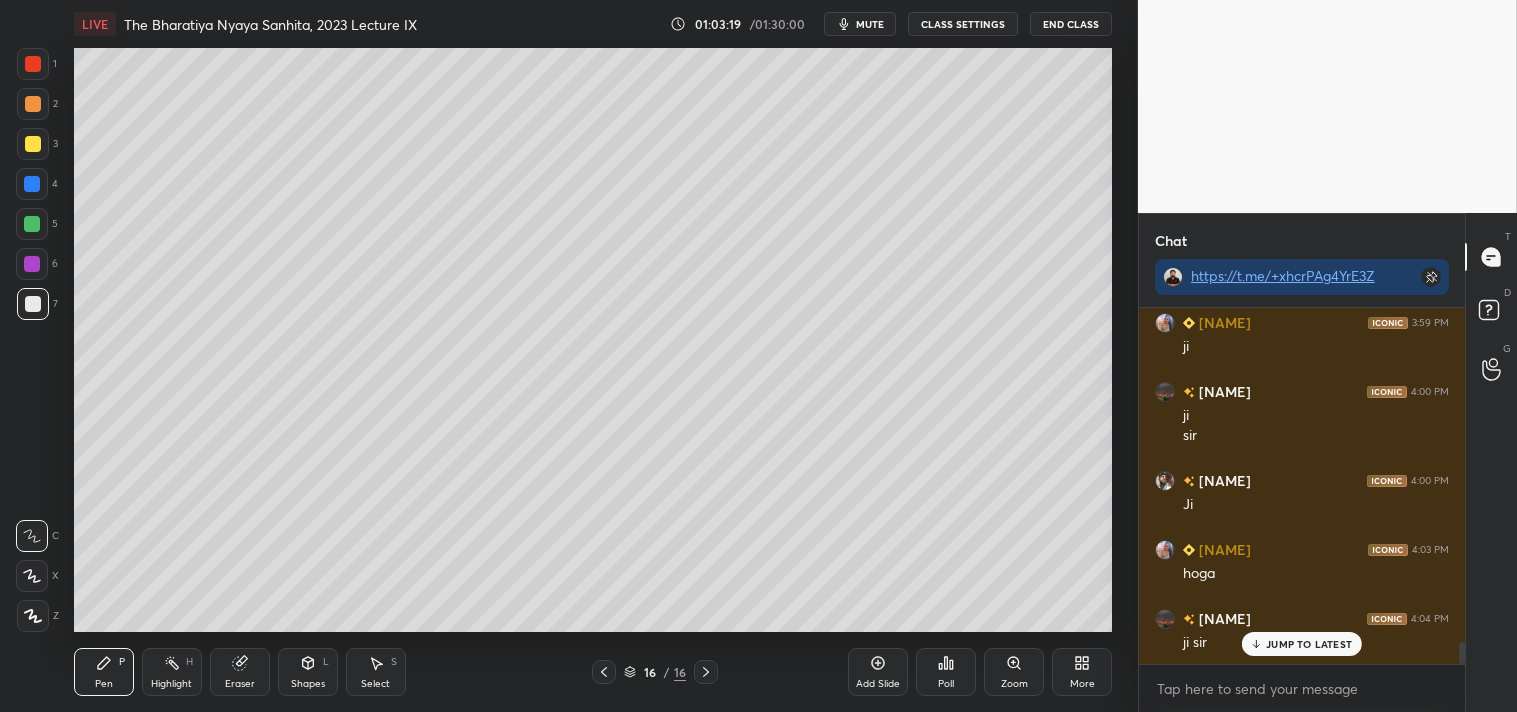 click at bounding box center (33, 144) 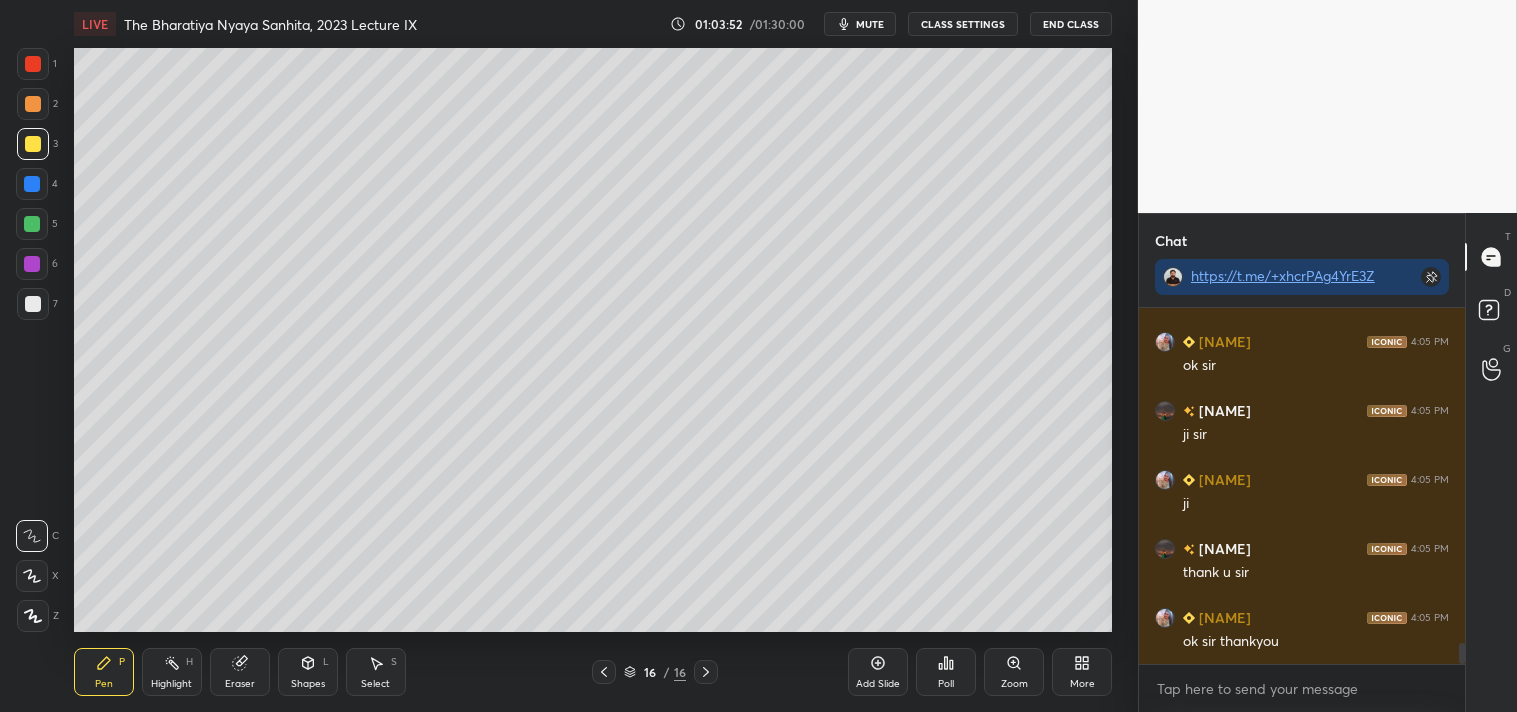 scroll, scrollTop: 5812, scrollLeft: 0, axis: vertical 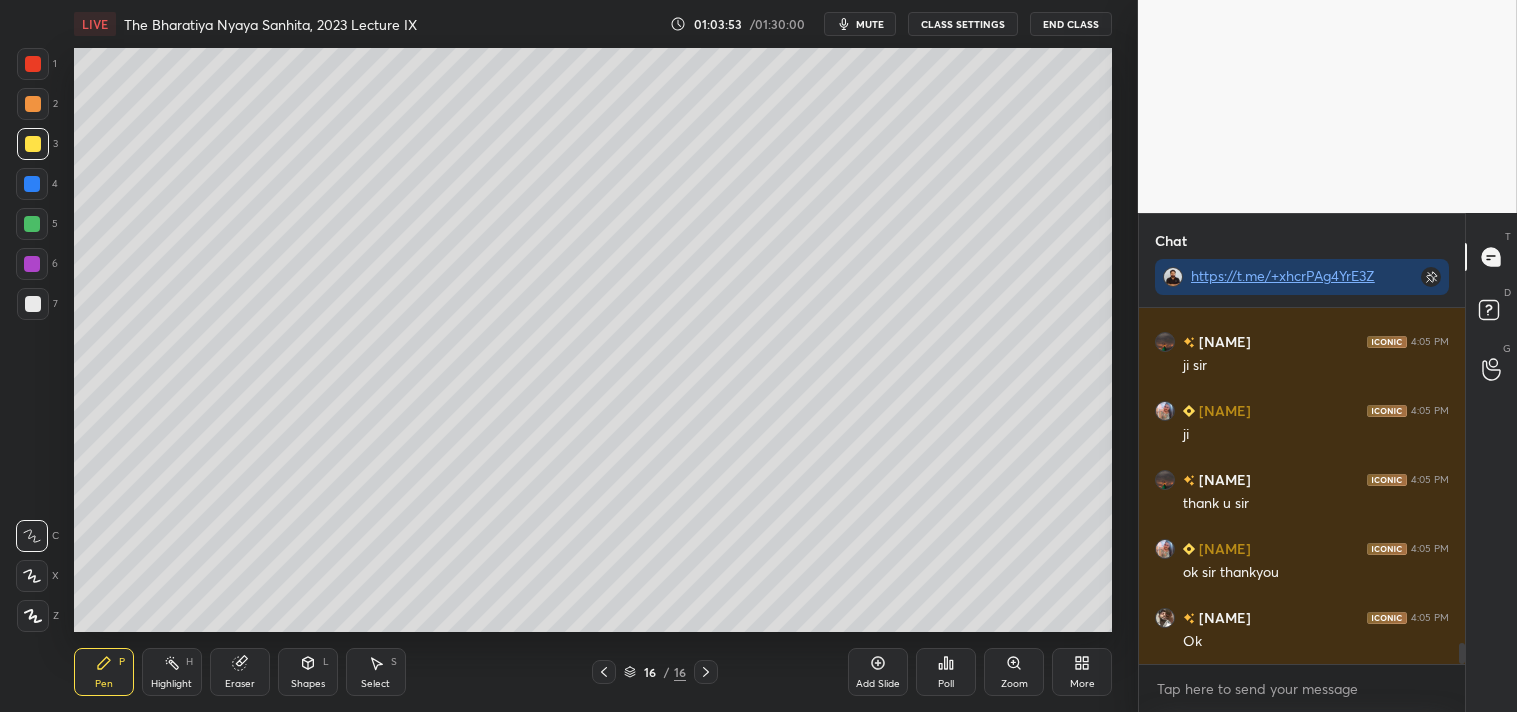 click on "End Class" at bounding box center (1071, 24) 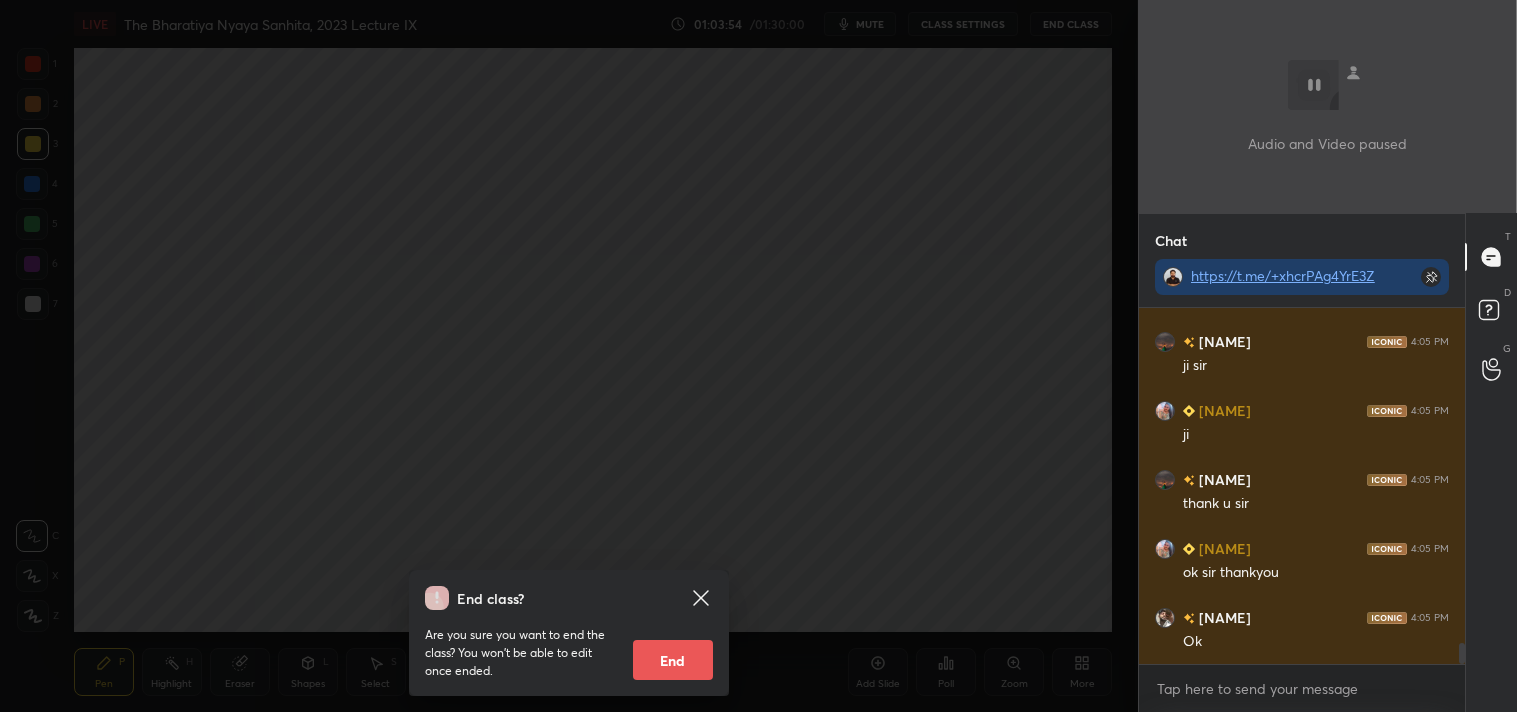 click on "End" at bounding box center (673, 660) 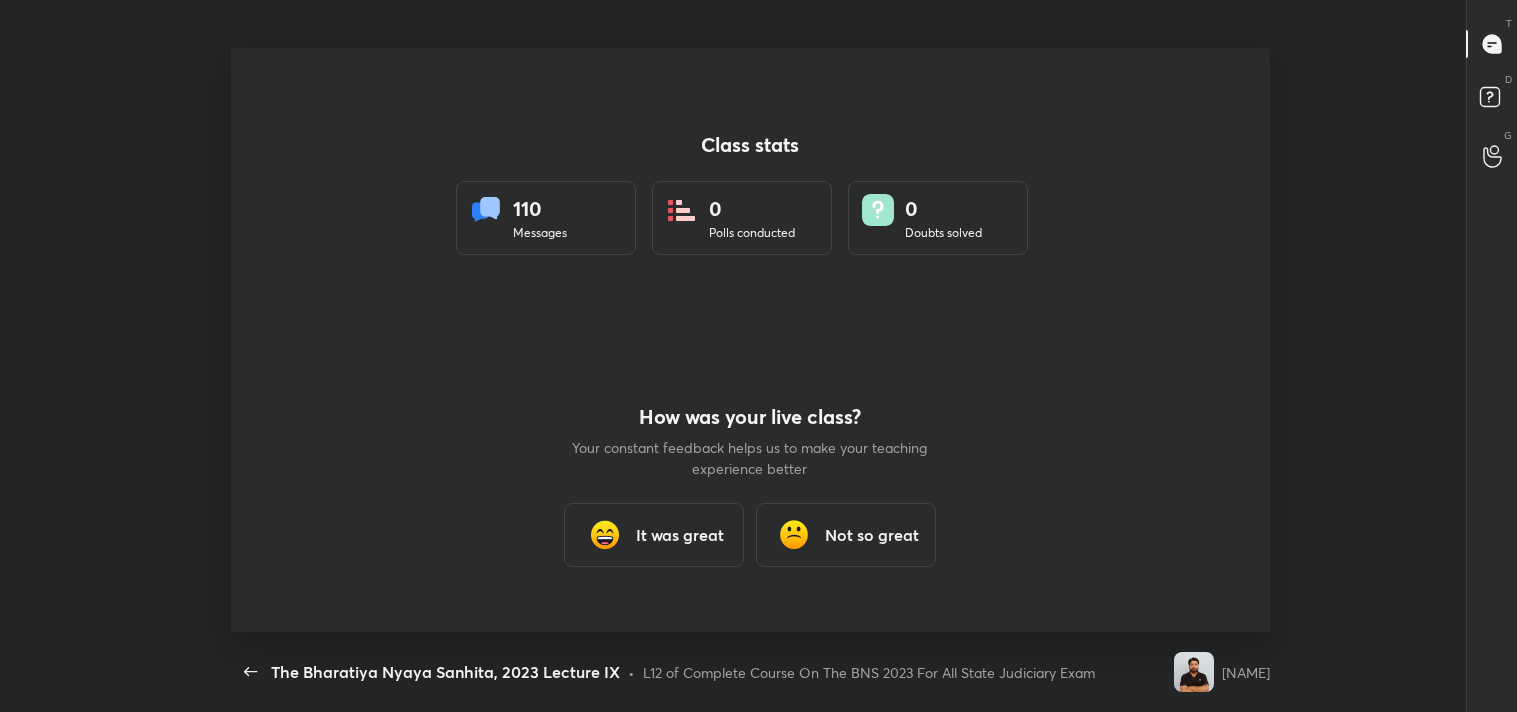 scroll, scrollTop: 99415, scrollLeft: 98541, axis: both 